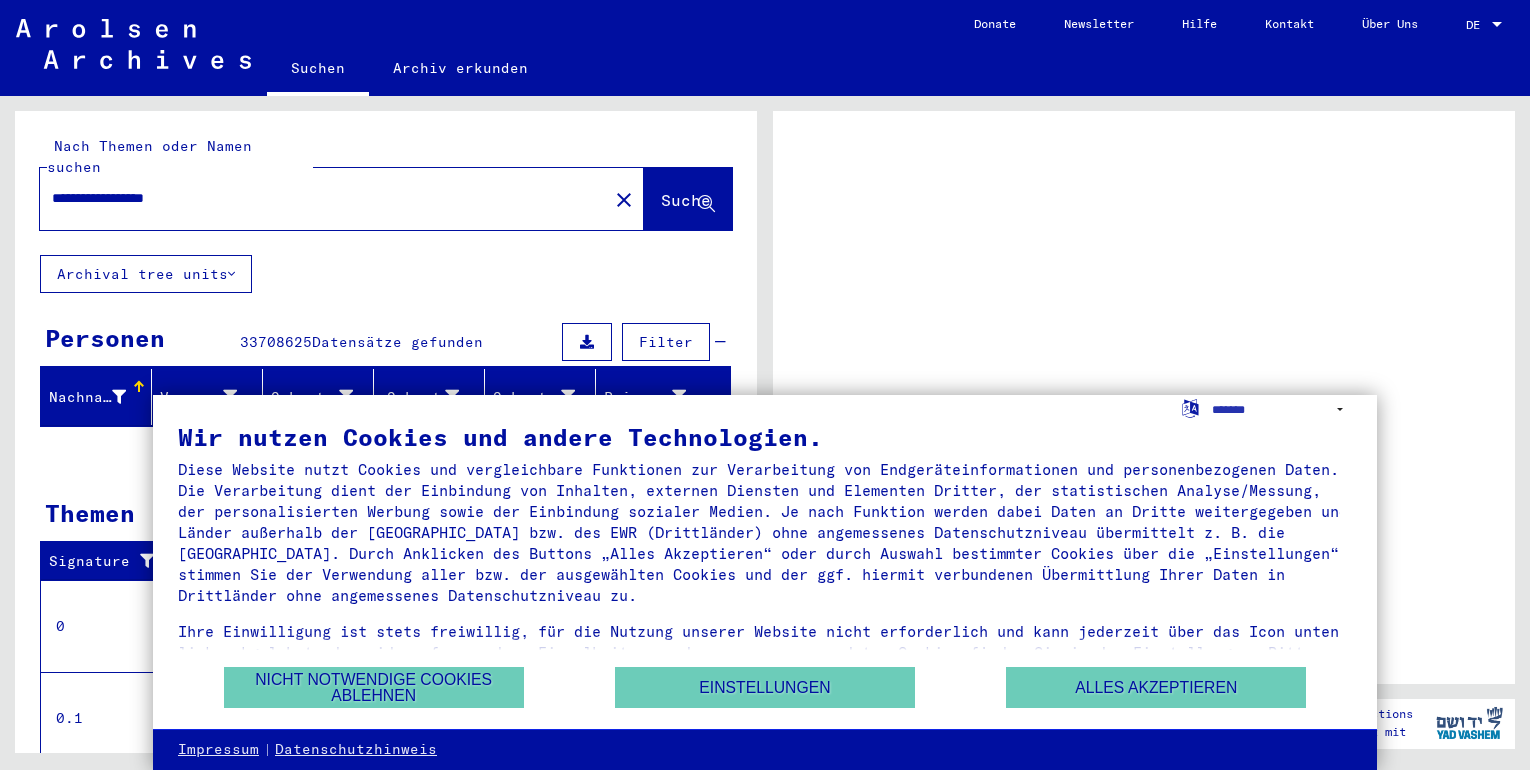 scroll, scrollTop: 0, scrollLeft: 0, axis: both 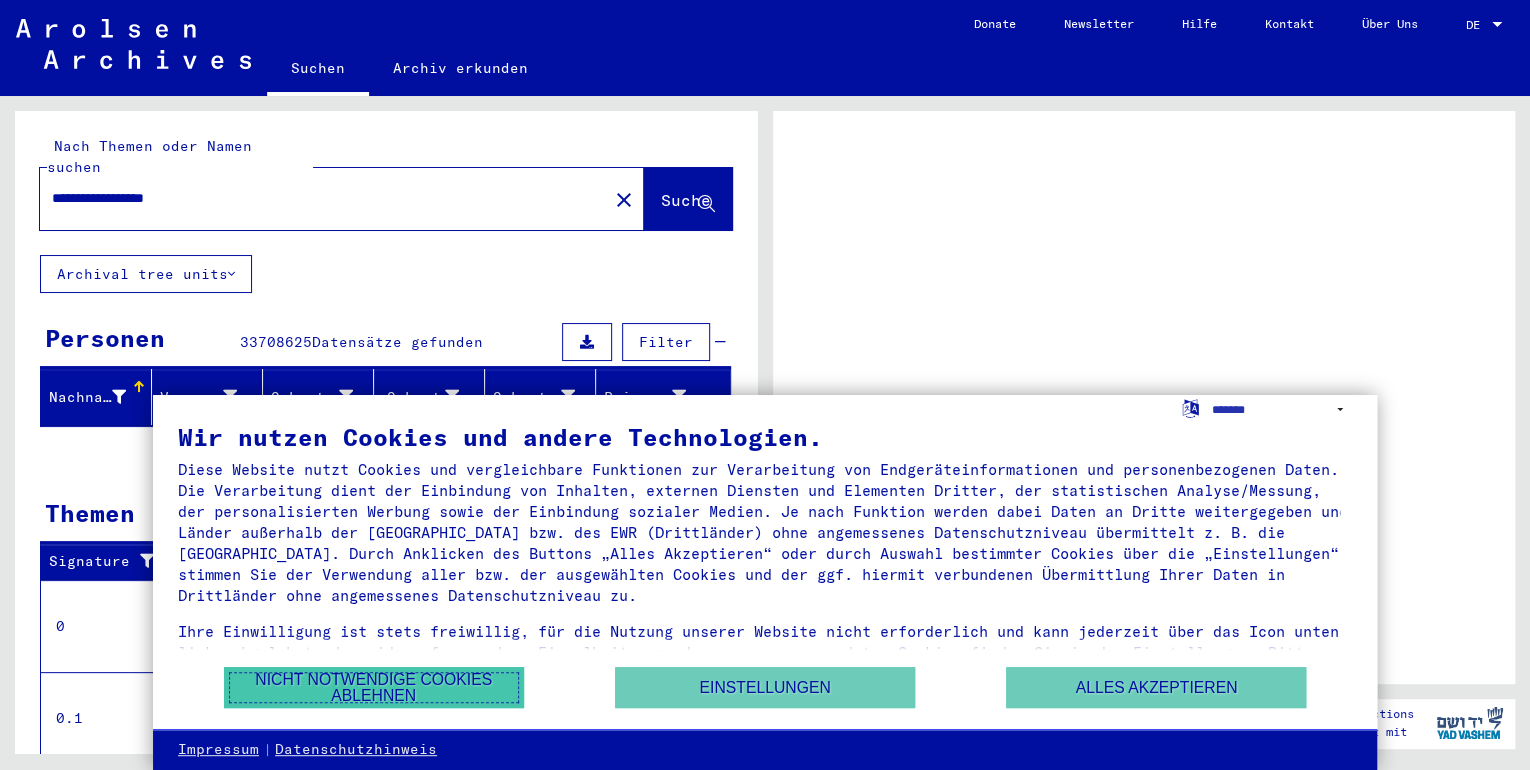 click on "Nicht notwendige Cookies ablehnen" at bounding box center (374, 687) 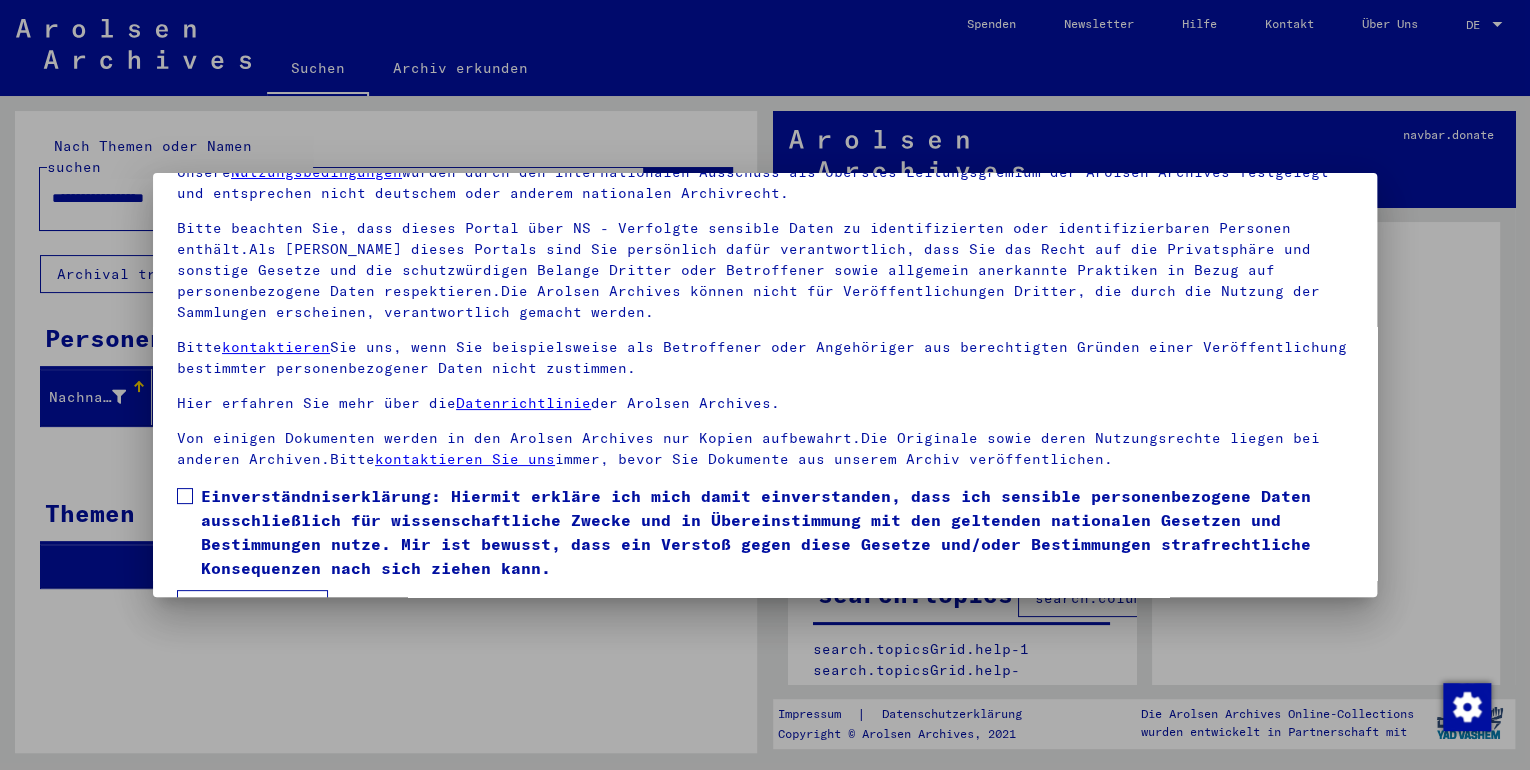 scroll, scrollTop: 156, scrollLeft: 0, axis: vertical 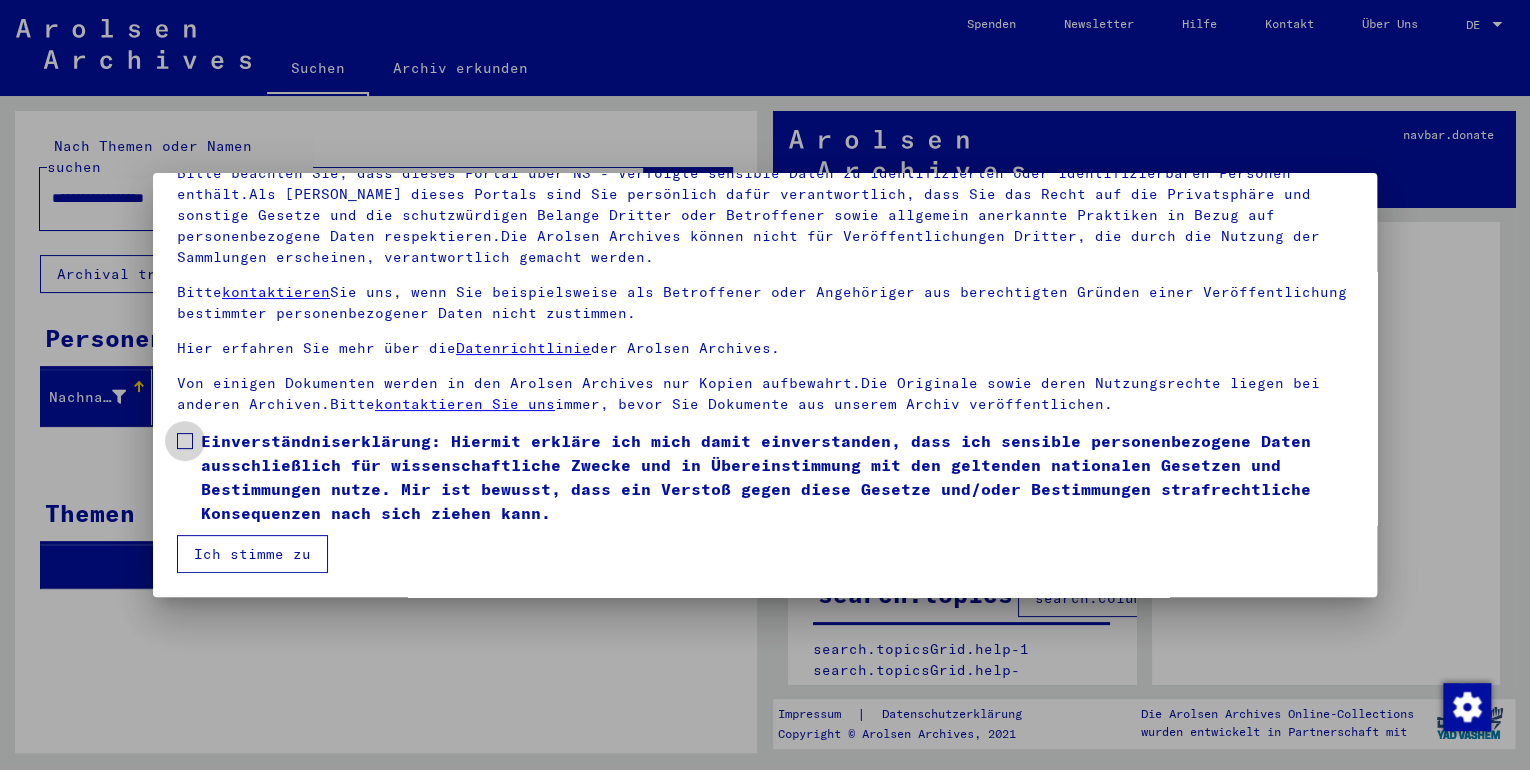 click at bounding box center (185, 441) 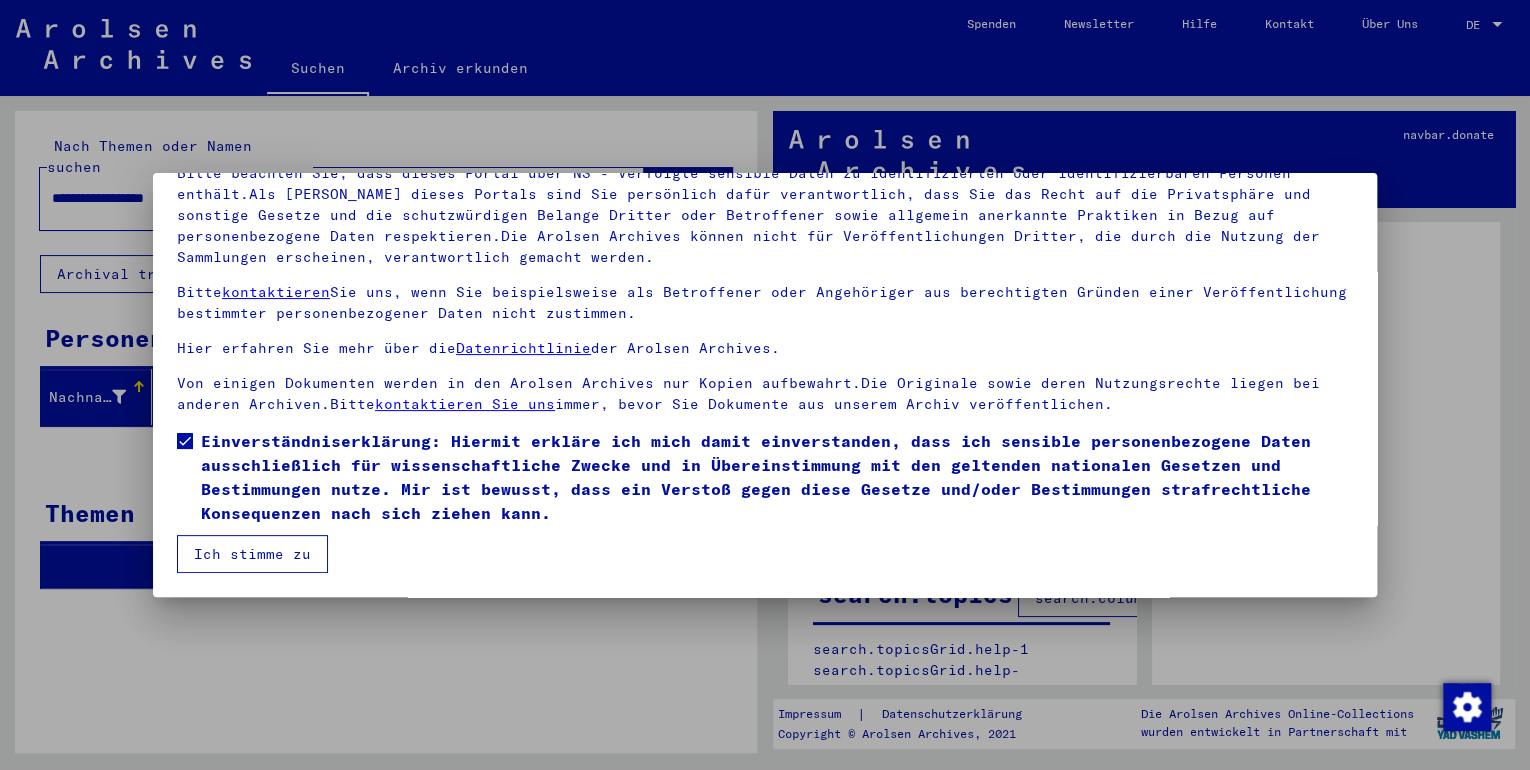 click on "Ich stimme zu" at bounding box center (252, 554) 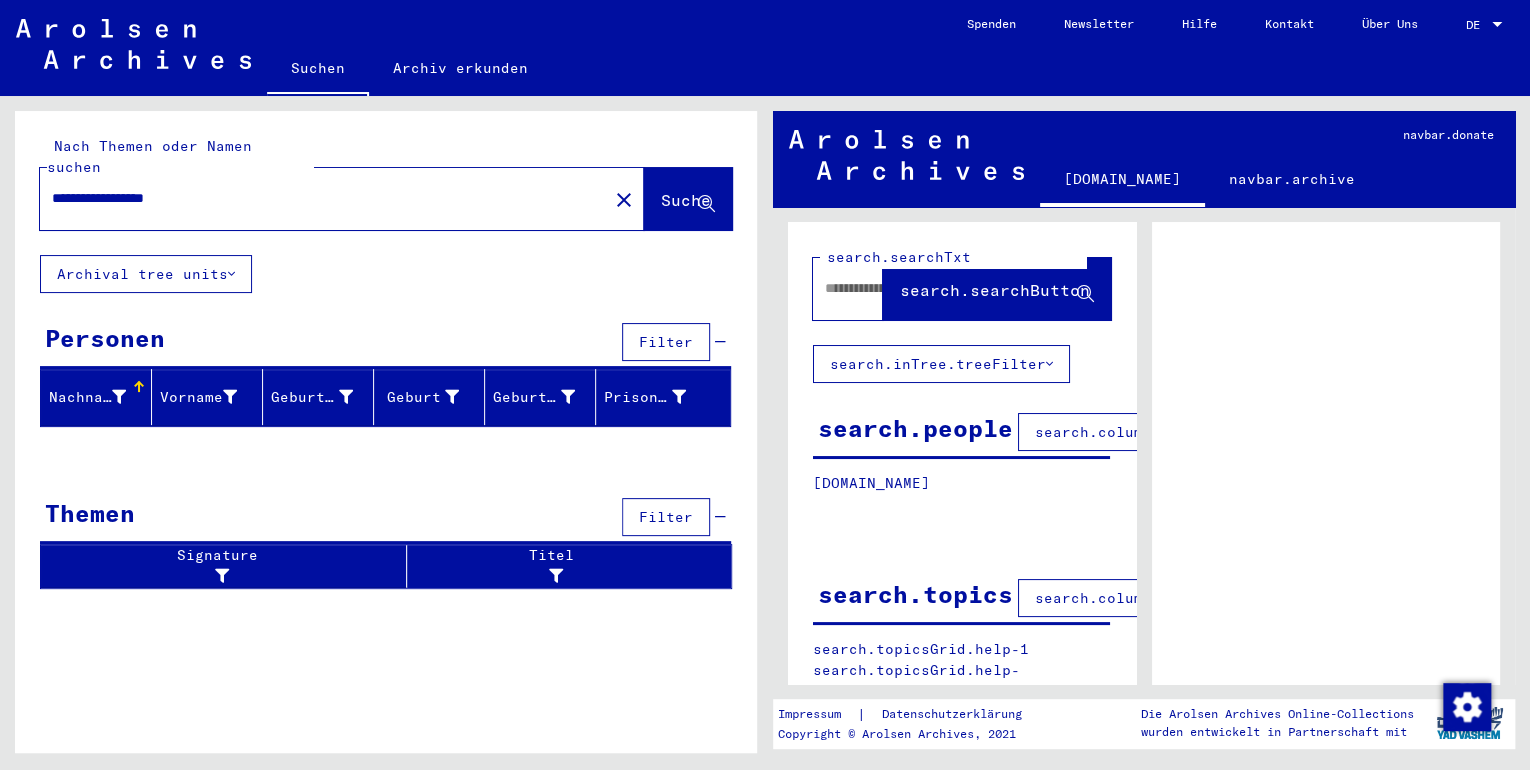 click on "**********" at bounding box center (324, 198) 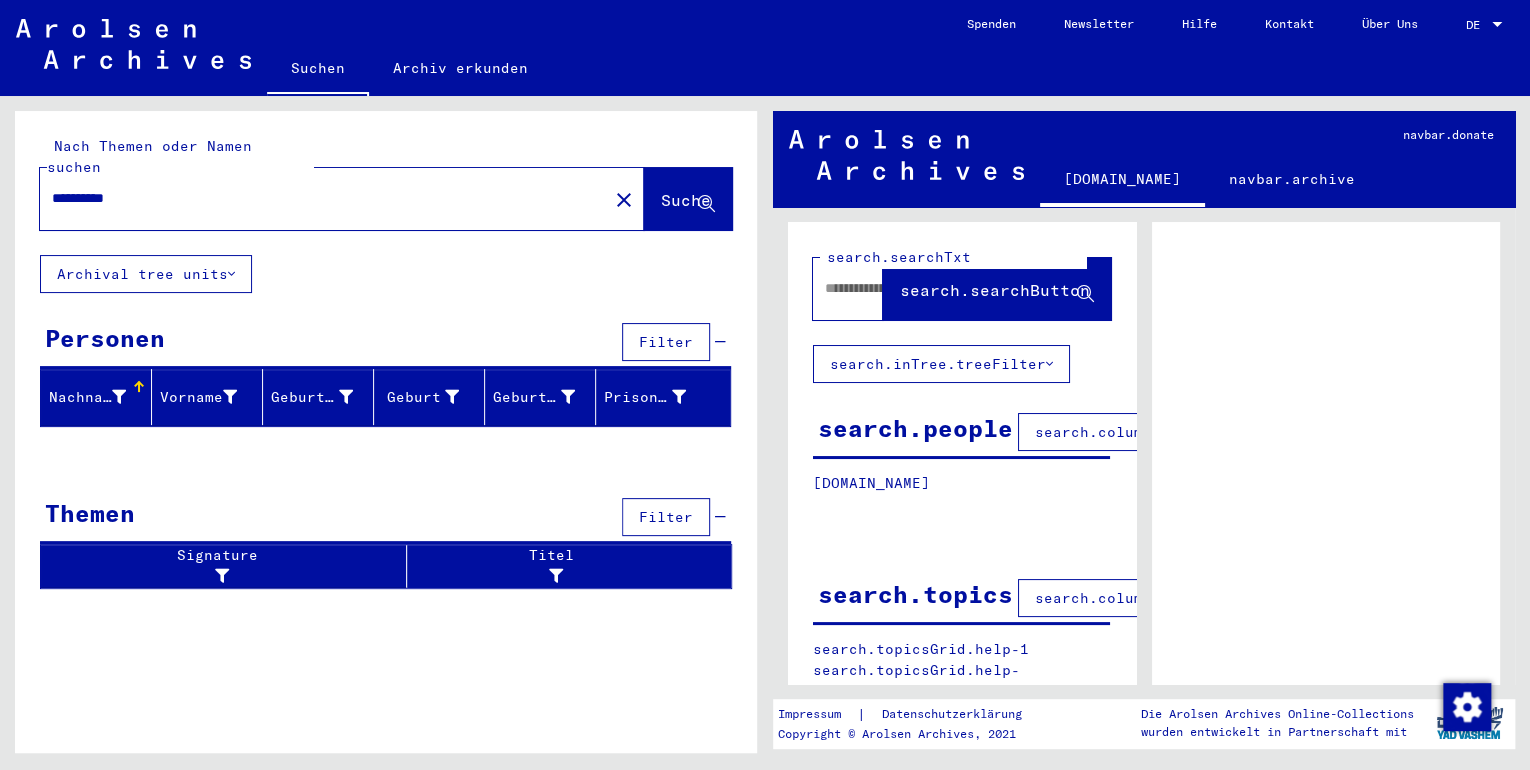 type on "**********" 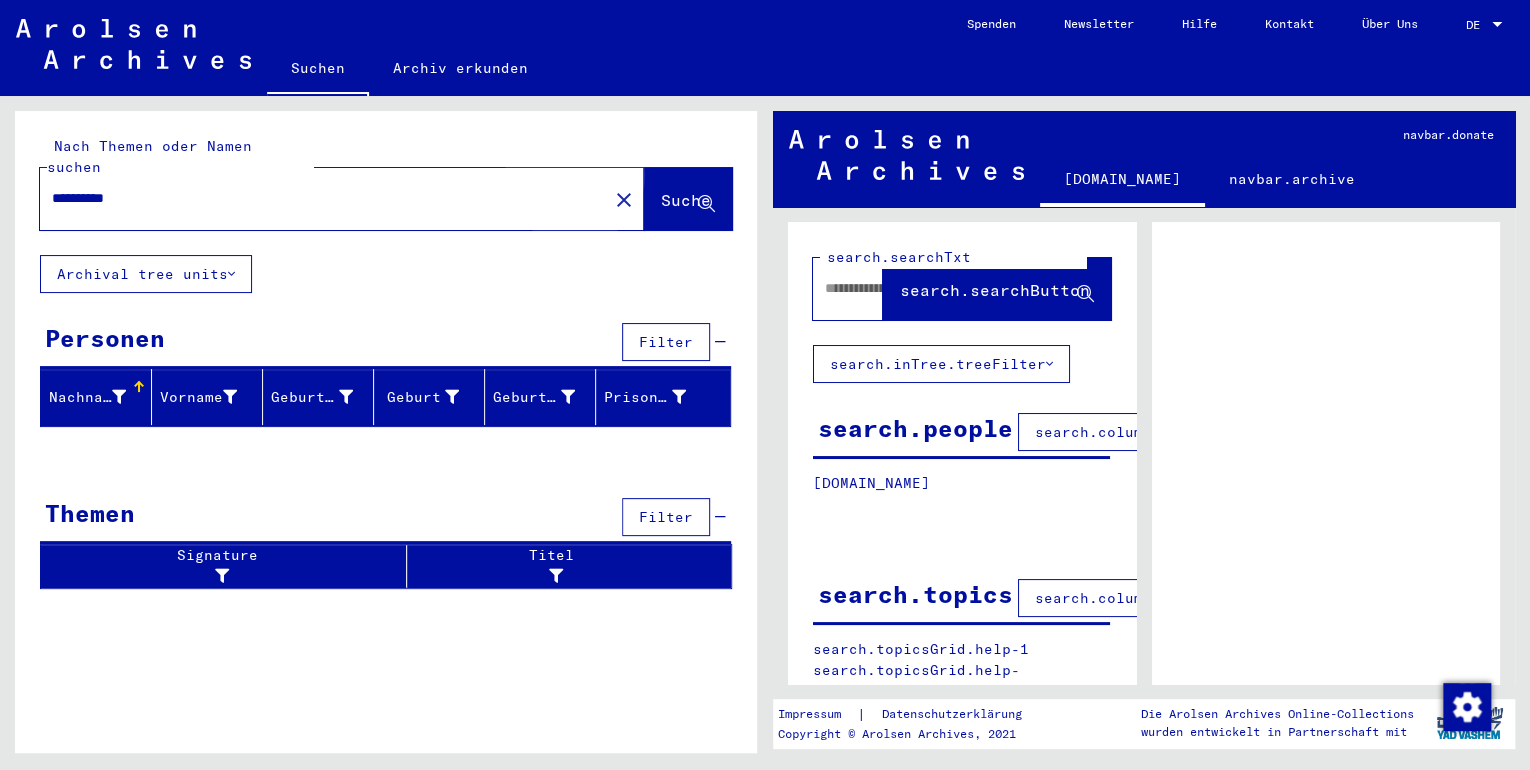 click on "Suche" 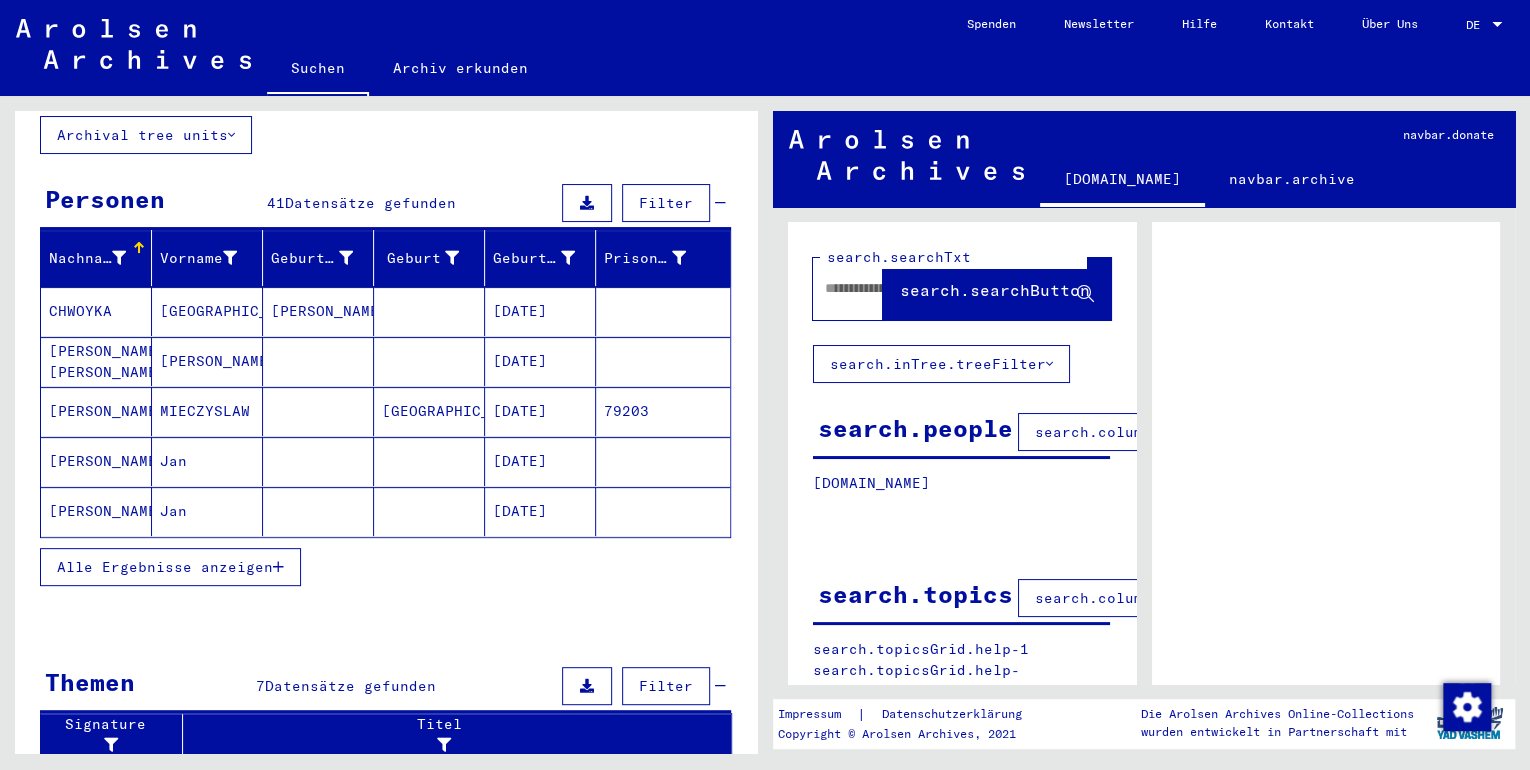 scroll, scrollTop: 160, scrollLeft: 0, axis: vertical 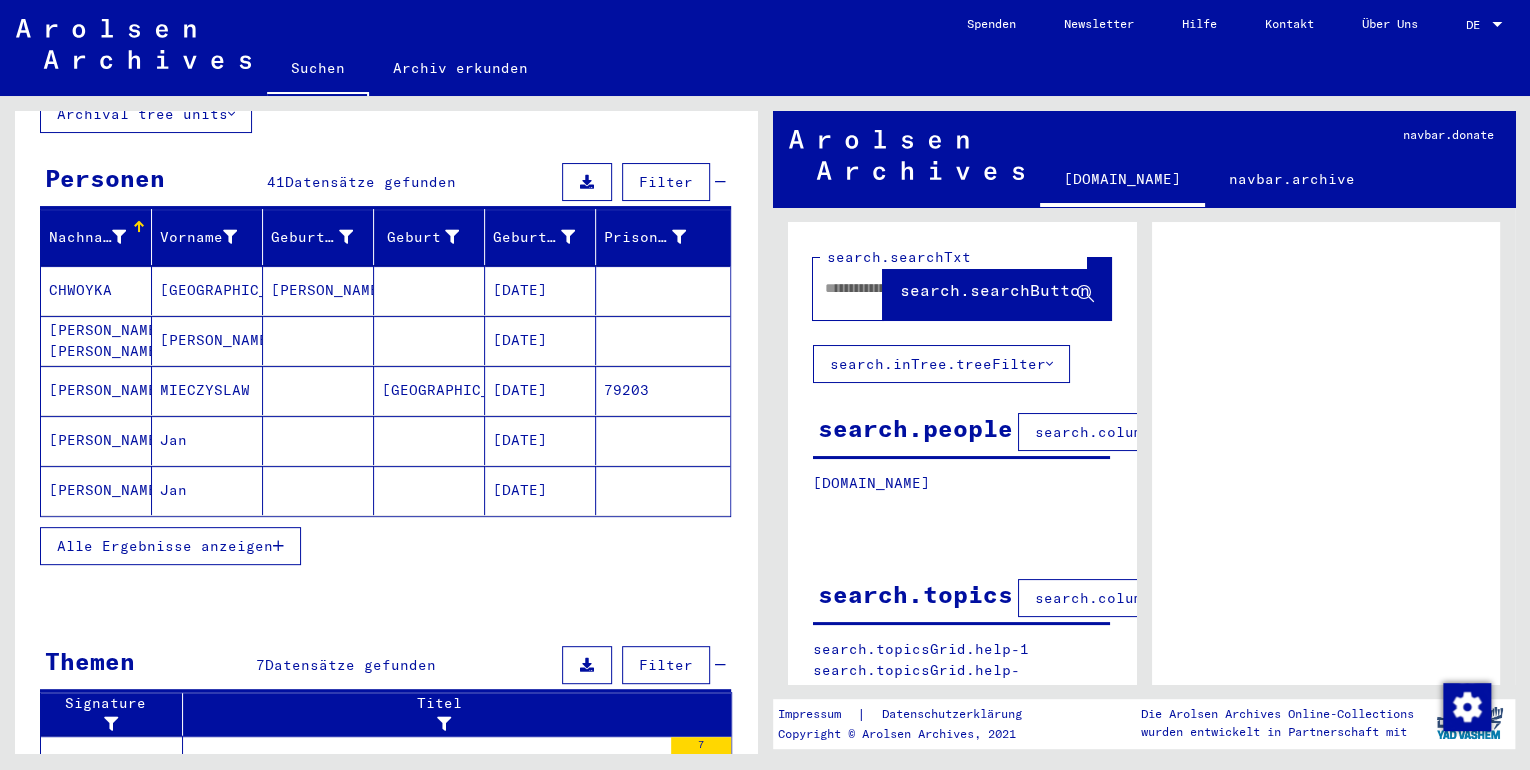 click on "Alle Ergebnisse anzeigen" at bounding box center (170, 546) 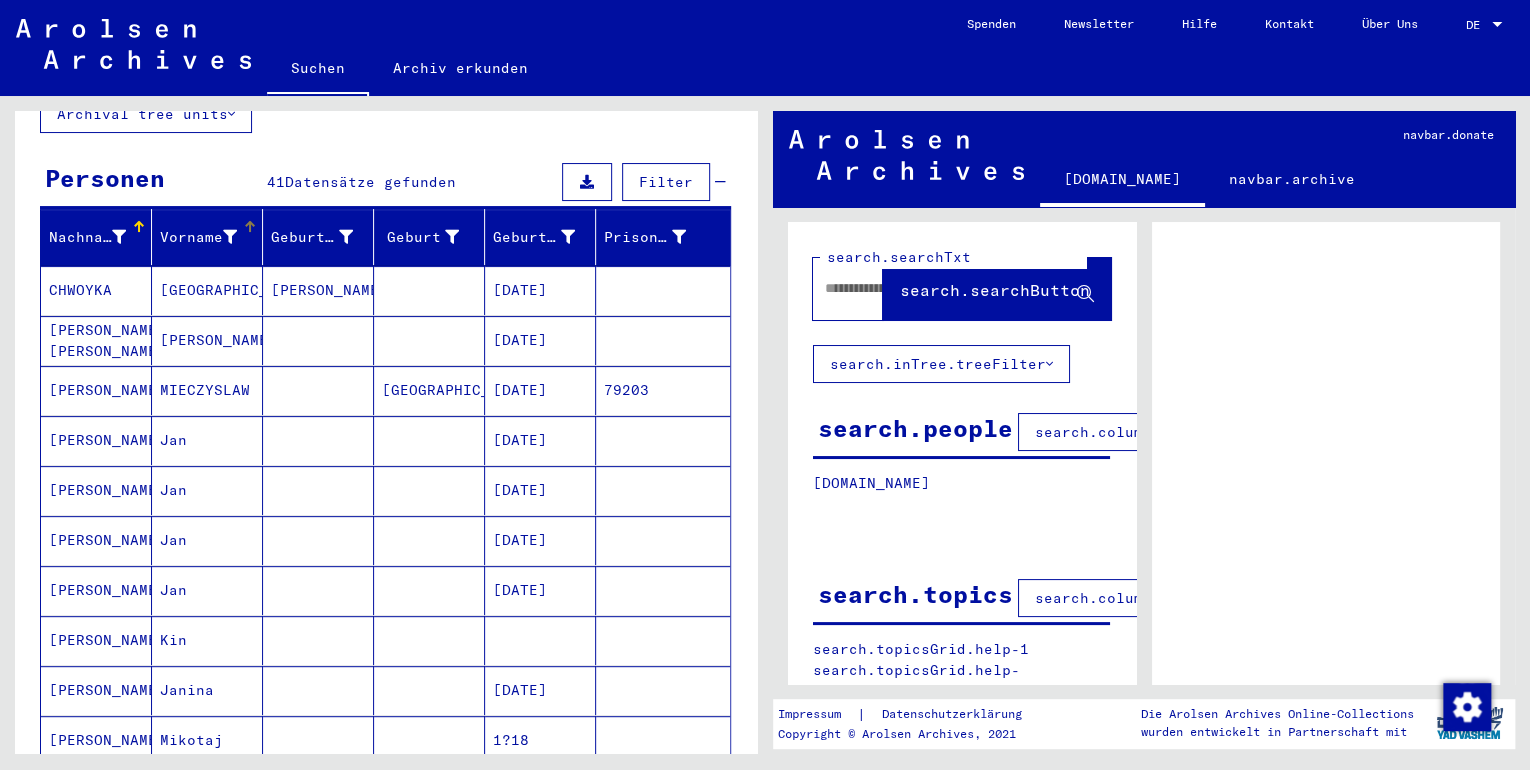 click at bounding box center [230, 237] 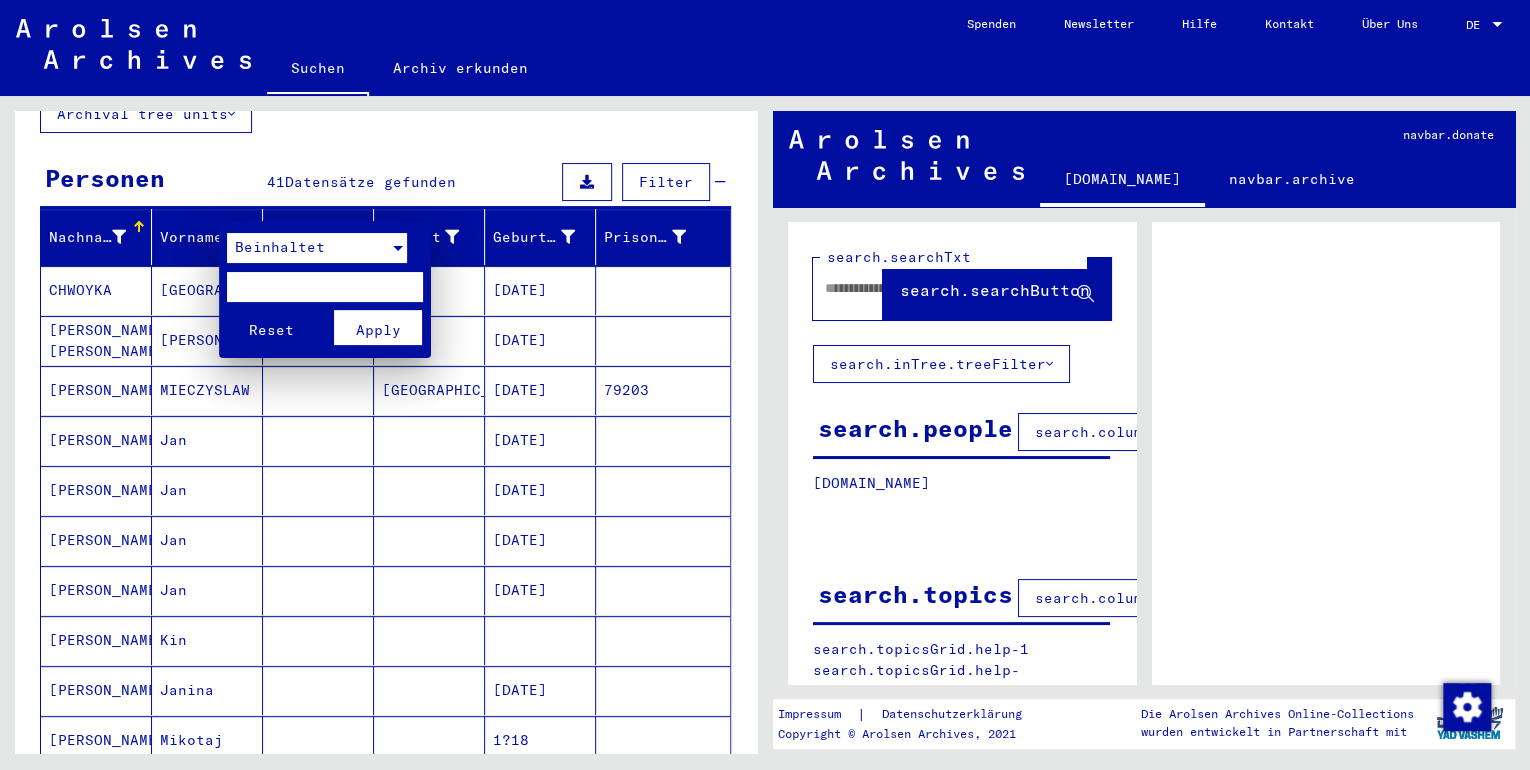 click on "Beinhaltet" at bounding box center [308, 248] 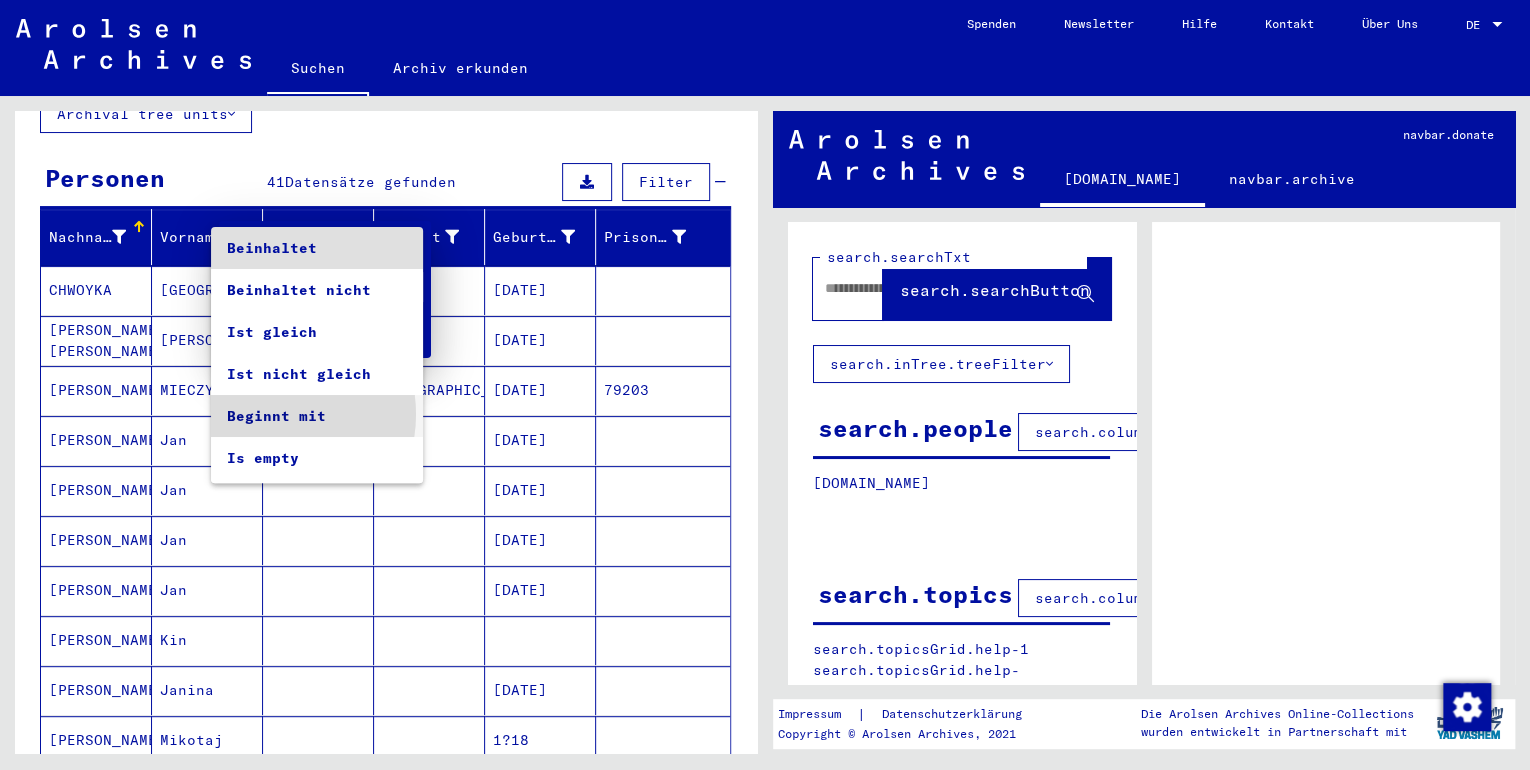 click on "Beginnt mit" at bounding box center [317, 416] 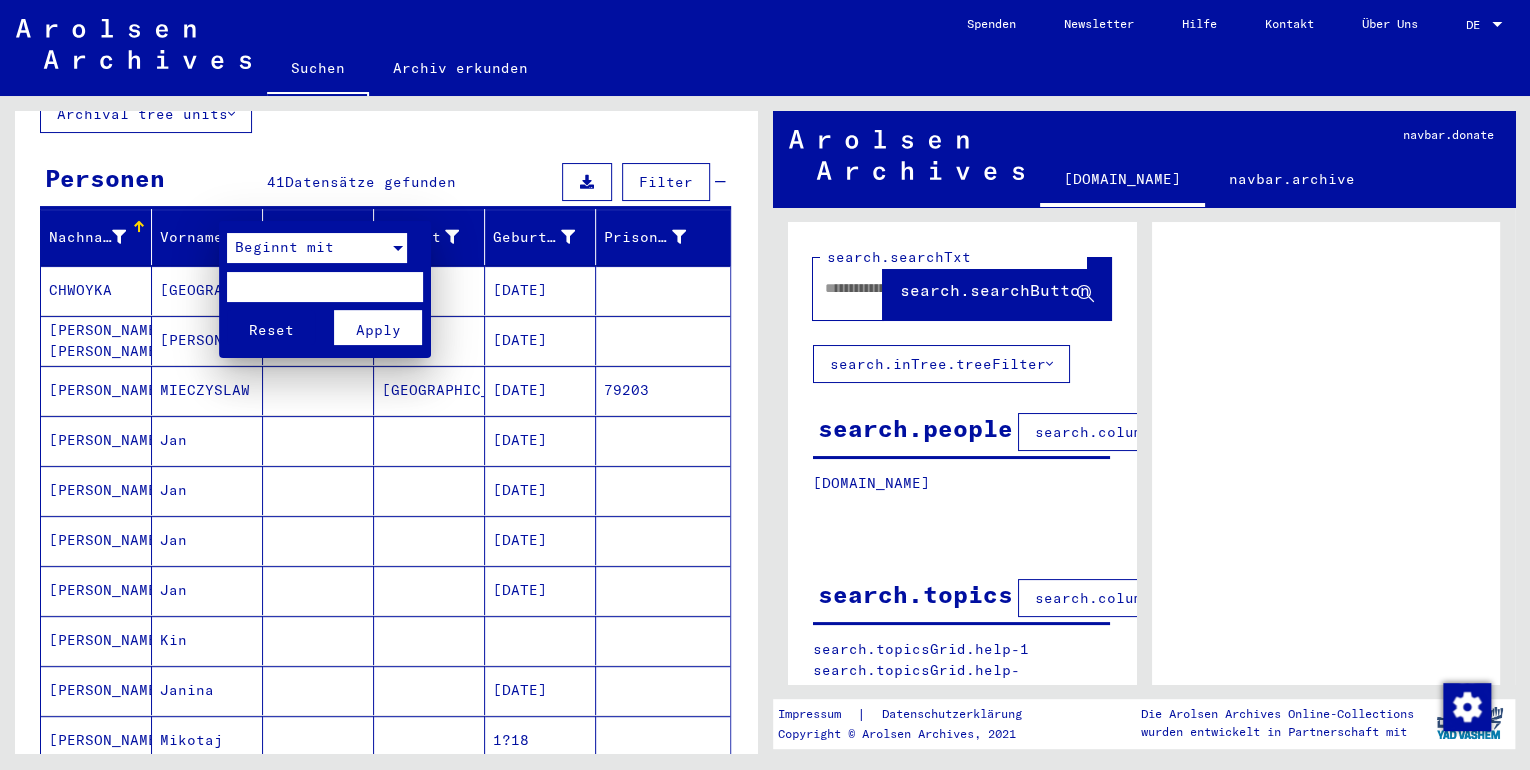 click at bounding box center [325, 287] 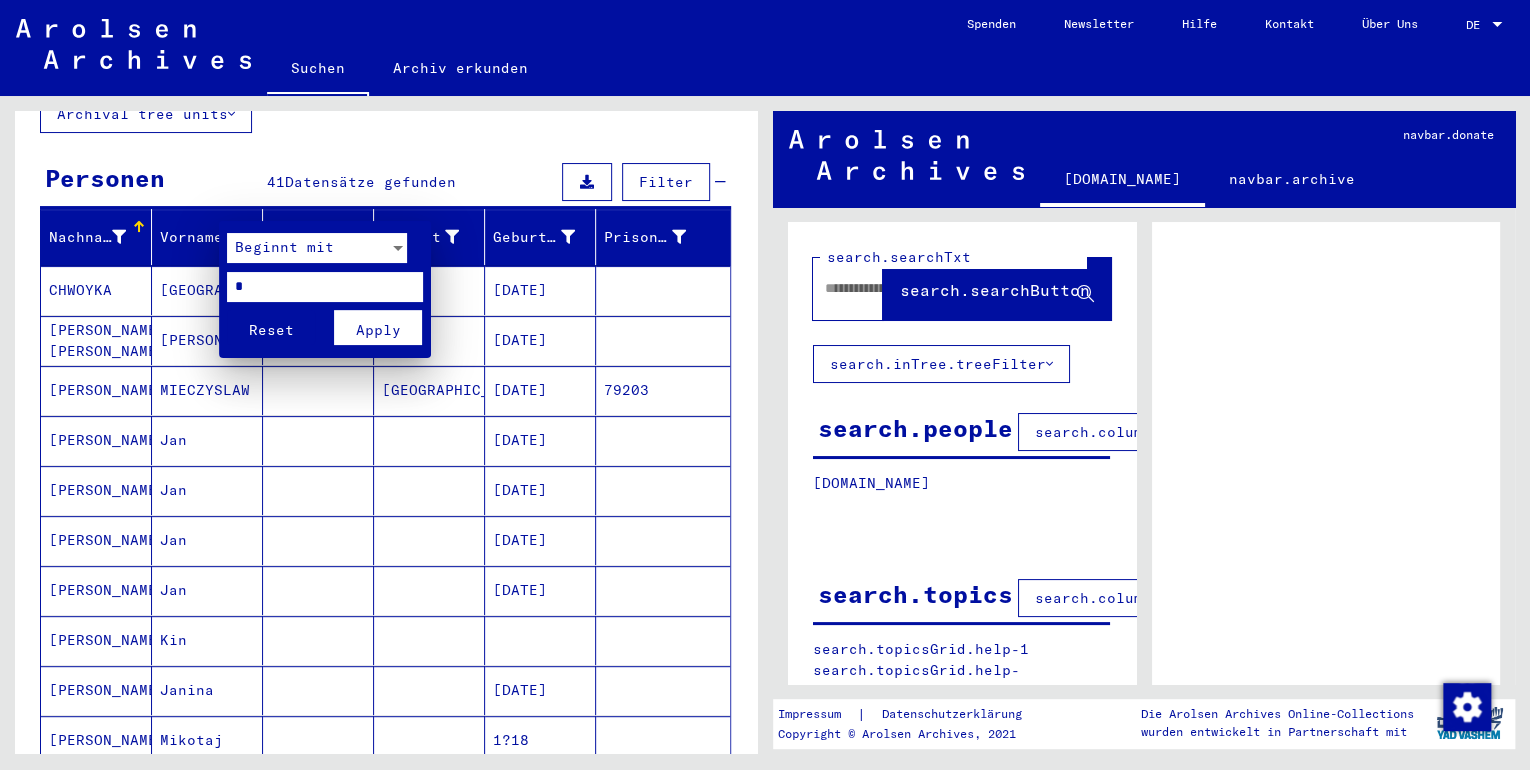 type on "*" 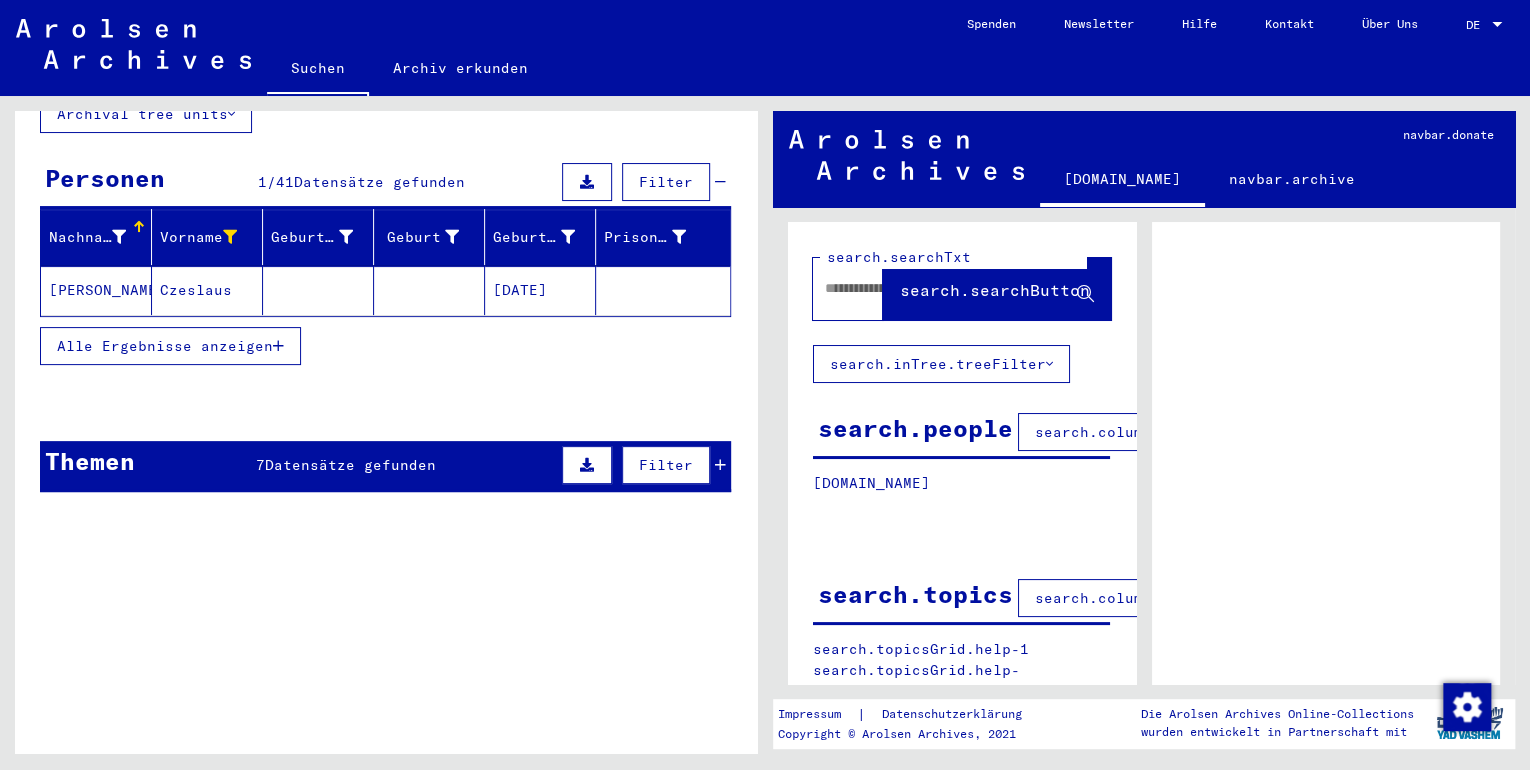 click 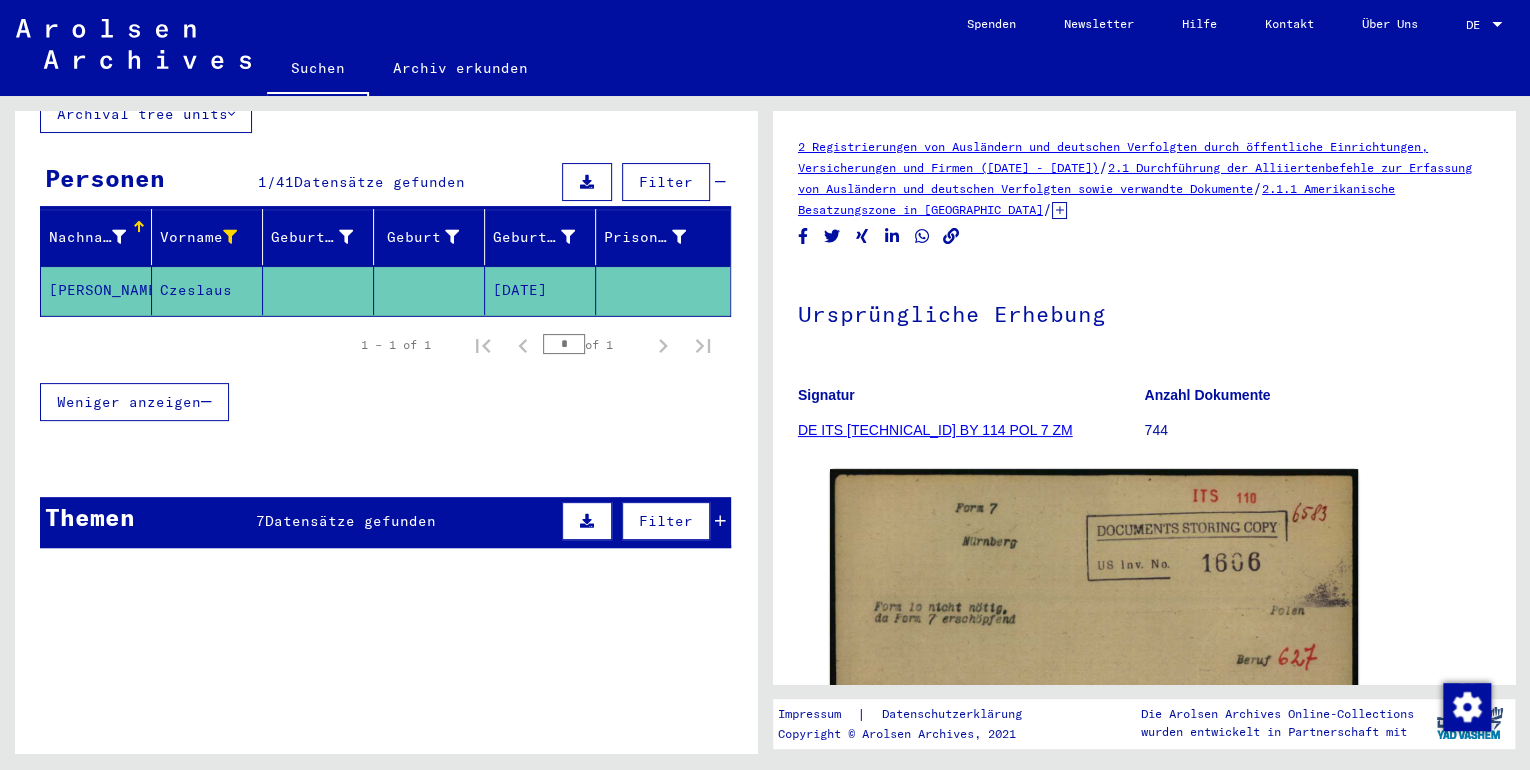 scroll, scrollTop: 0, scrollLeft: 0, axis: both 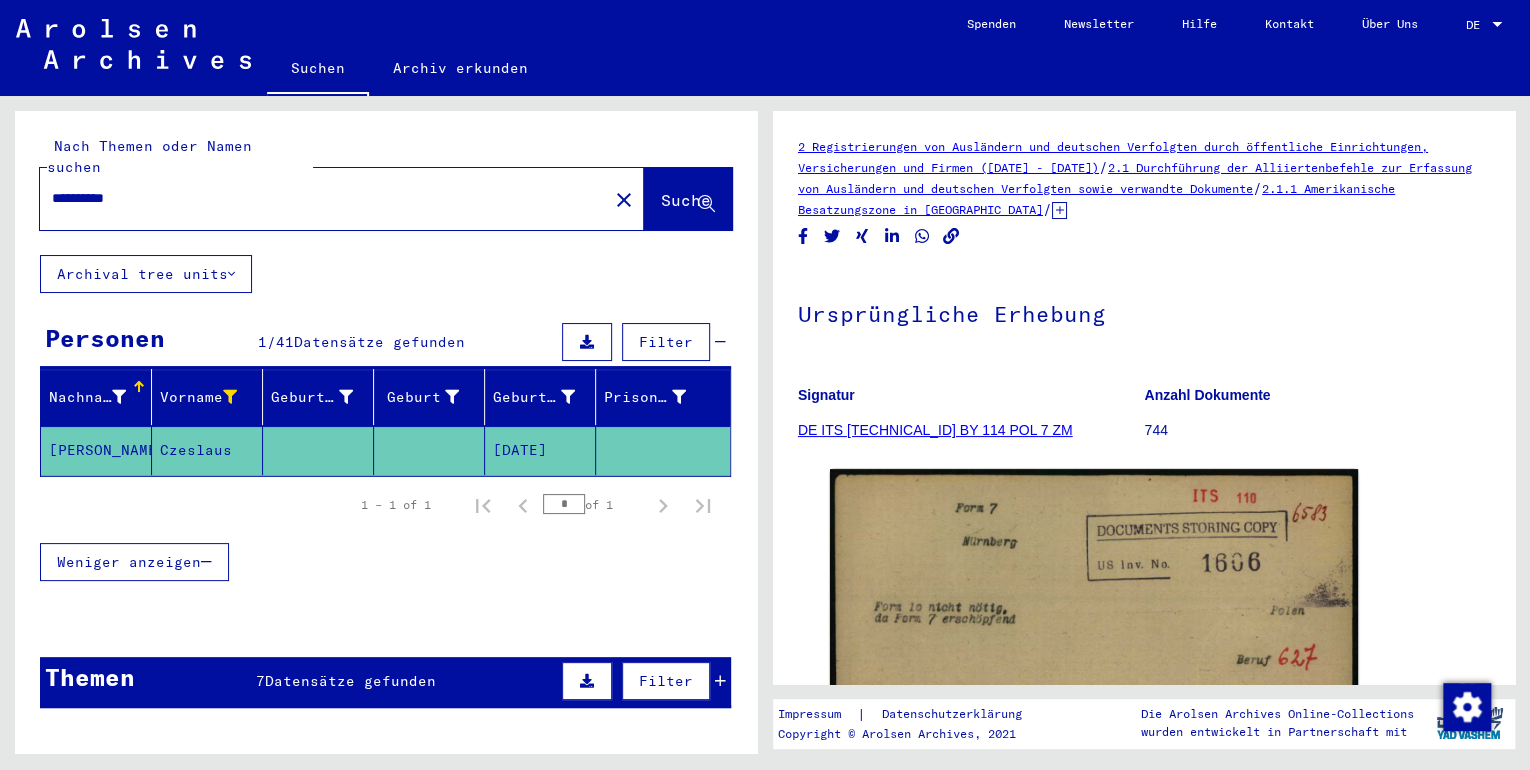 click on "**********" at bounding box center [324, 198] 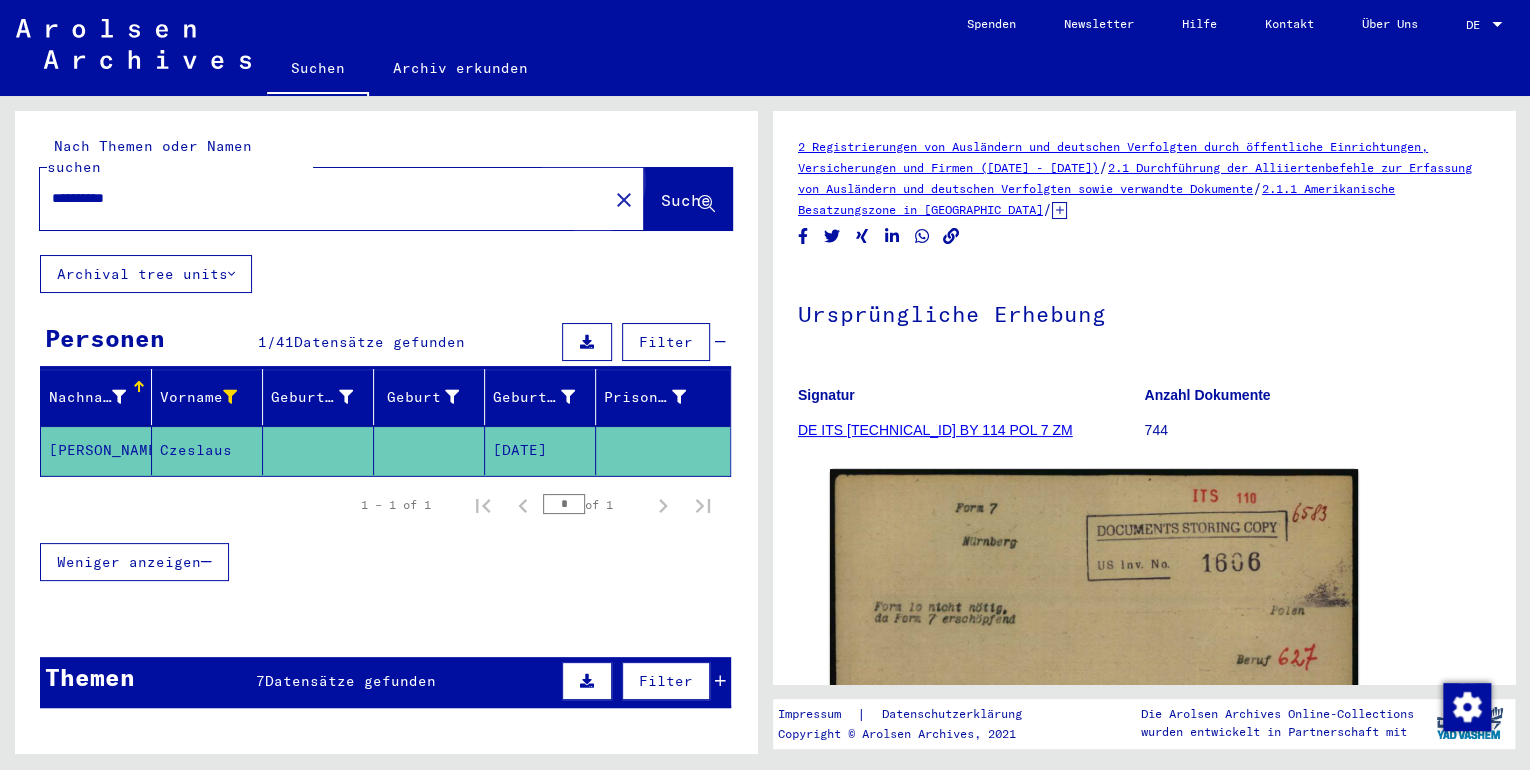 click on "Suche" 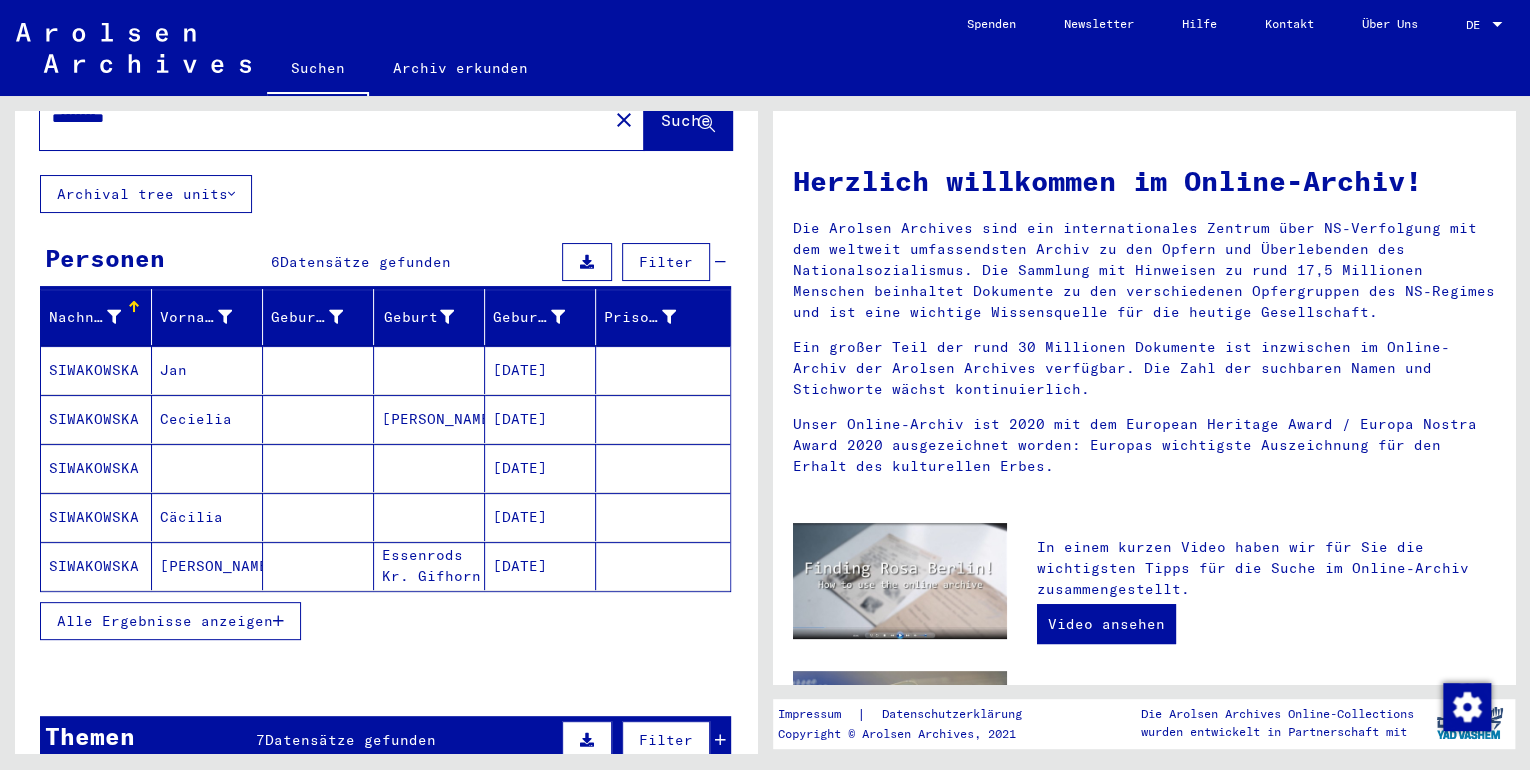 scroll, scrollTop: 160, scrollLeft: 0, axis: vertical 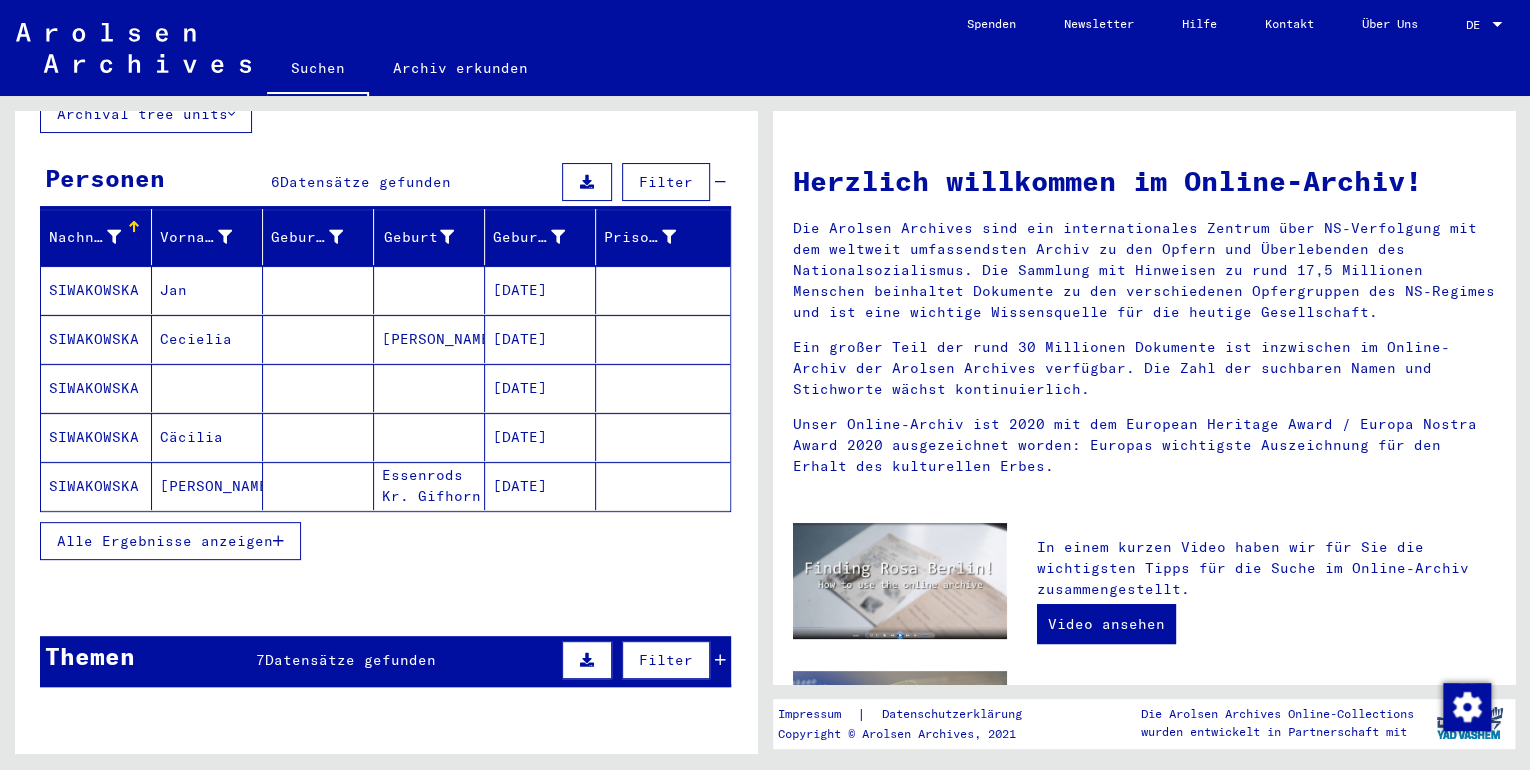 click at bounding box center [663, 388] 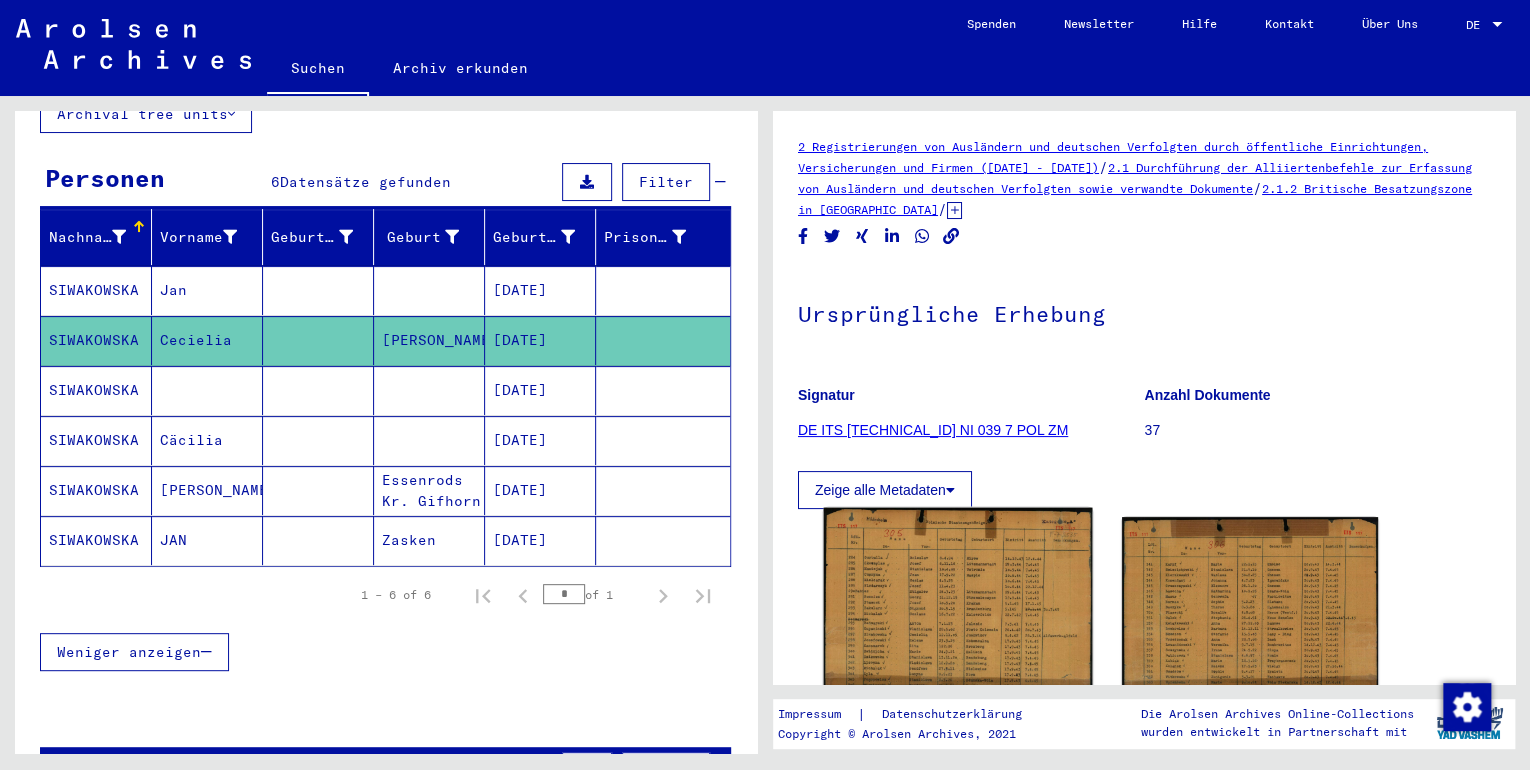 click 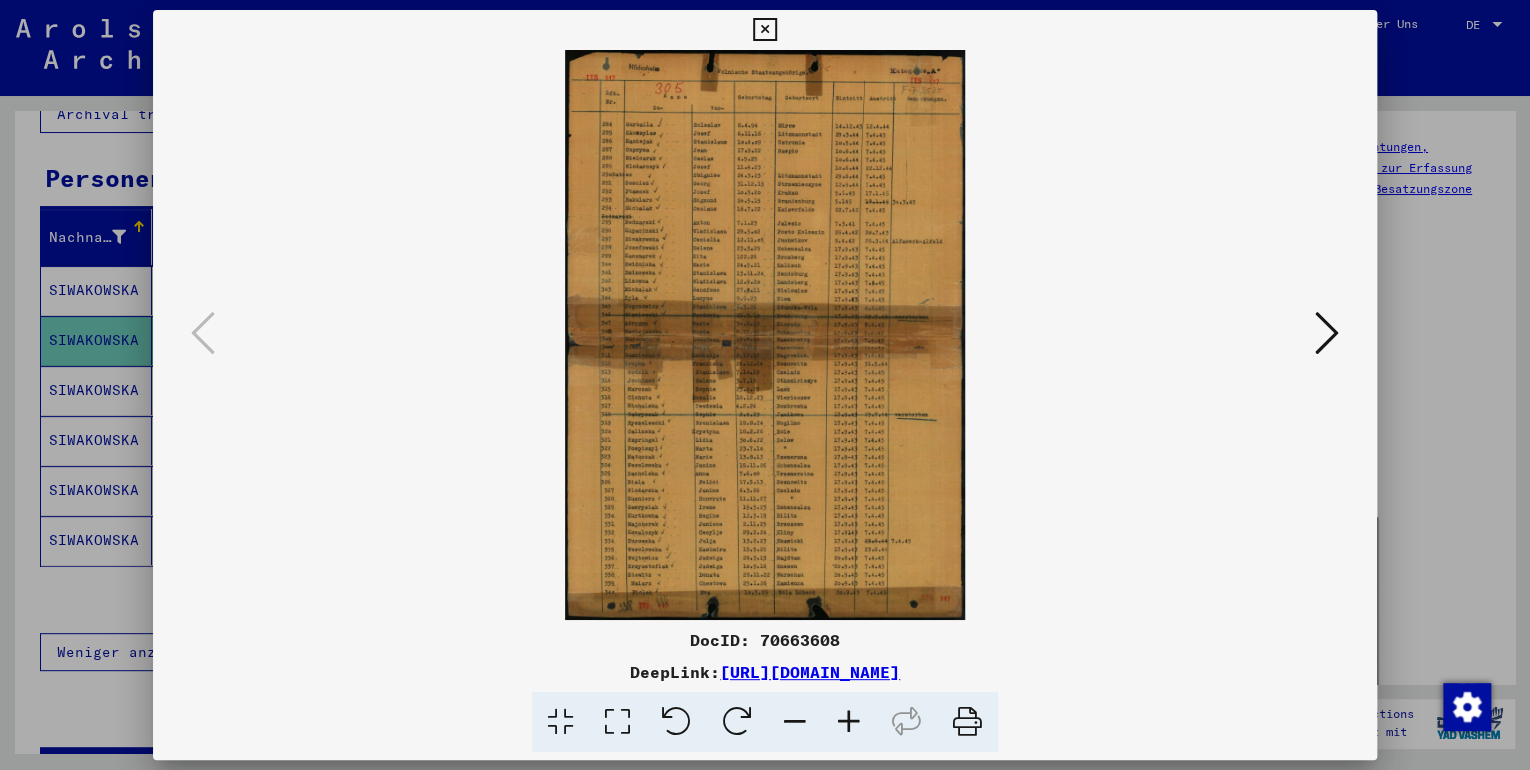 click at bounding box center (849, 722) 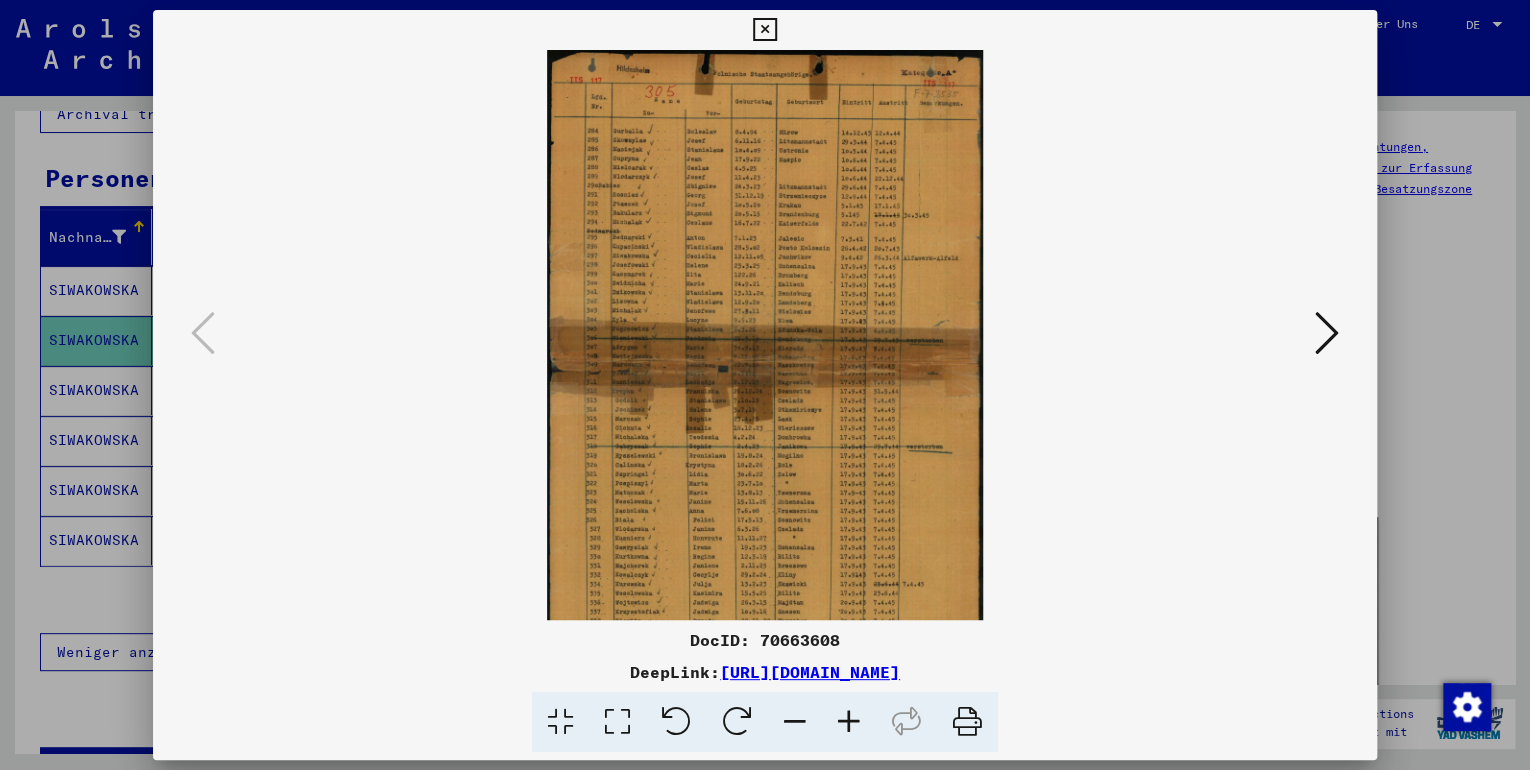 click at bounding box center (849, 722) 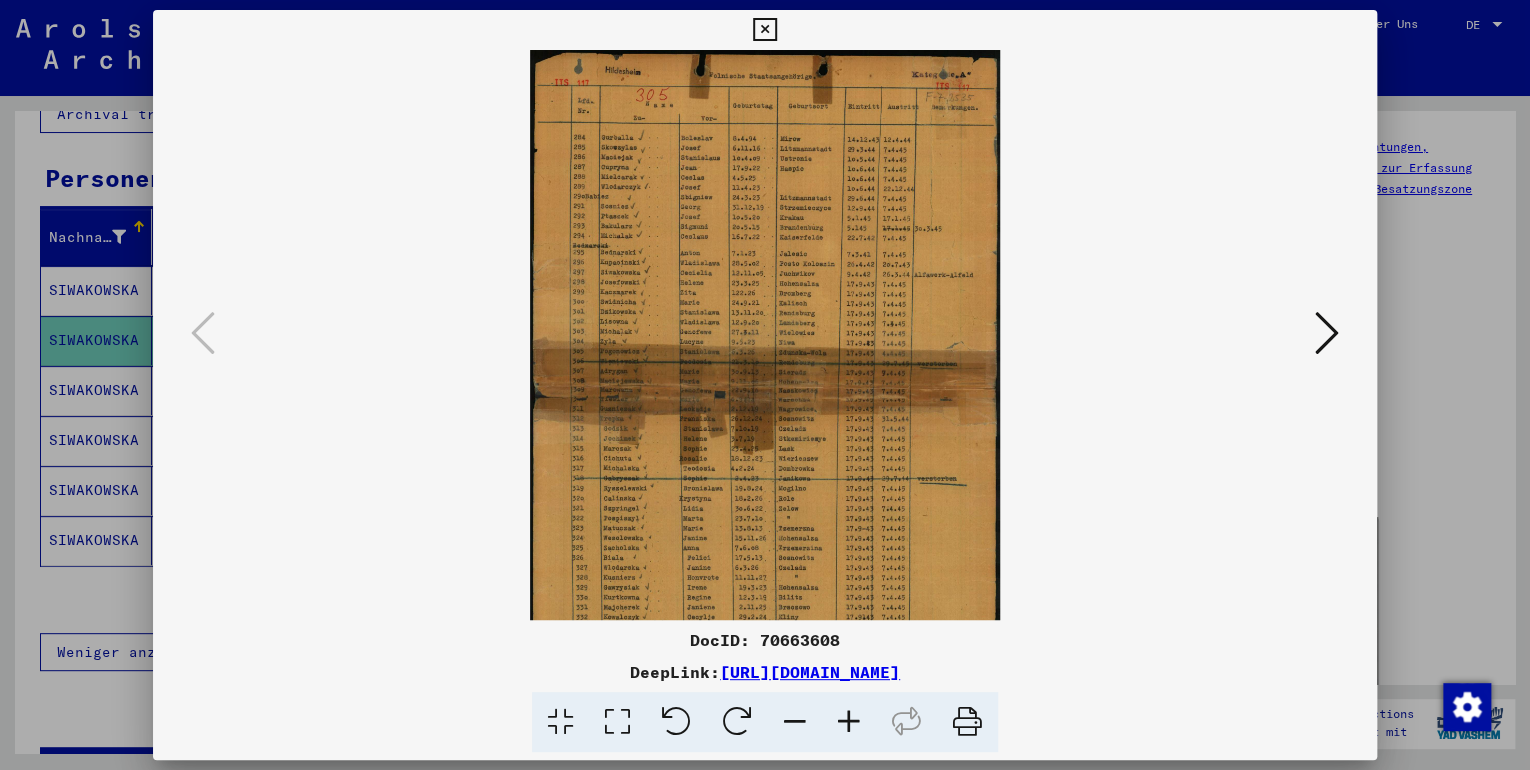 click at bounding box center (849, 722) 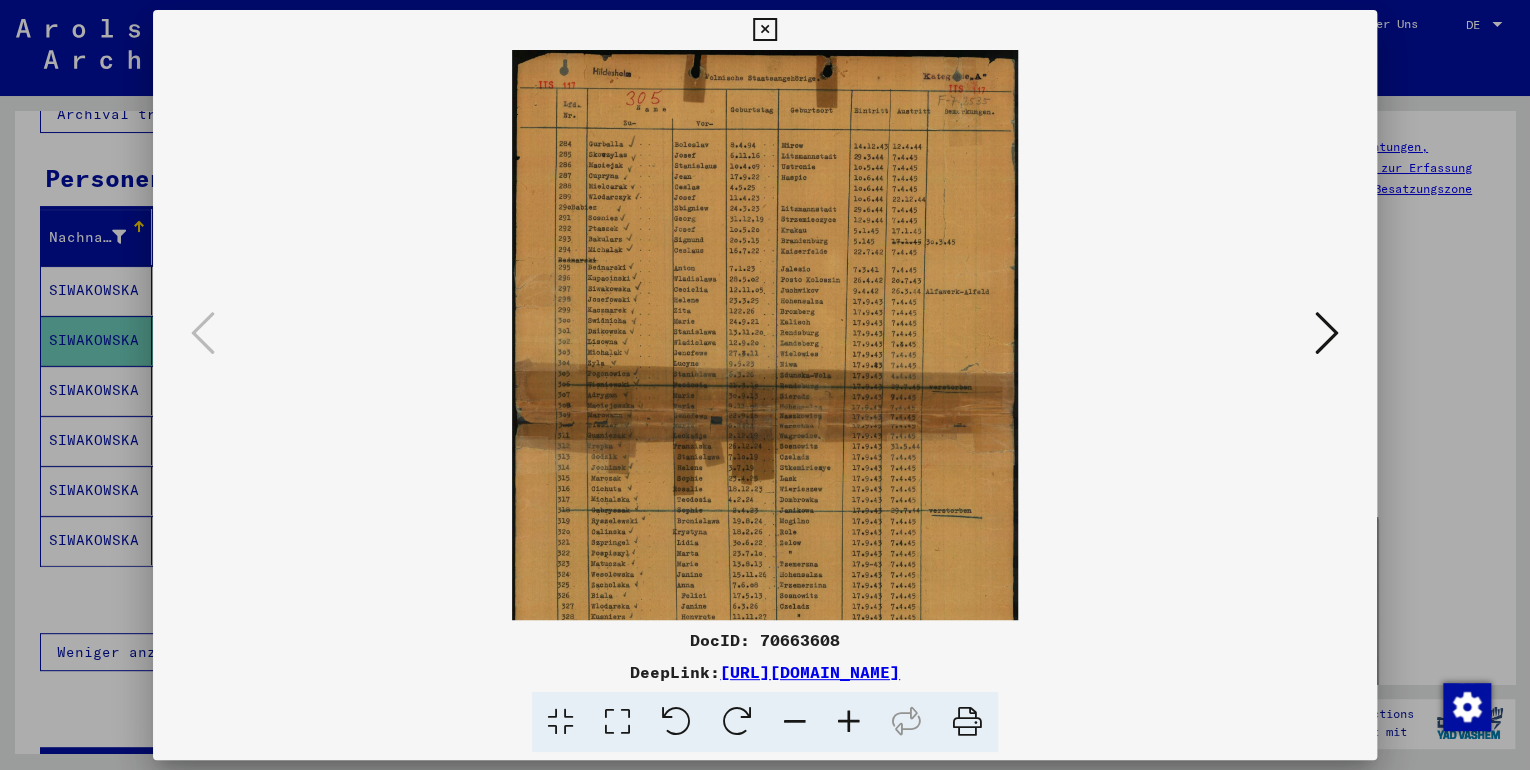 click at bounding box center (849, 722) 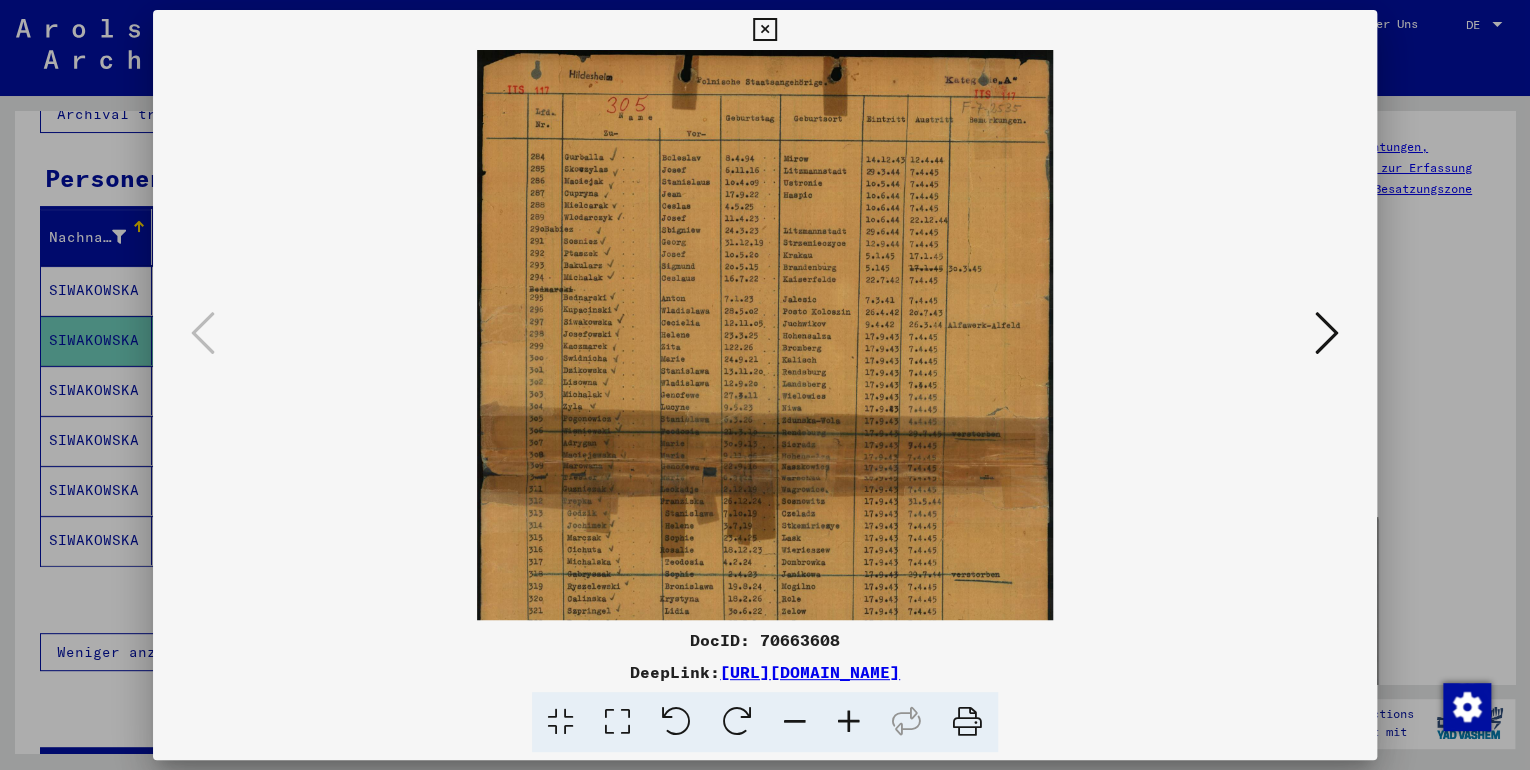 click at bounding box center (849, 722) 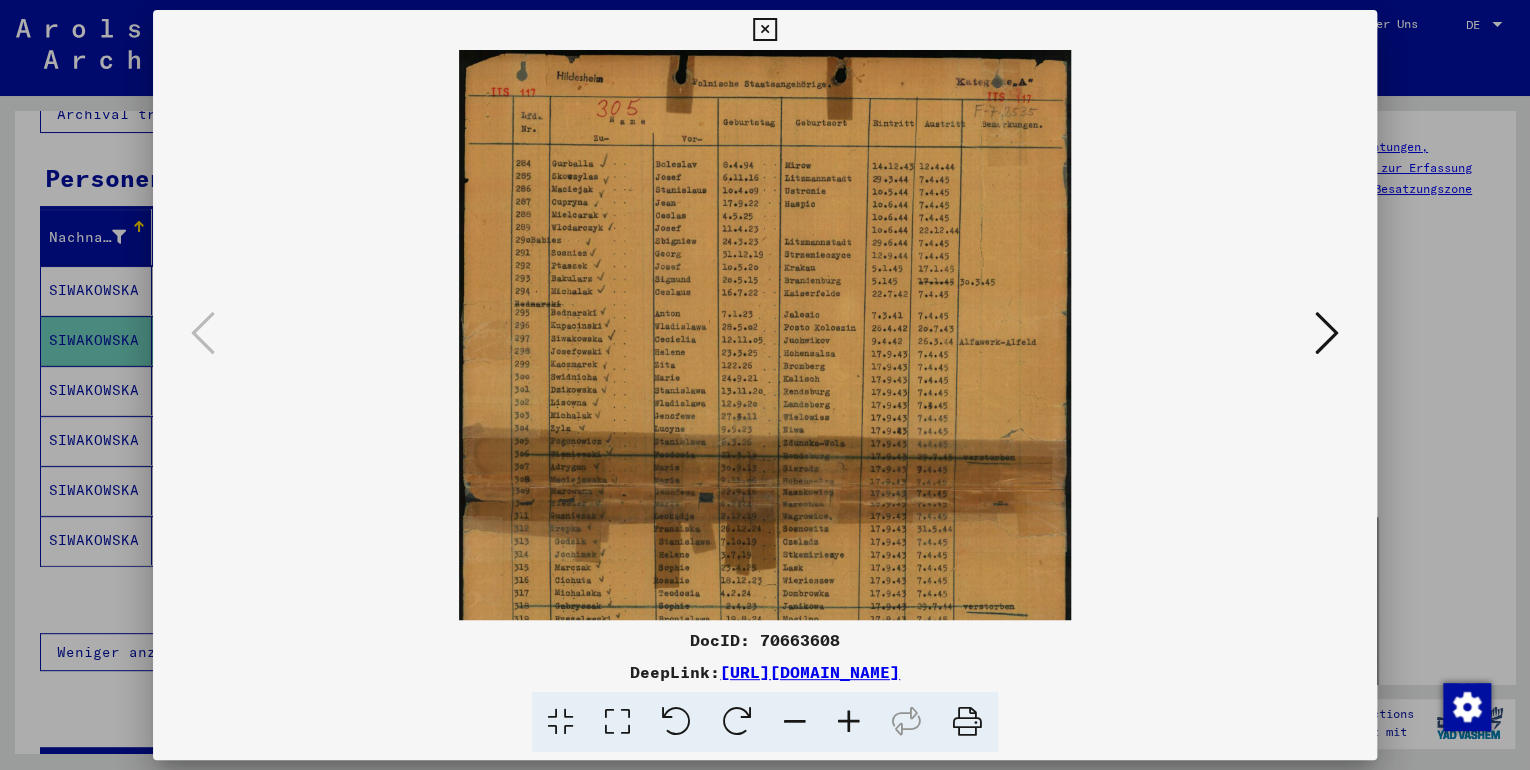 click at bounding box center (849, 722) 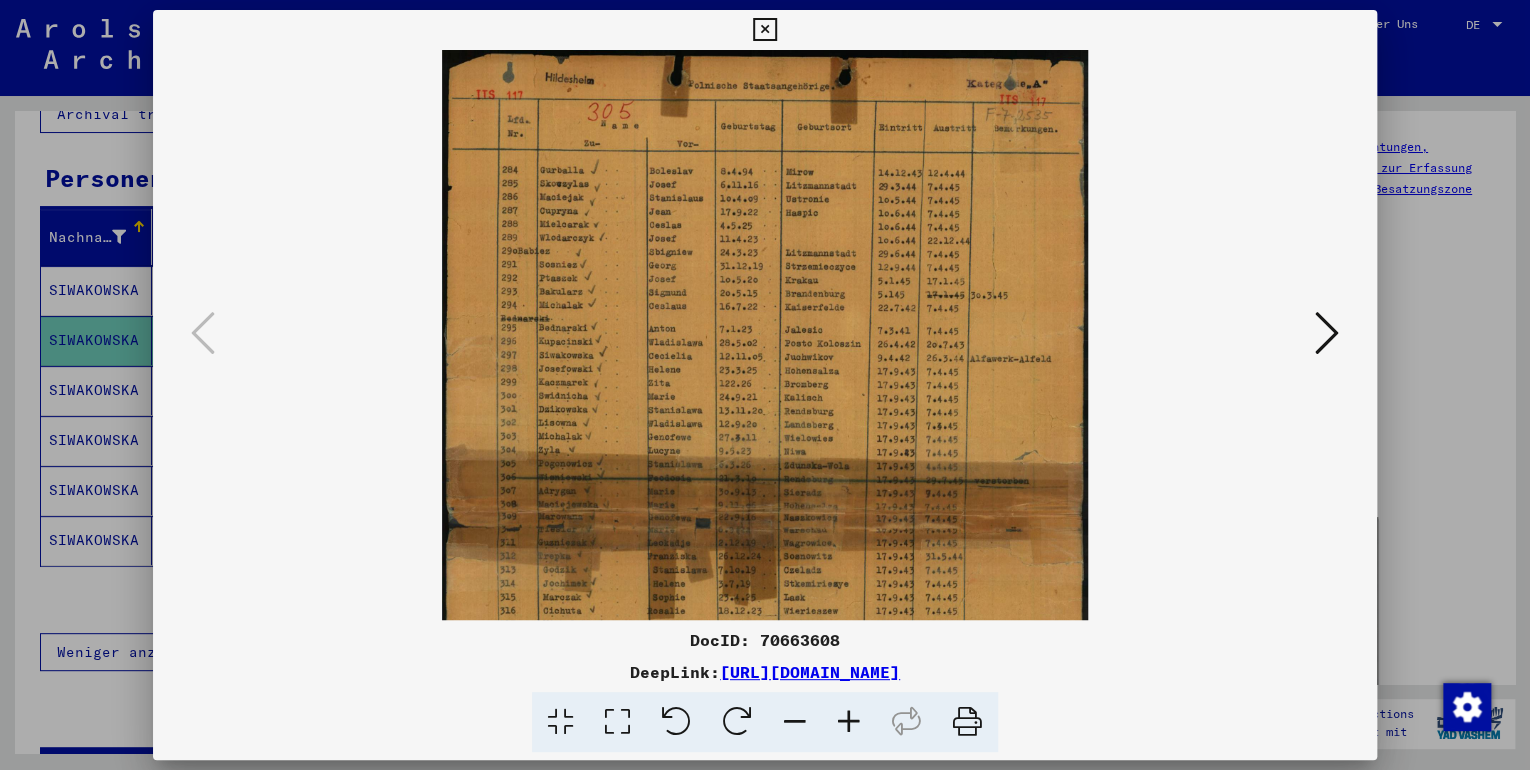click at bounding box center (849, 722) 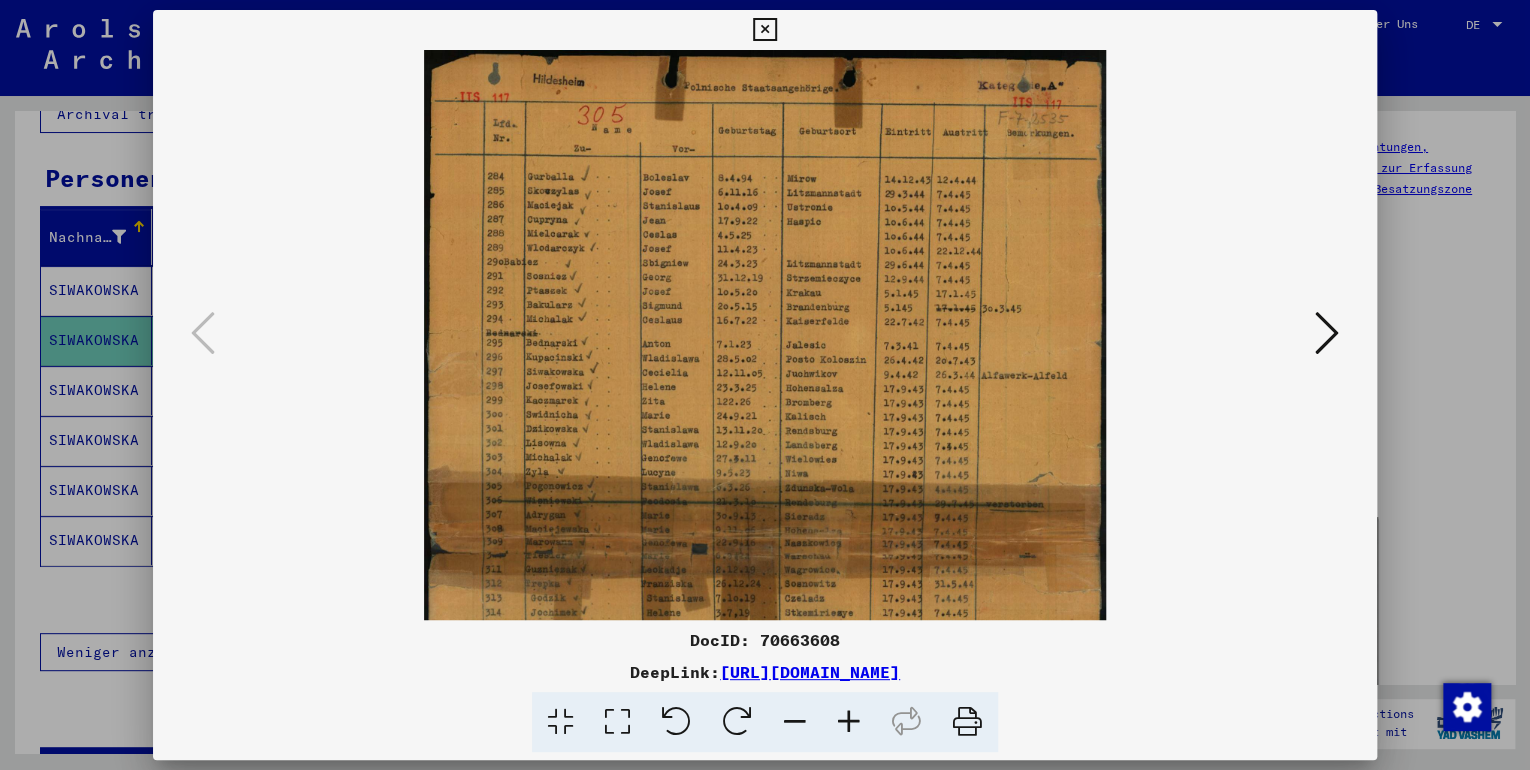 click at bounding box center (849, 722) 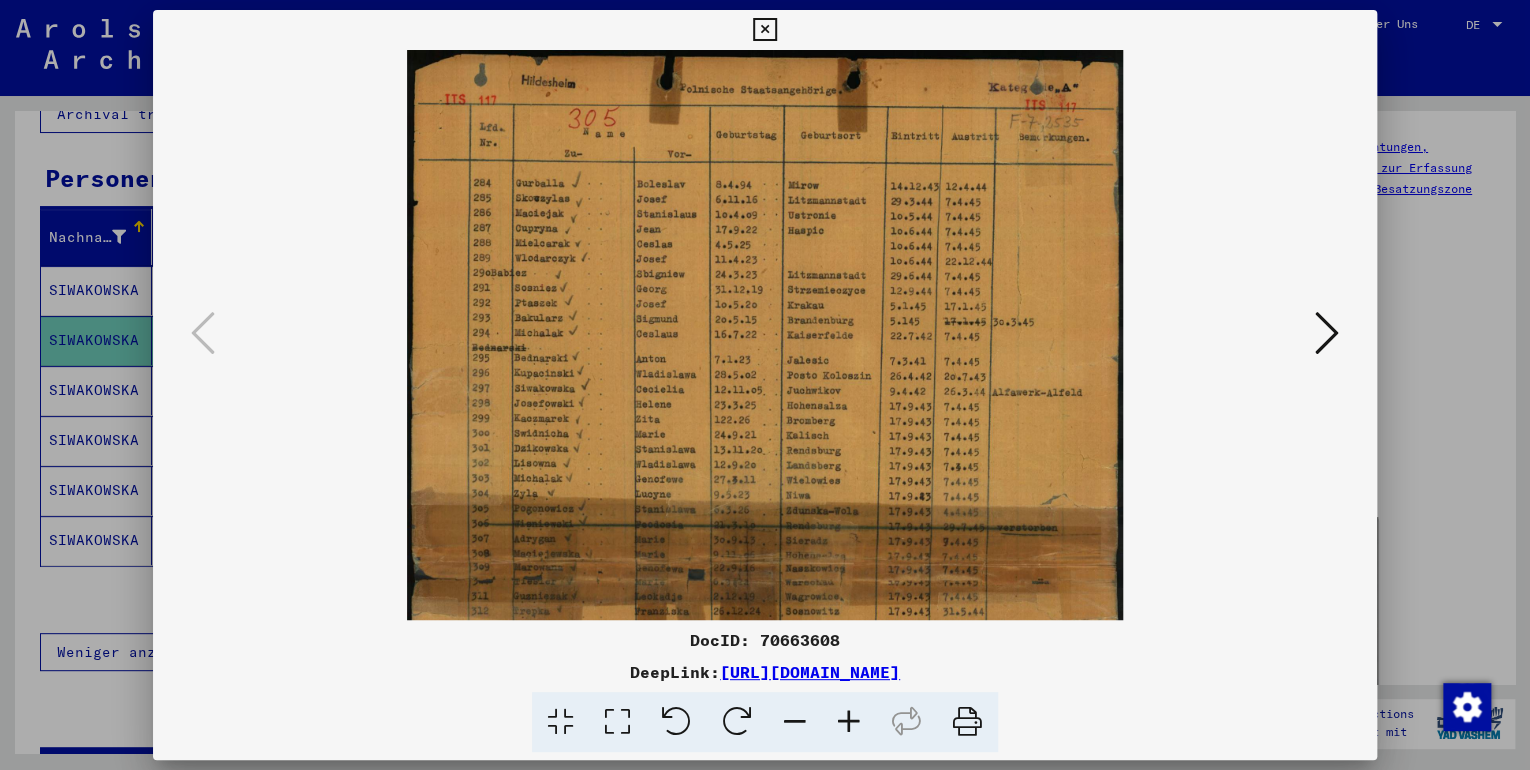 click at bounding box center (849, 722) 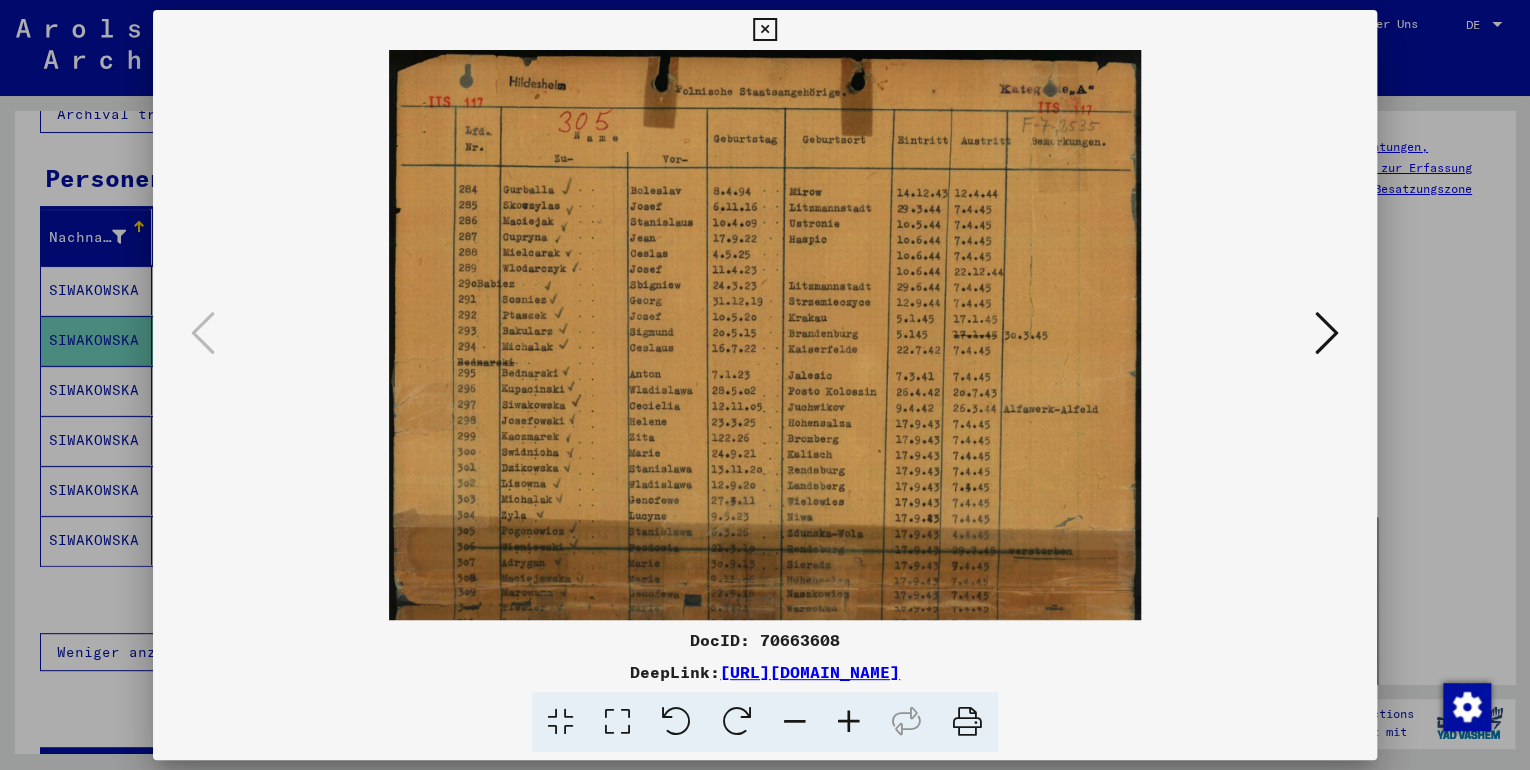 click at bounding box center (849, 722) 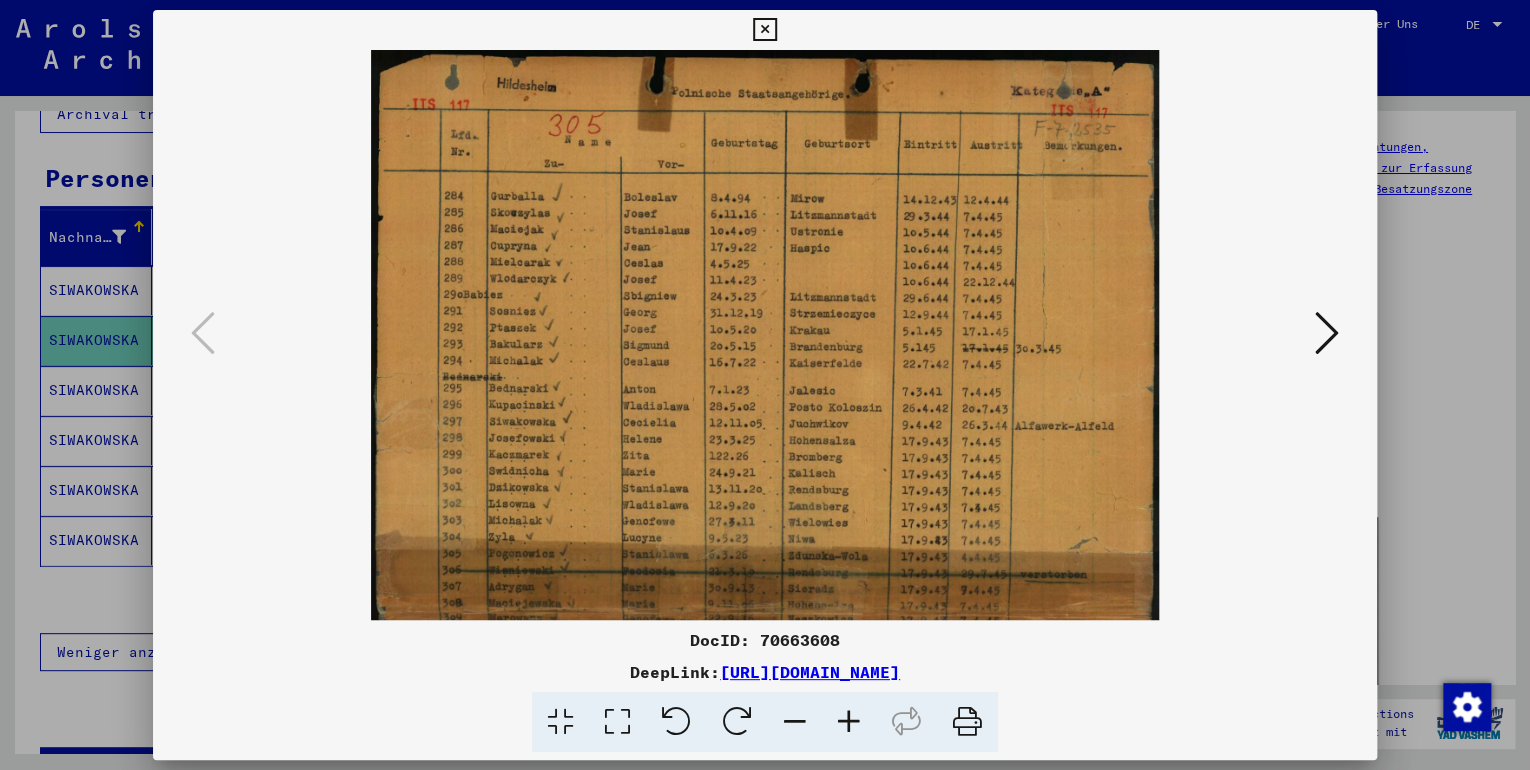 click at bounding box center [849, 722] 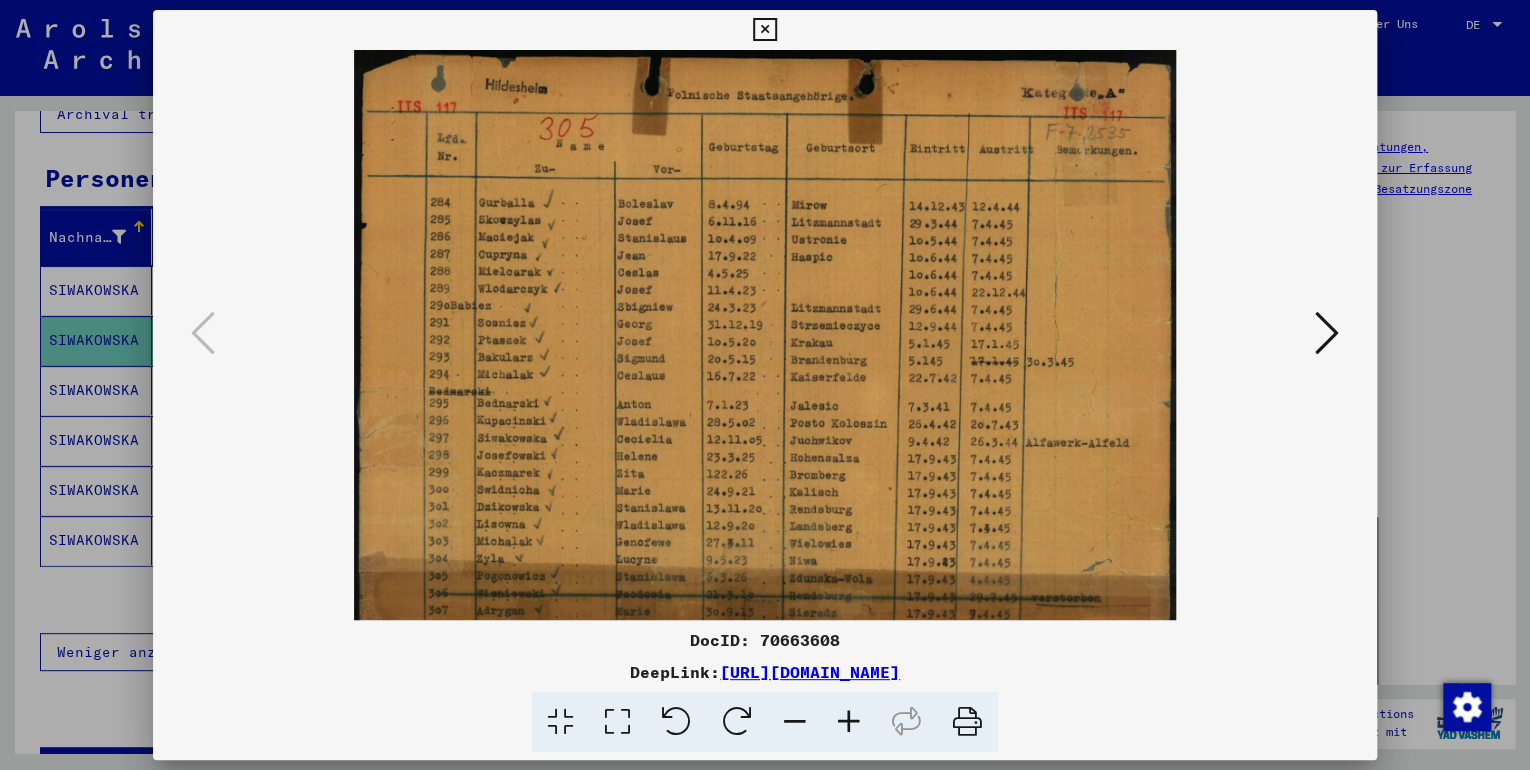 click at bounding box center (849, 722) 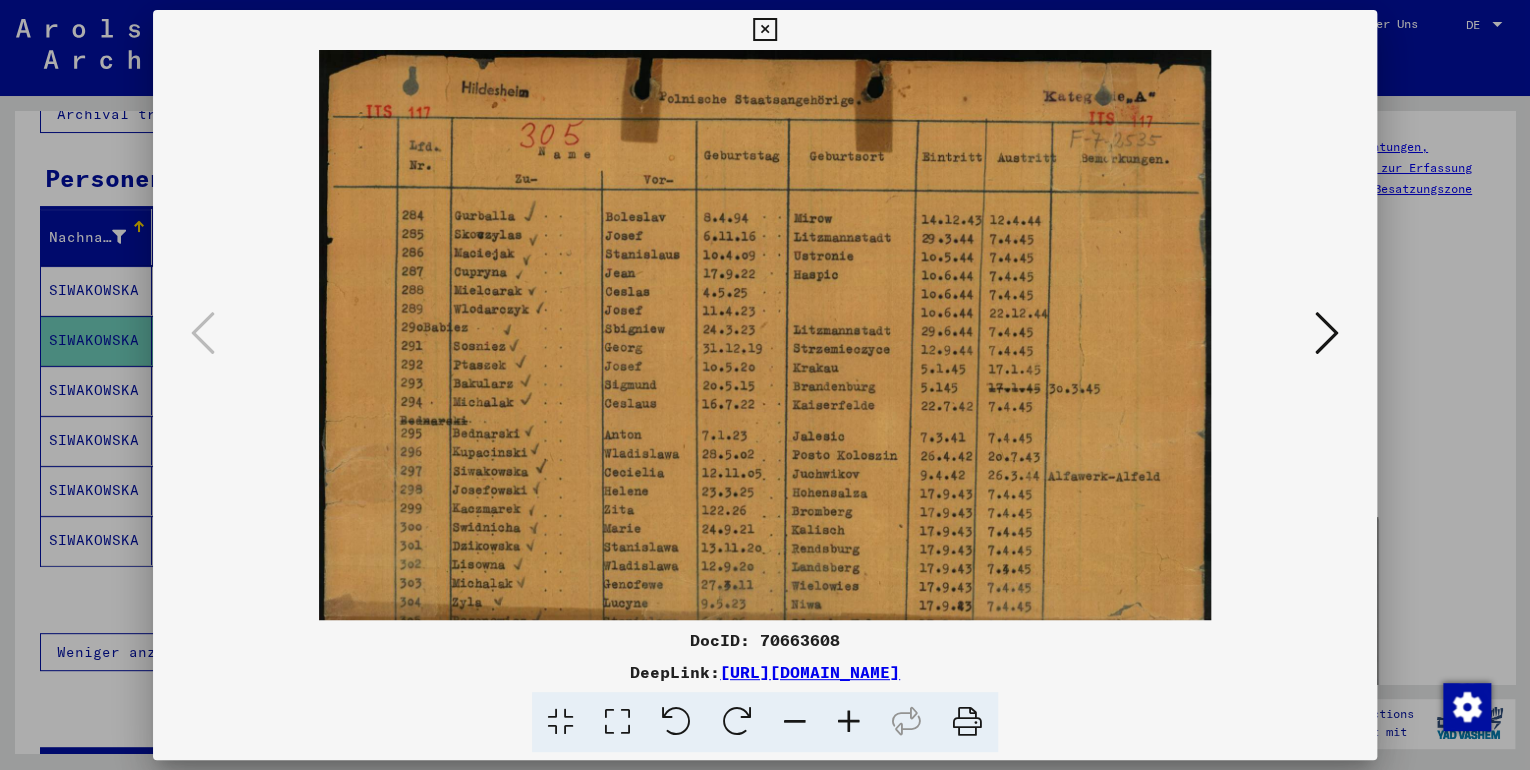 click at bounding box center (849, 722) 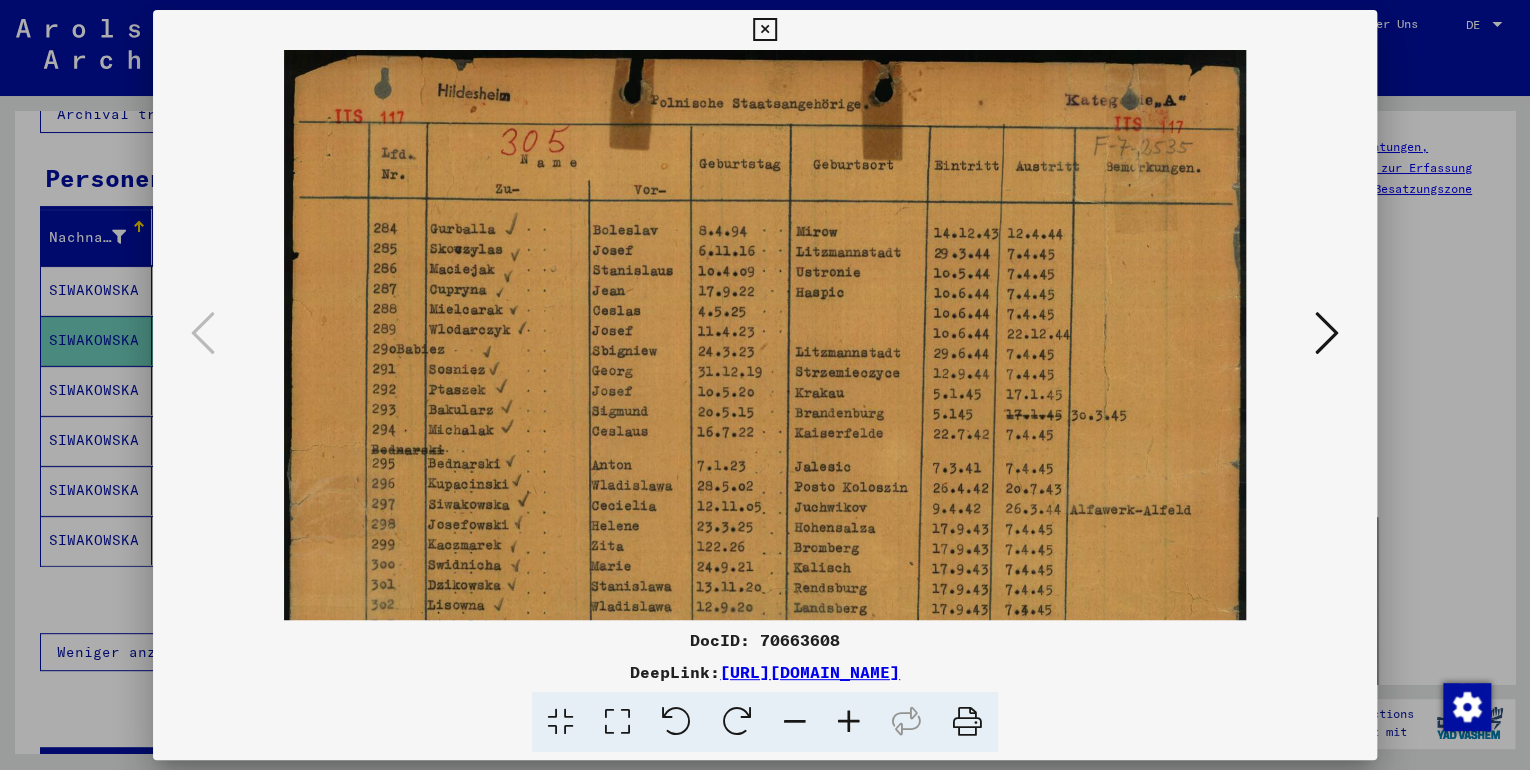 click at bounding box center [849, 722] 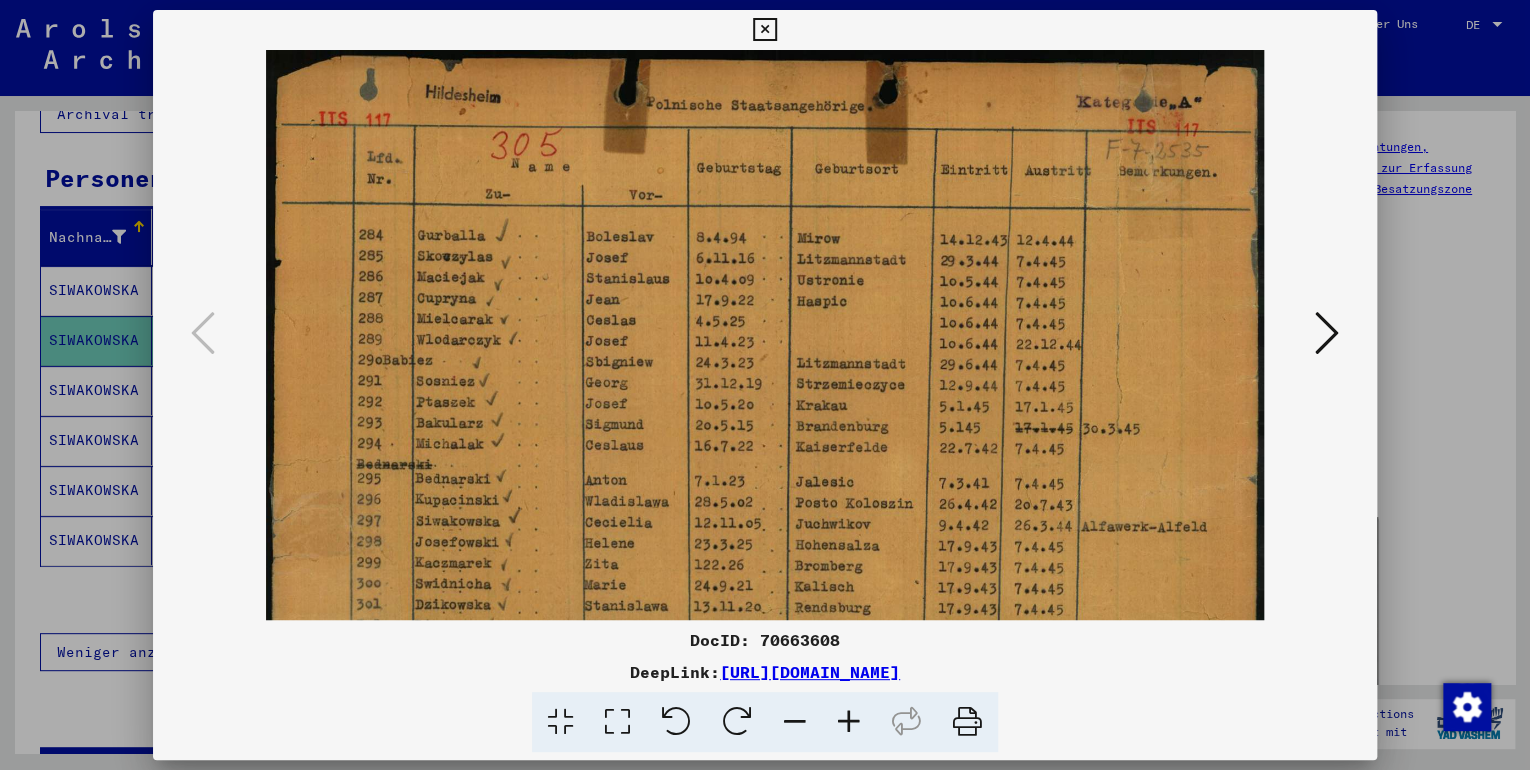 click at bounding box center [849, 722] 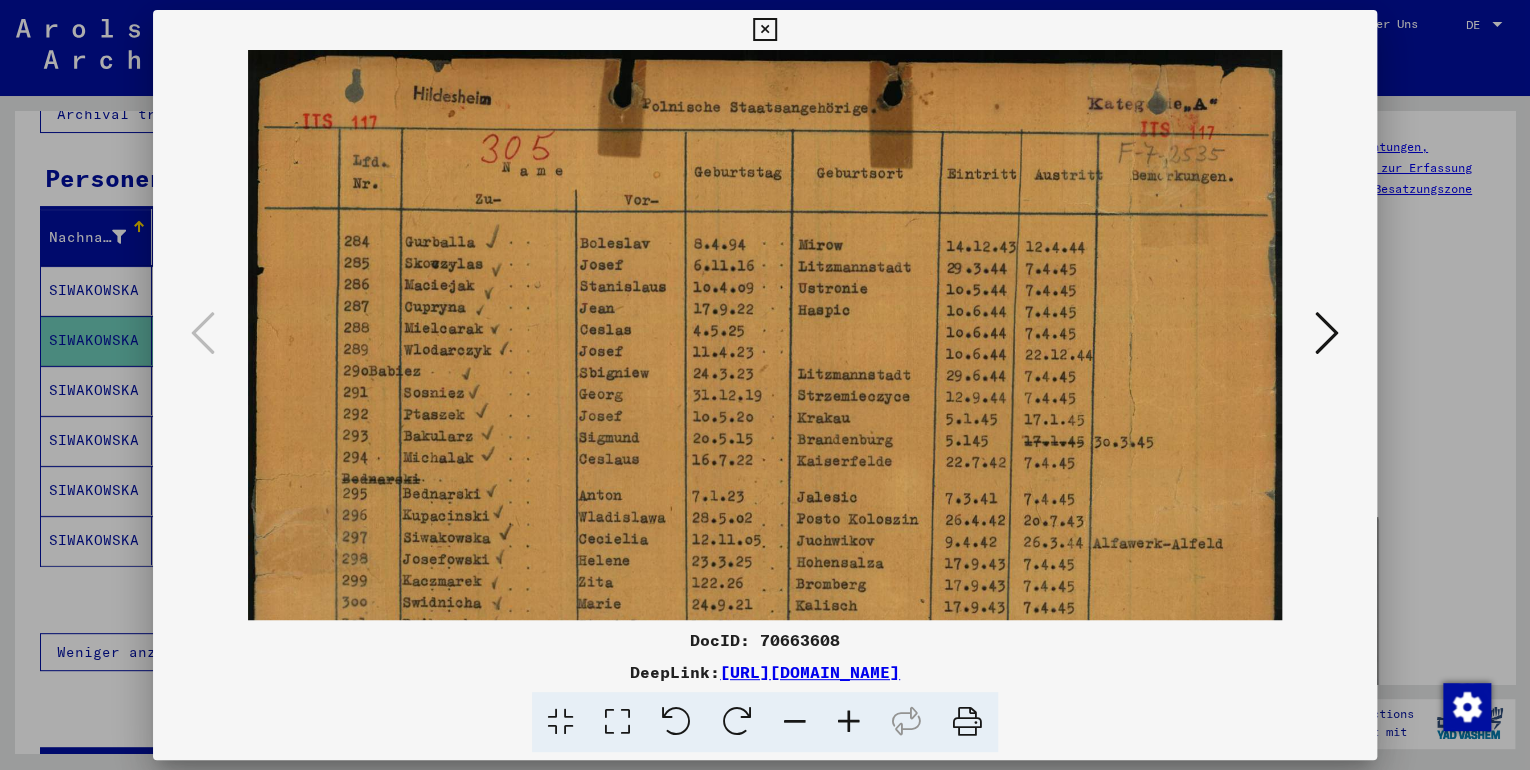 click at bounding box center (849, 722) 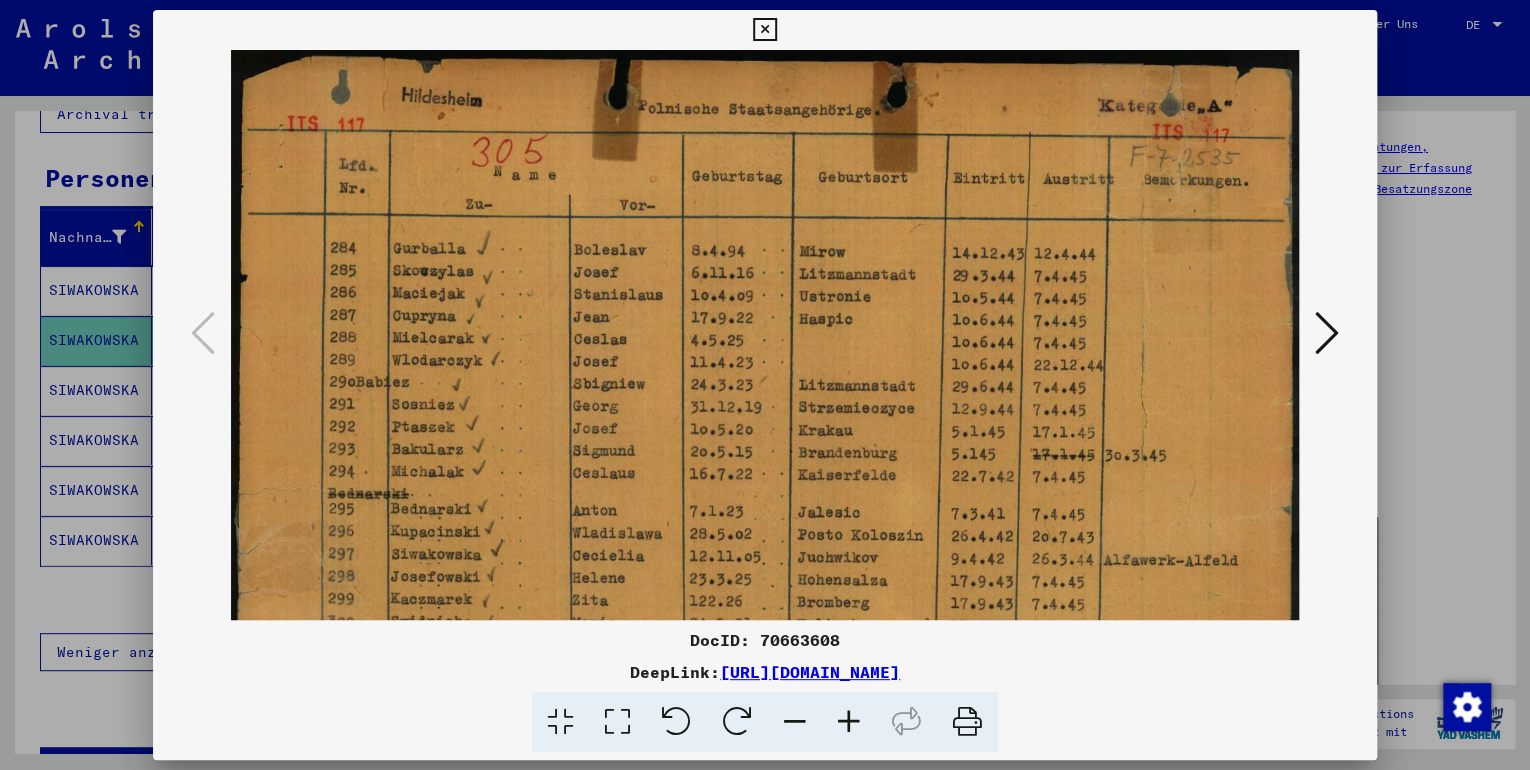 click at bounding box center (849, 722) 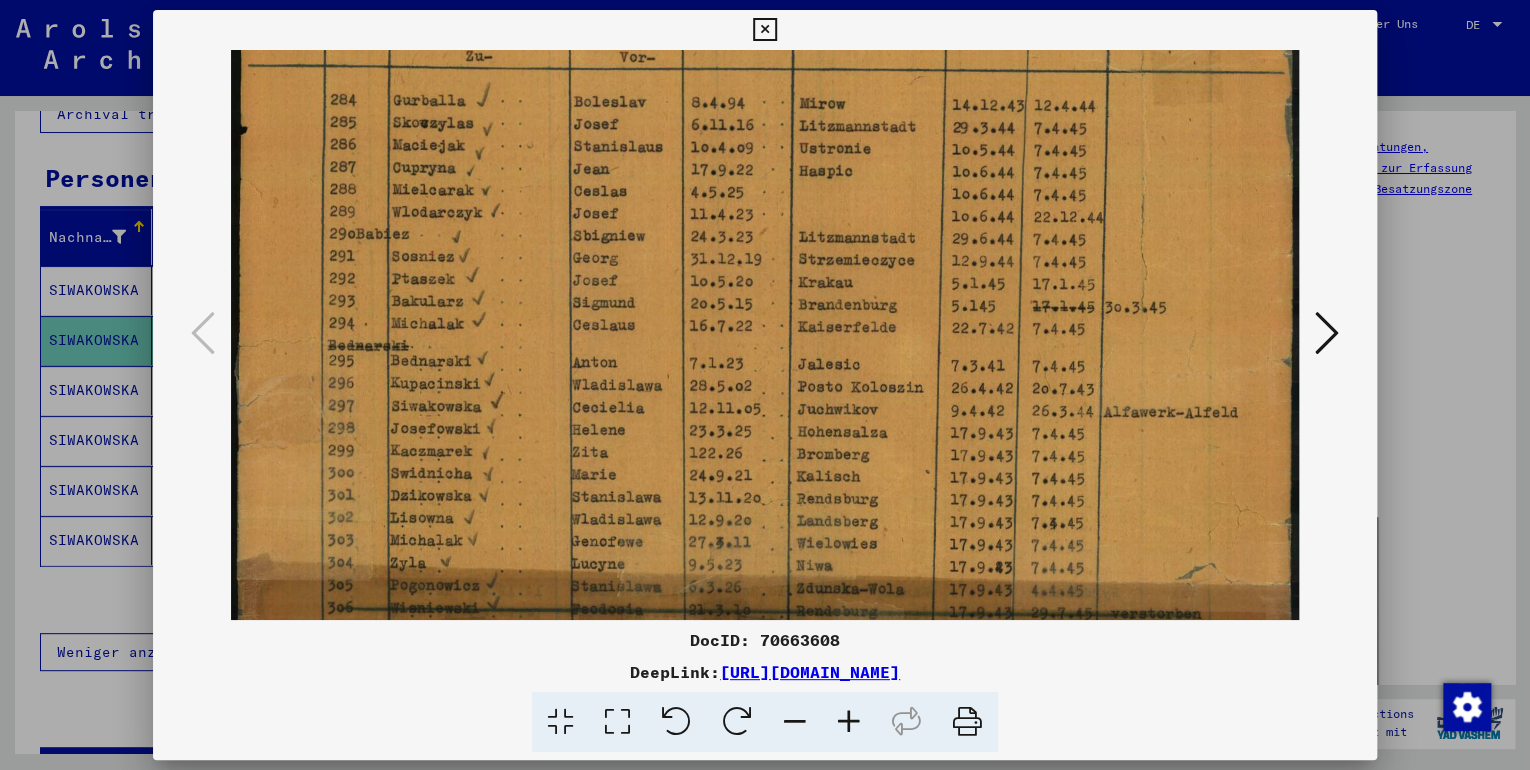 scroll, scrollTop: 161, scrollLeft: 0, axis: vertical 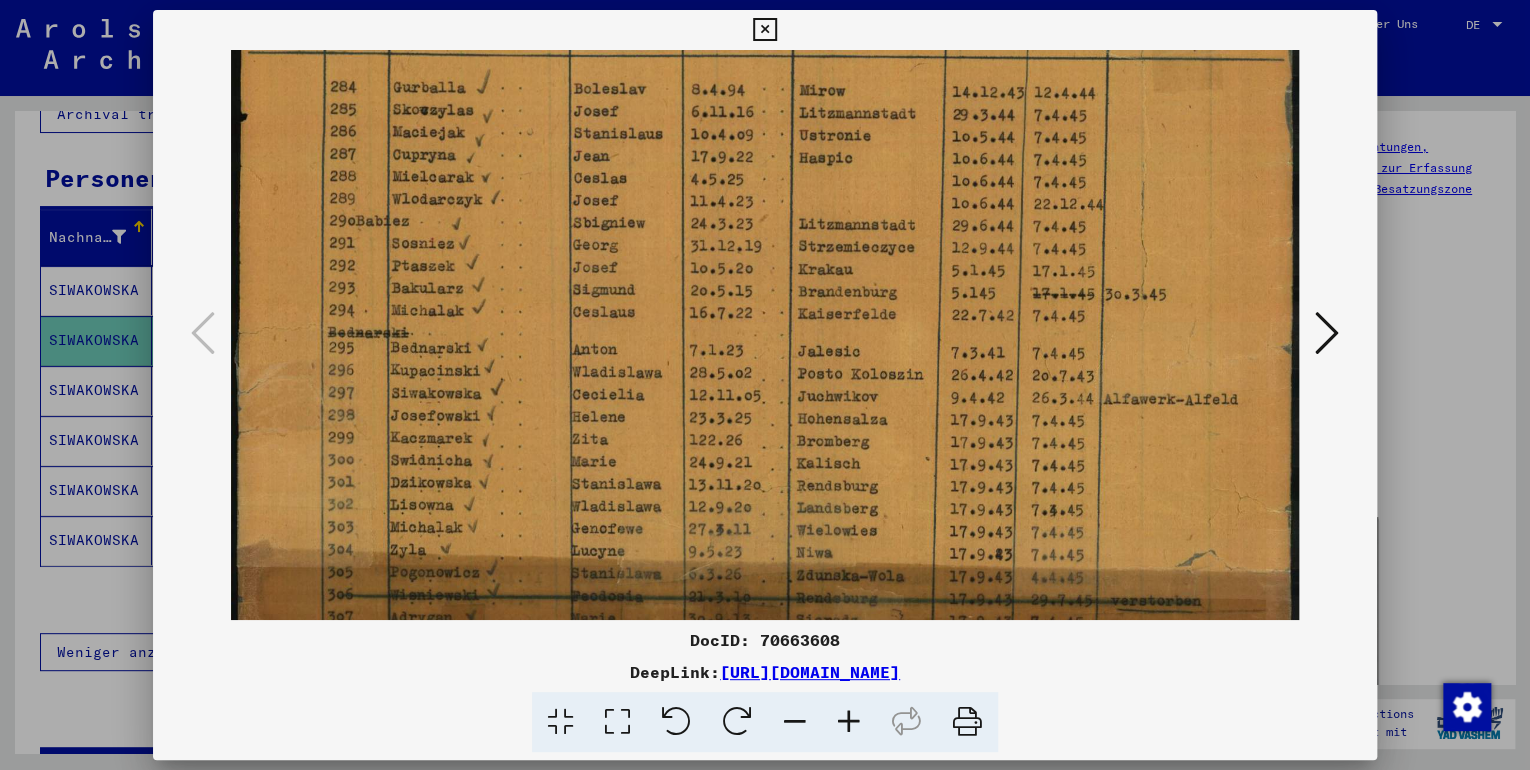 drag, startPoint x: 836, startPoint y: 571, endPoint x: 809, endPoint y: 410, distance: 163.24828 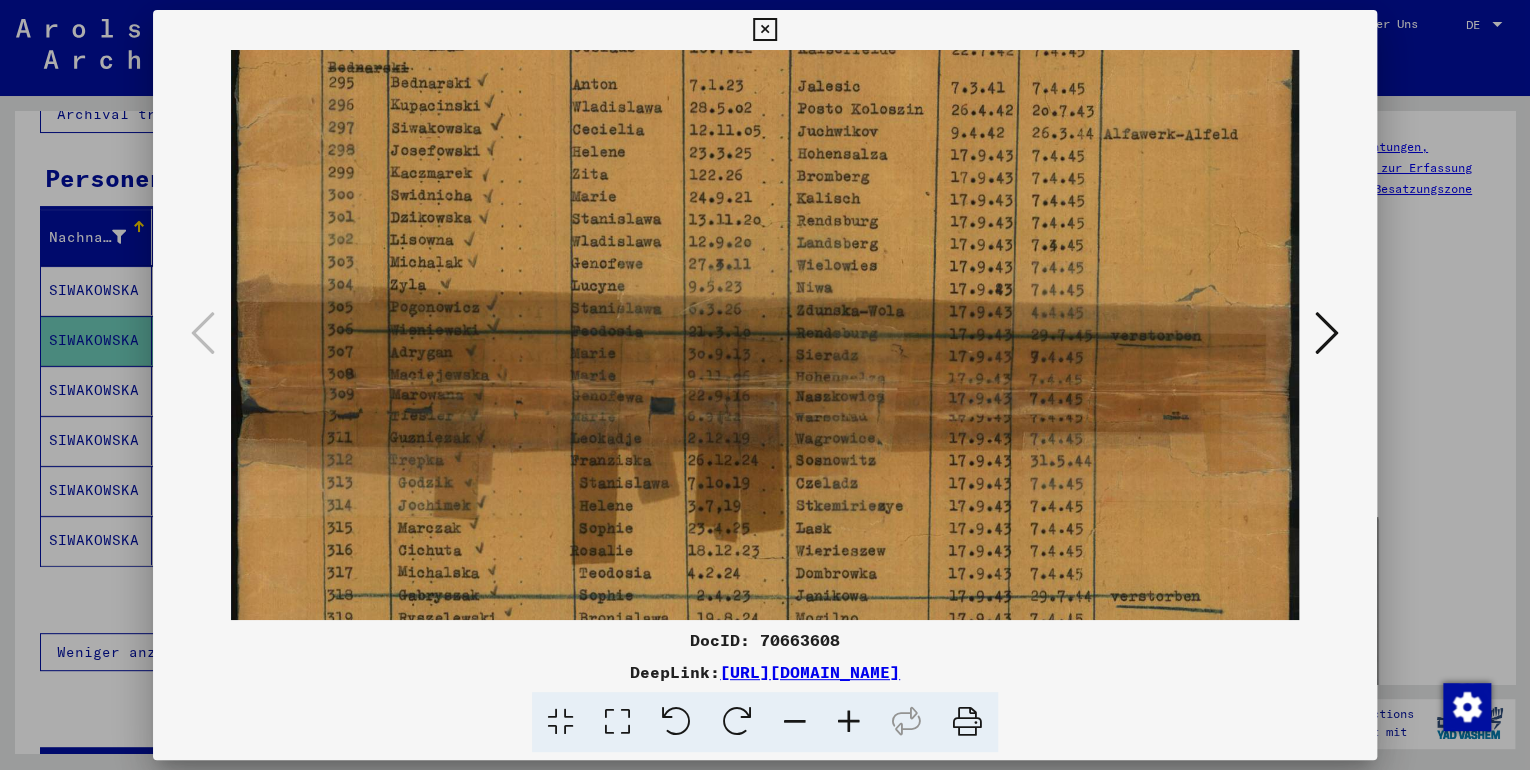 drag, startPoint x: 824, startPoint y: 515, endPoint x: 841, endPoint y: 252, distance: 263.54886 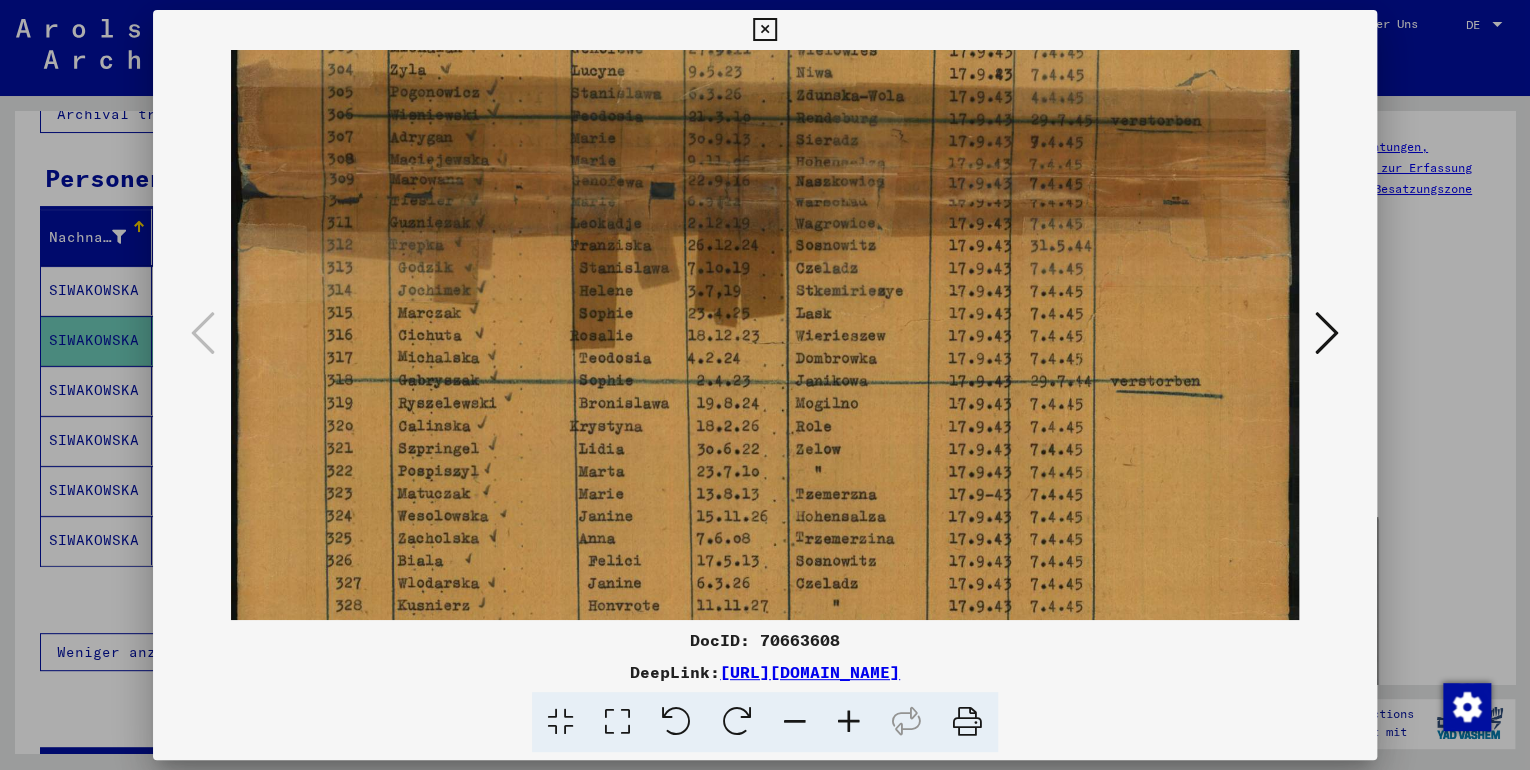 scroll, scrollTop: 664, scrollLeft: 0, axis: vertical 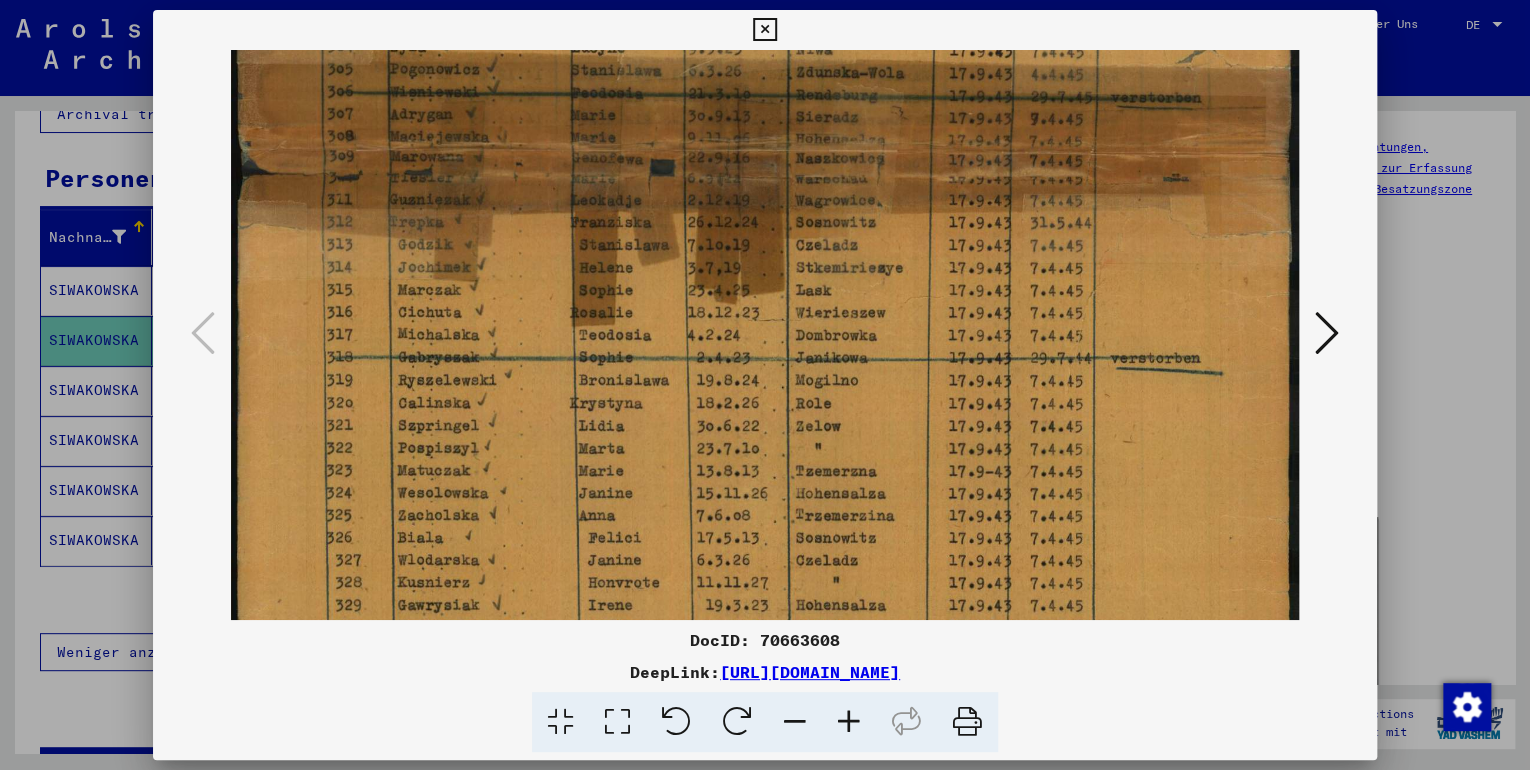 drag, startPoint x: 840, startPoint y: 508, endPoint x: 854, endPoint y: 293, distance: 215.45534 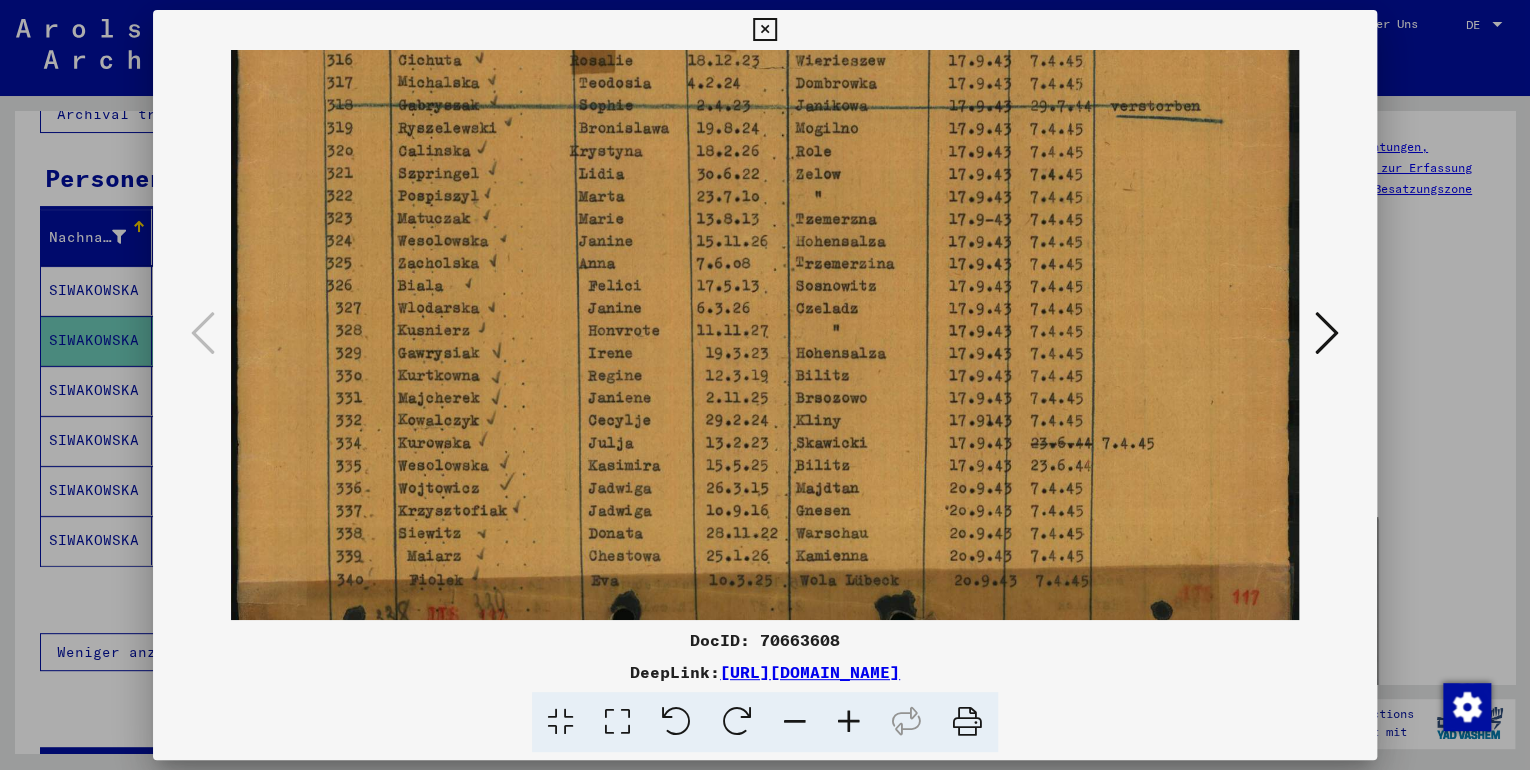 drag, startPoint x: 856, startPoint y: 515, endPoint x: 854, endPoint y: 300, distance: 215.00931 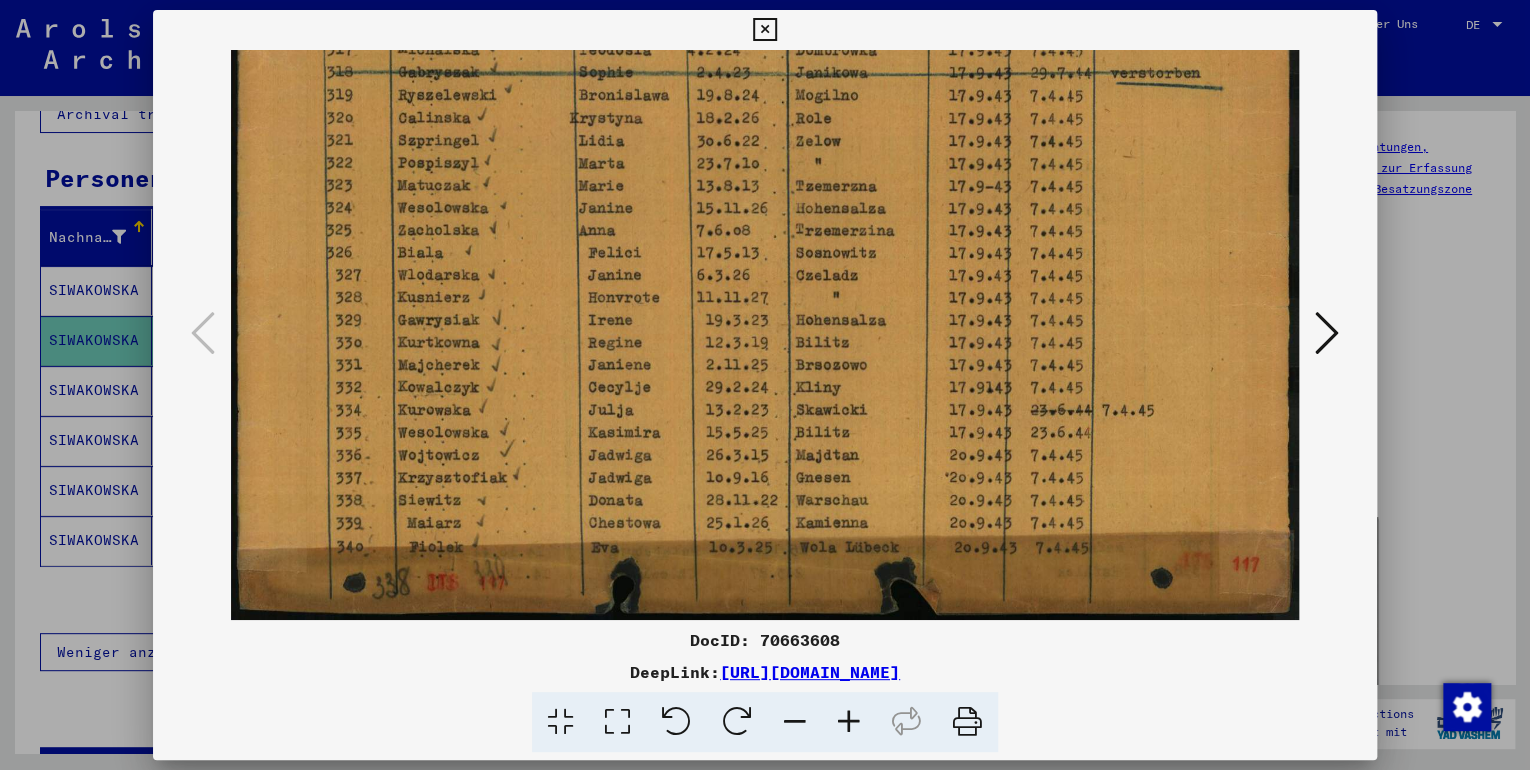 drag, startPoint x: 852, startPoint y: 540, endPoint x: 856, endPoint y: 348, distance: 192.04166 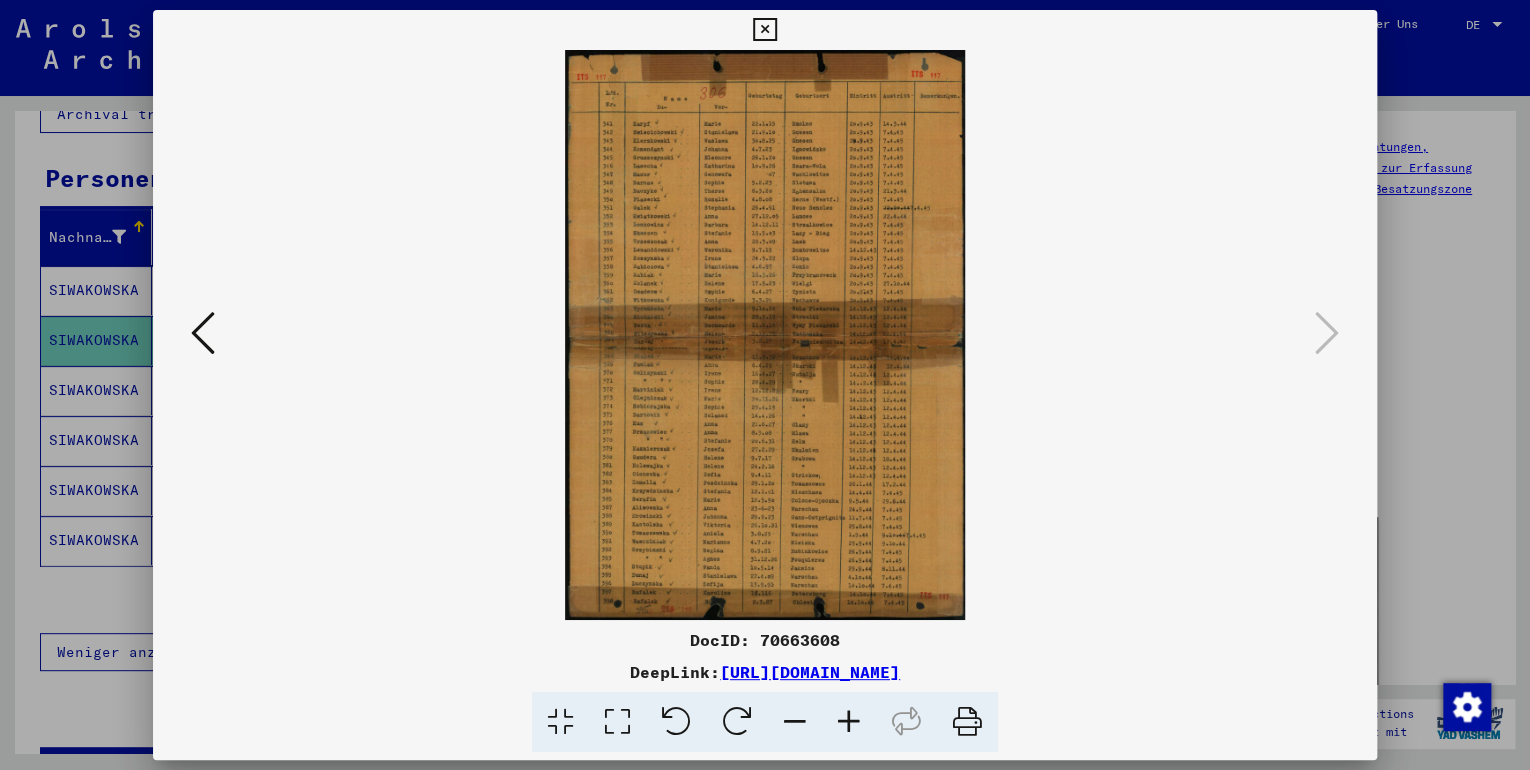 click at bounding box center [765, 385] 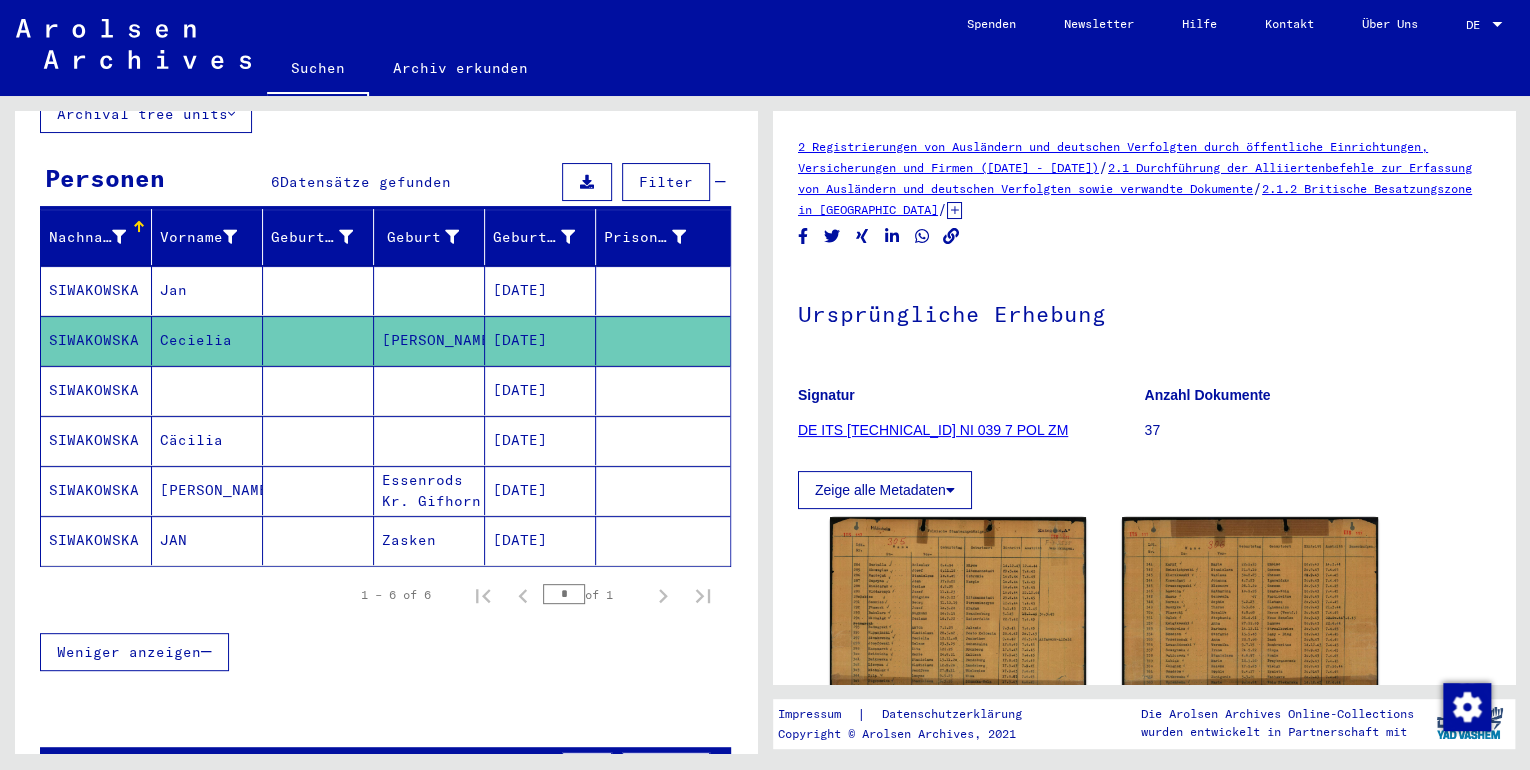 click at bounding box center (663, 440) 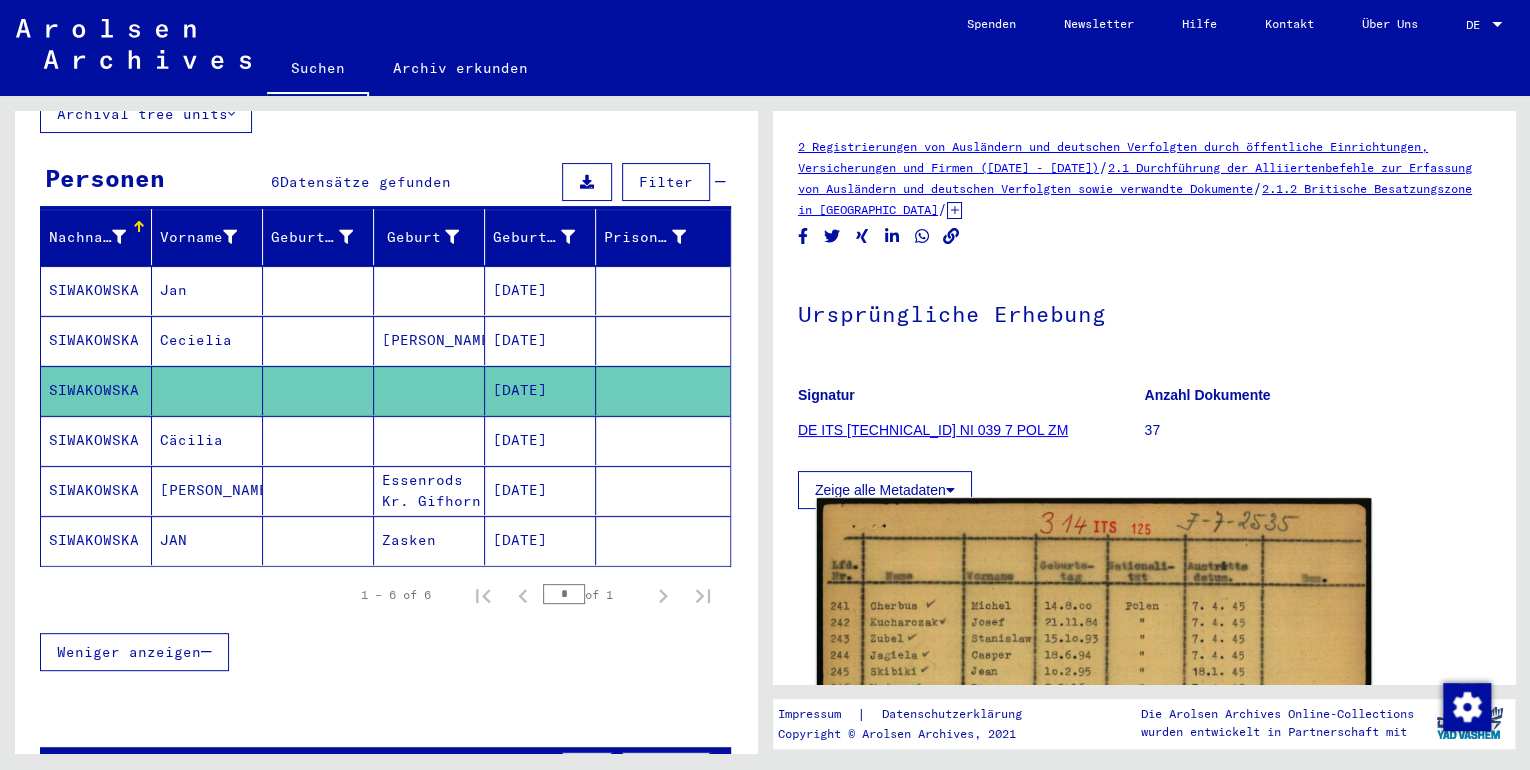 click 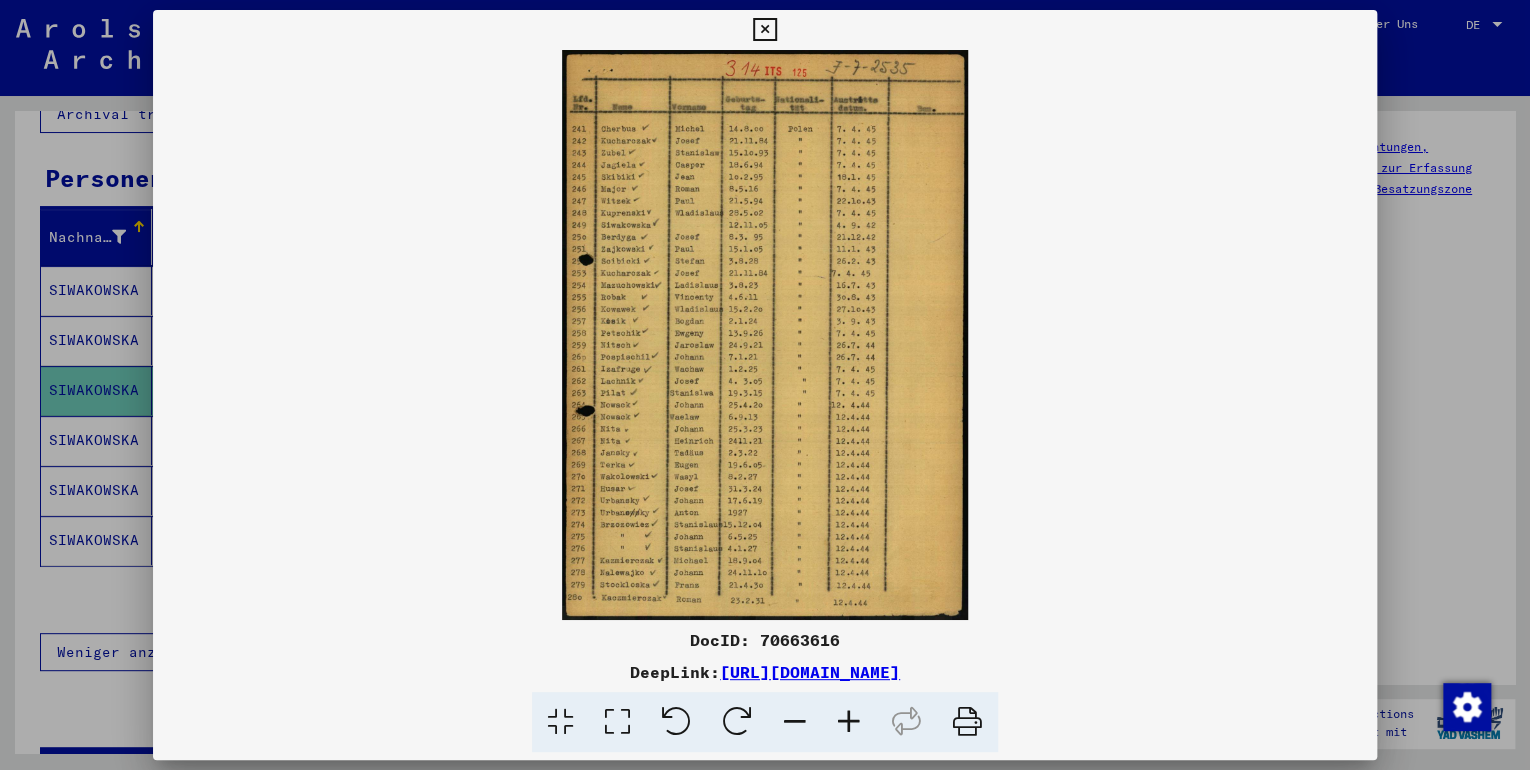 click at bounding box center [849, 722] 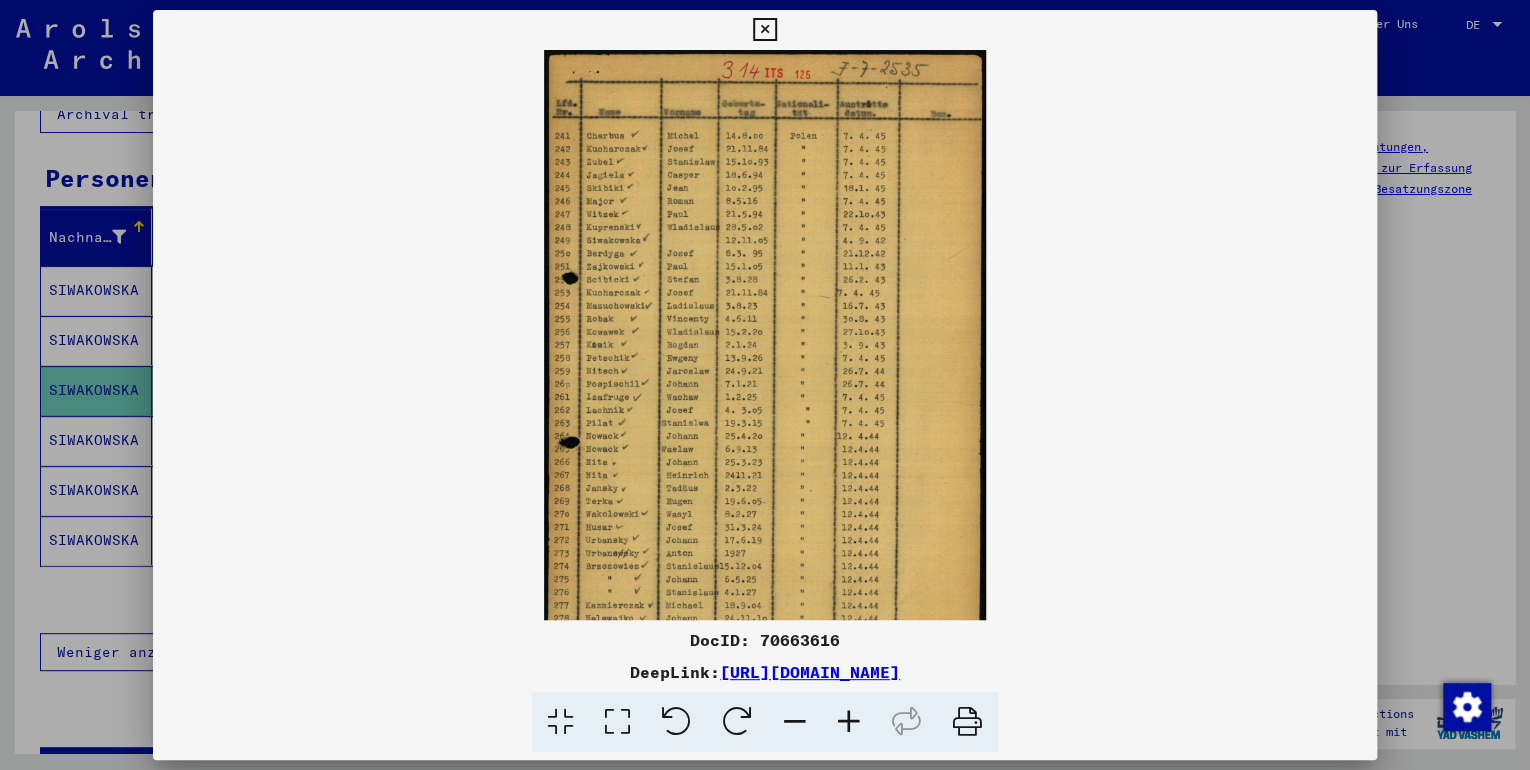 click at bounding box center [849, 722] 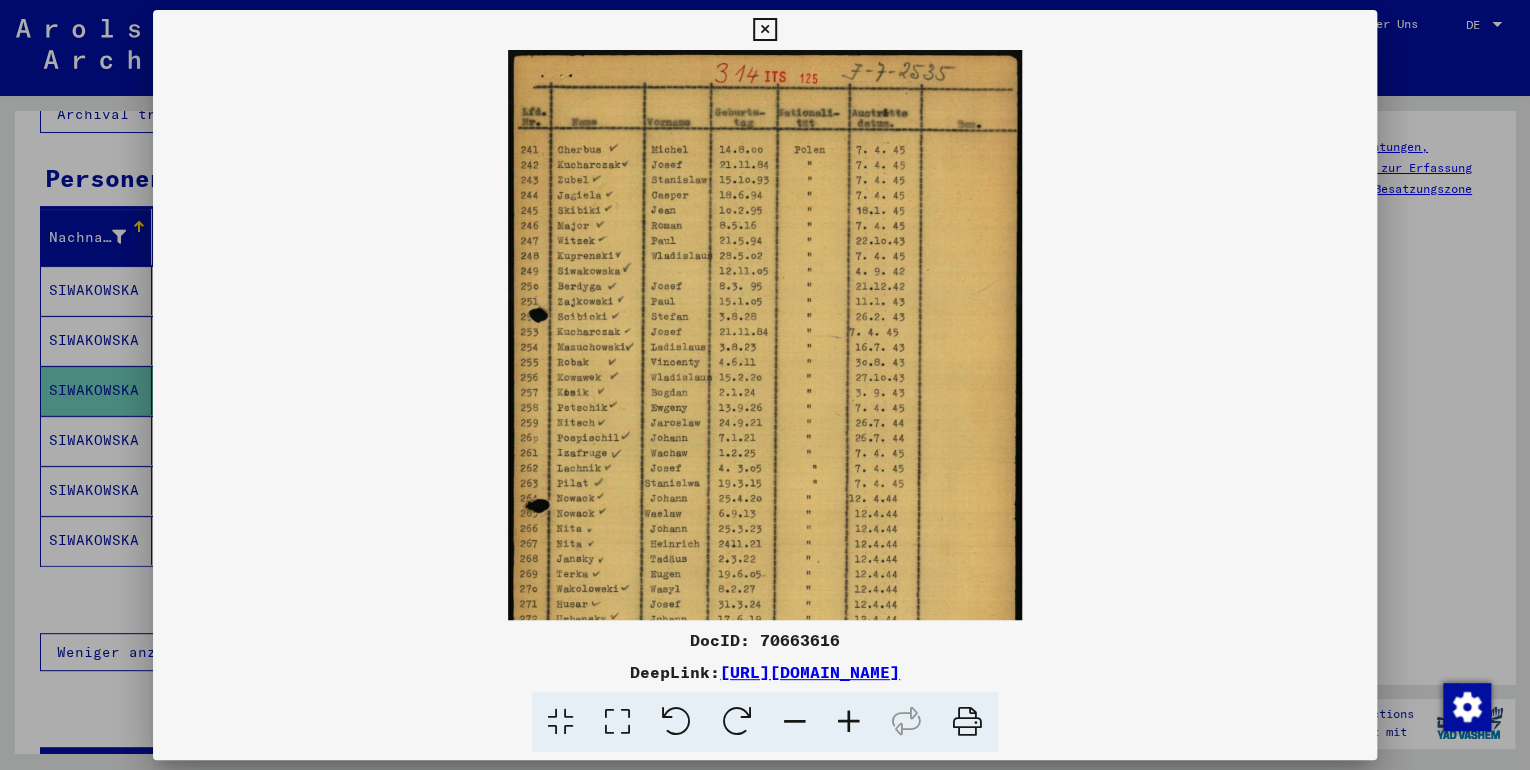 click at bounding box center [849, 722] 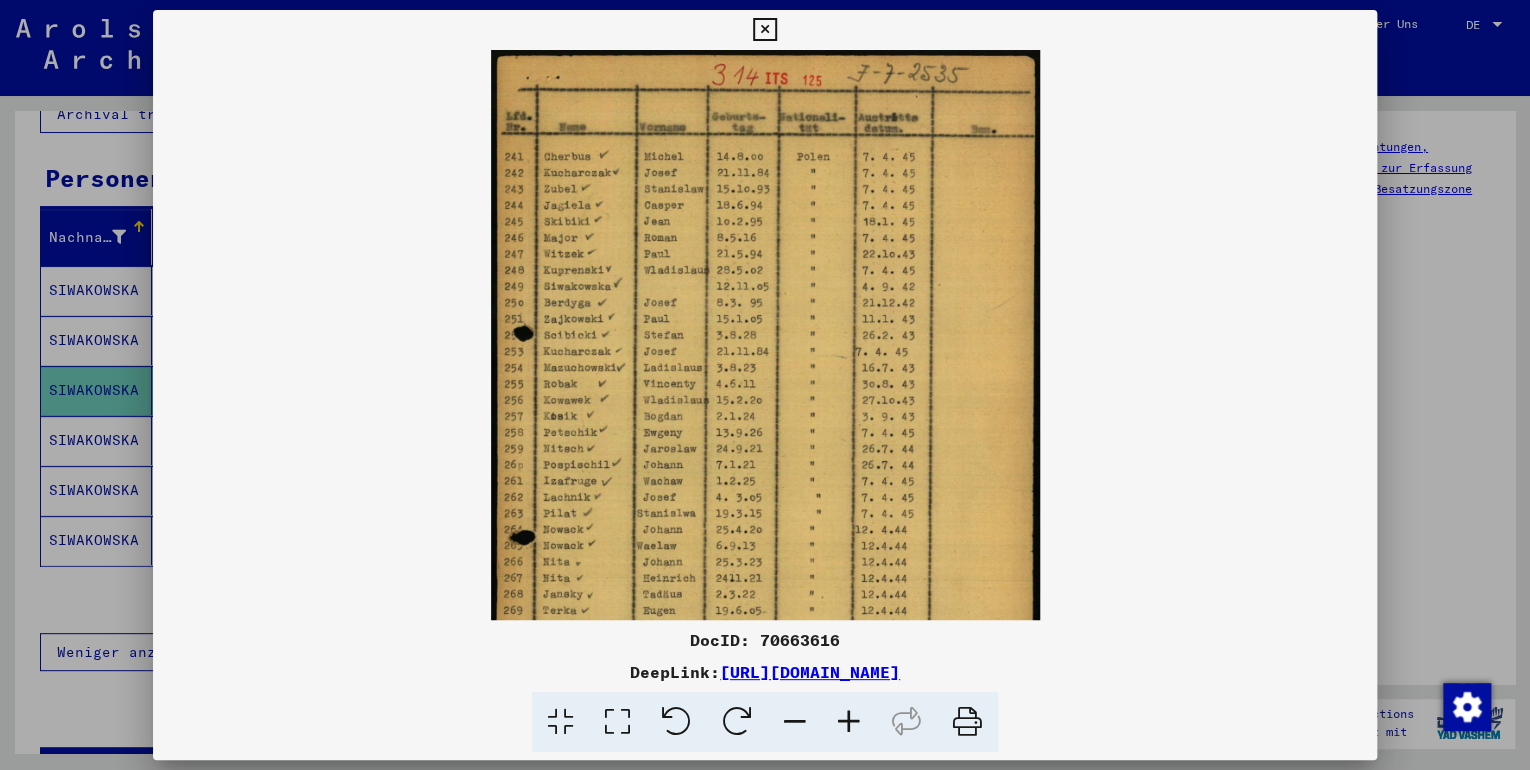 click at bounding box center (849, 722) 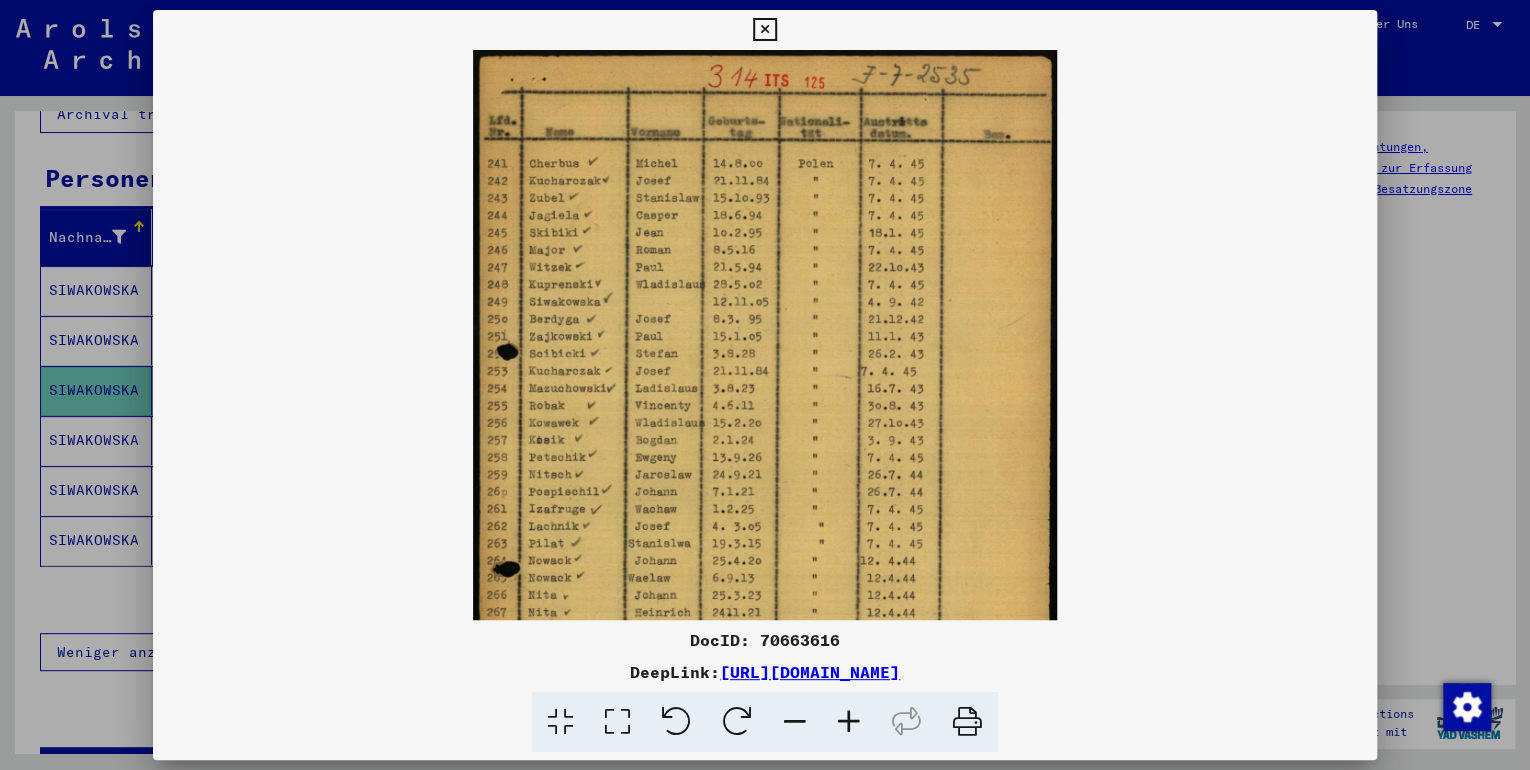 click at bounding box center [849, 722] 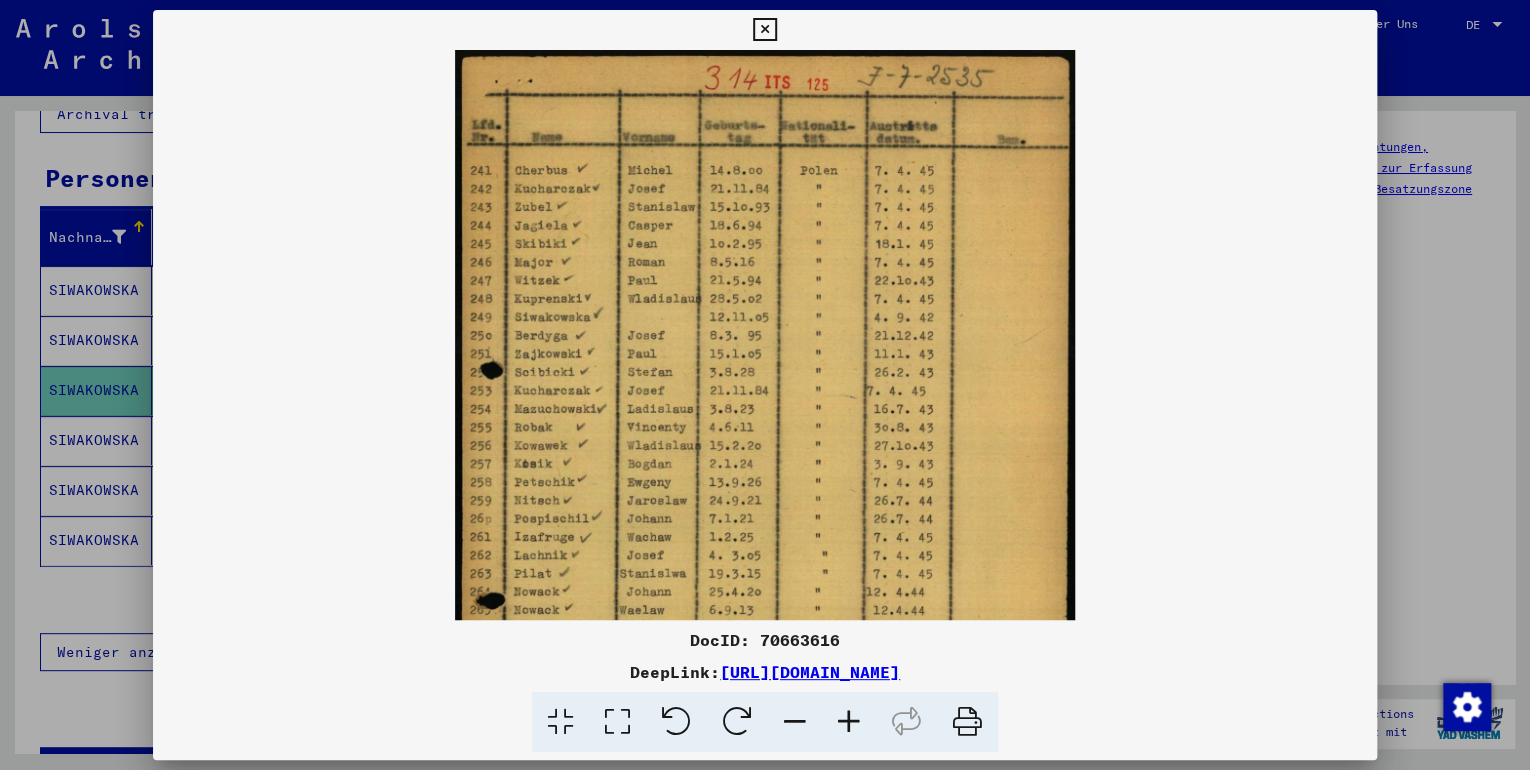 click at bounding box center [849, 722] 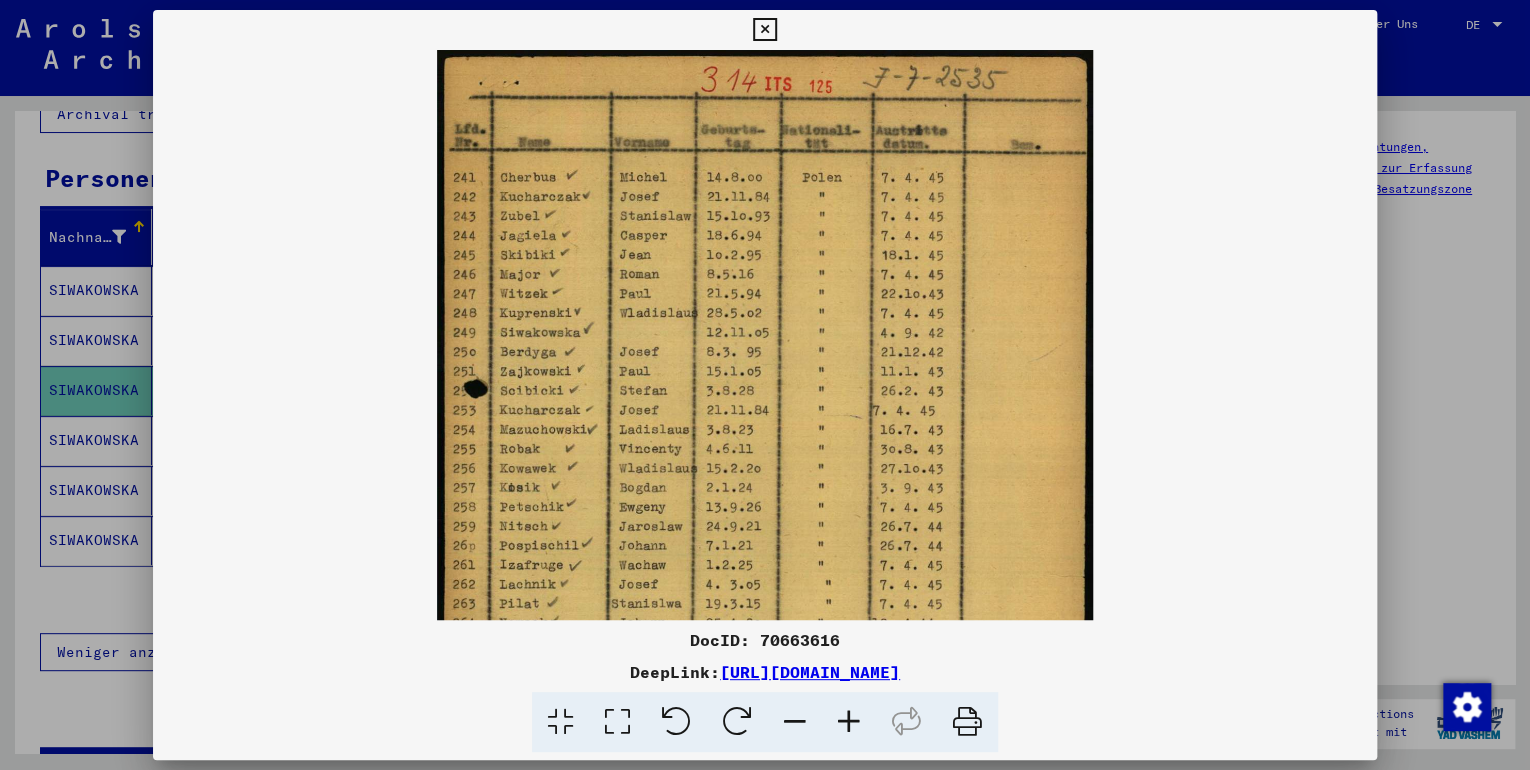 click at bounding box center (849, 722) 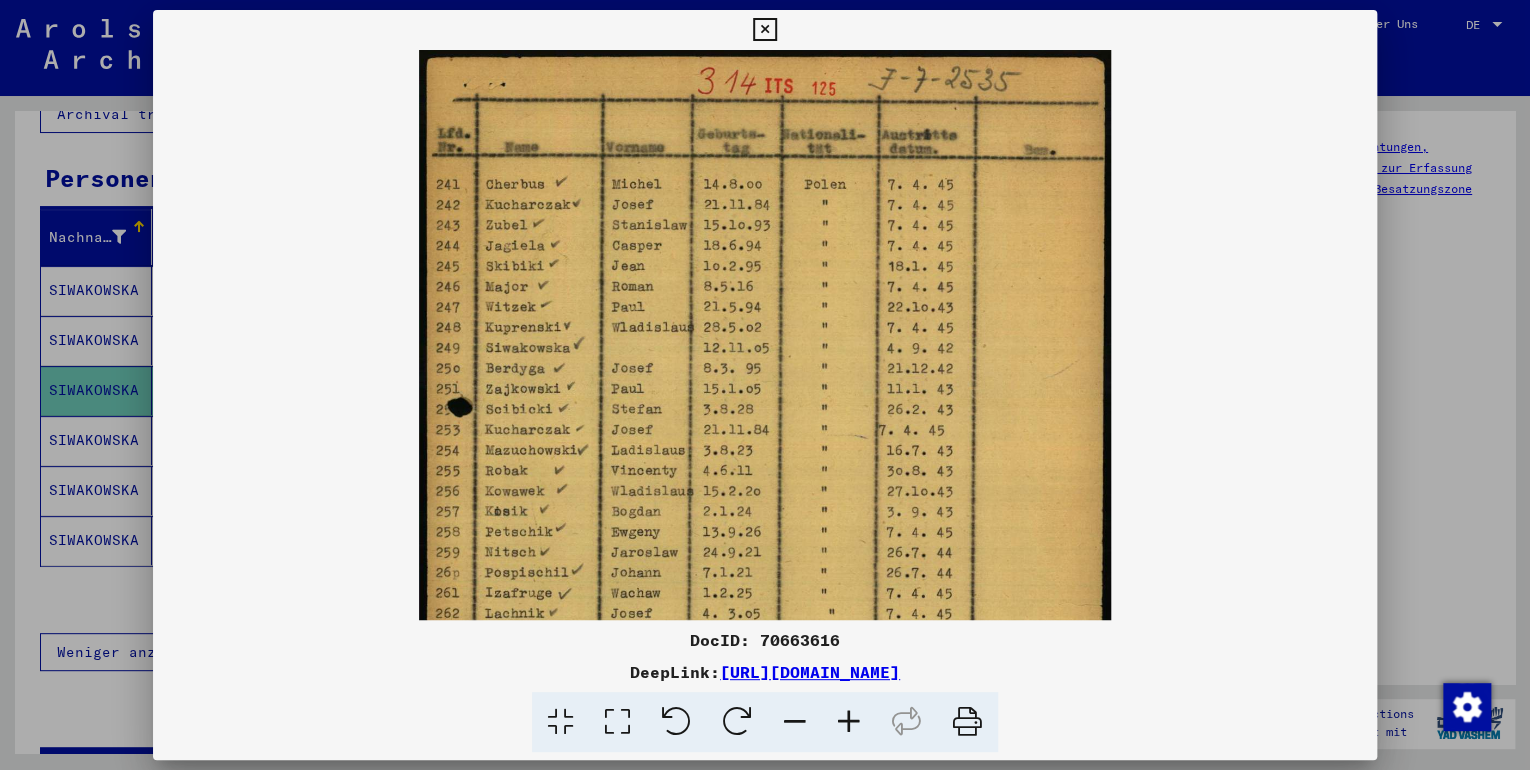 click at bounding box center (849, 722) 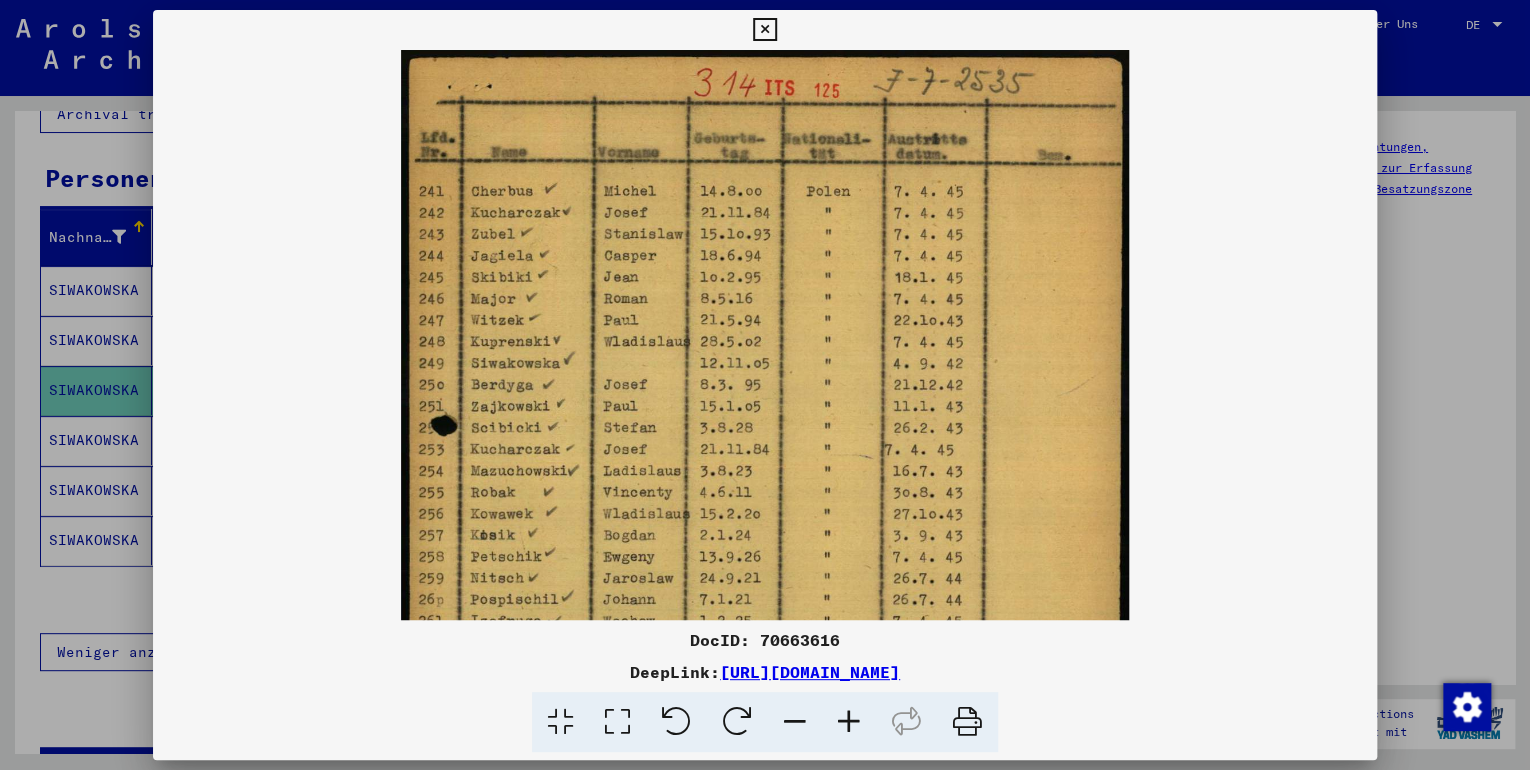 click at bounding box center (849, 722) 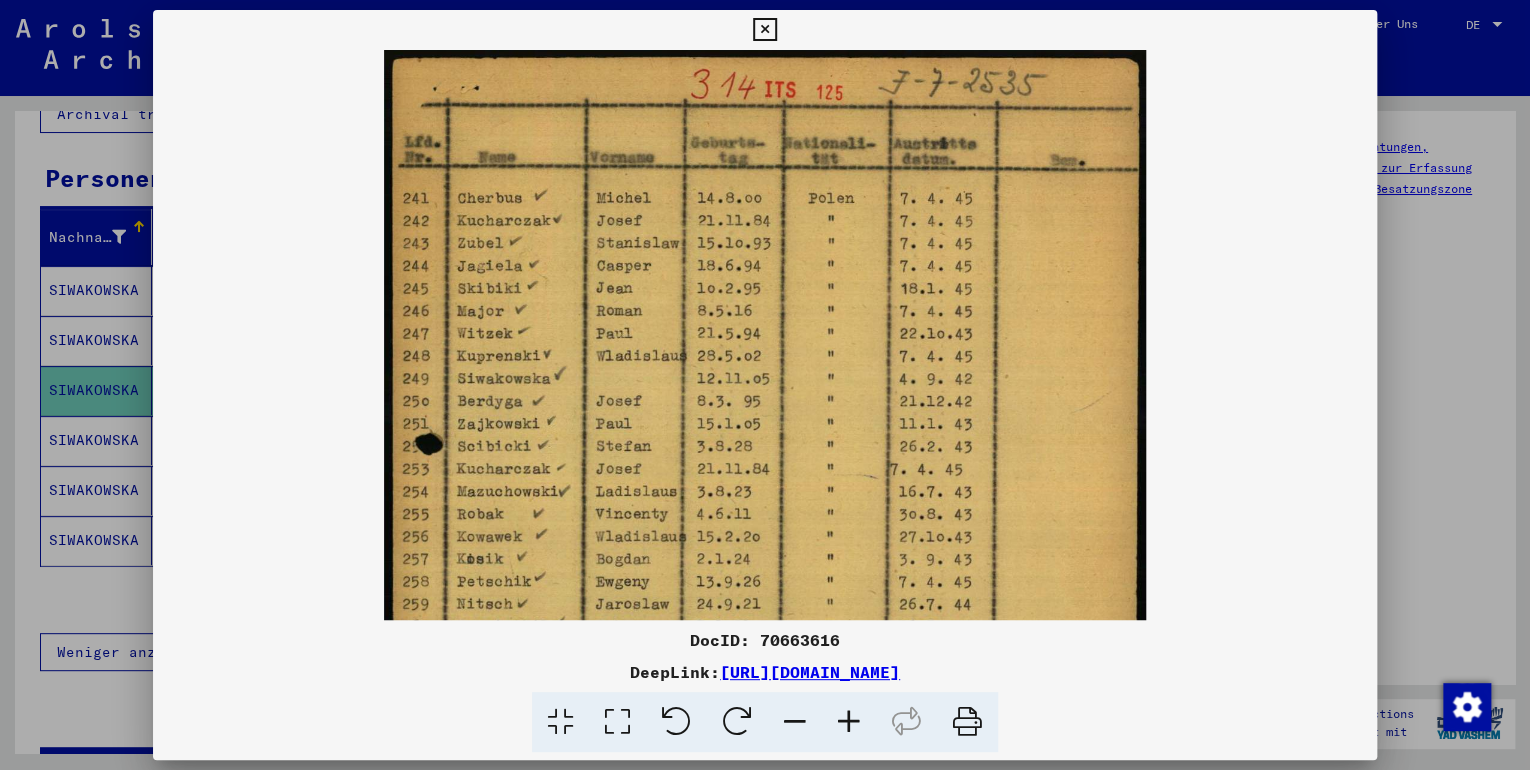 click at bounding box center (849, 722) 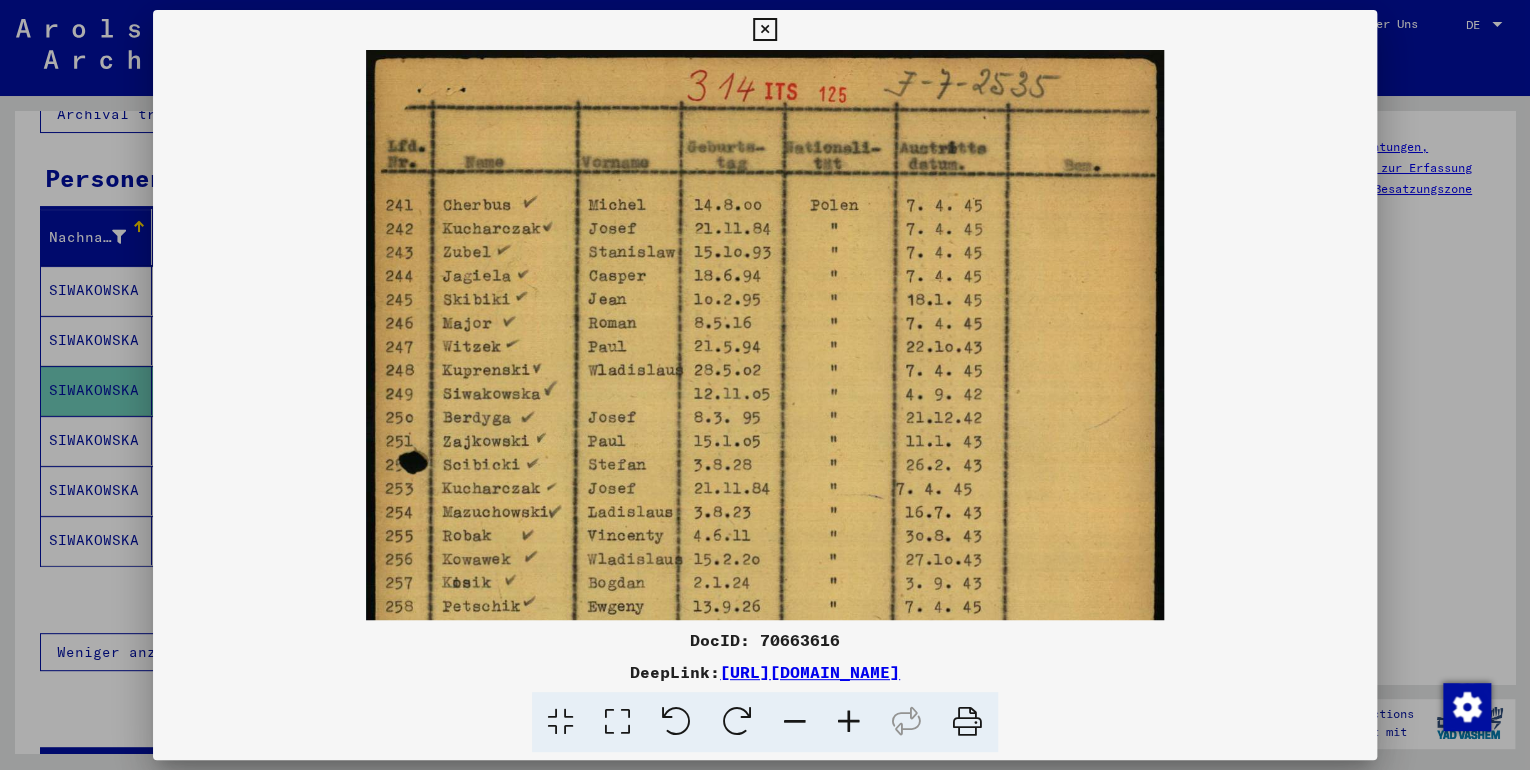 click at bounding box center [849, 722] 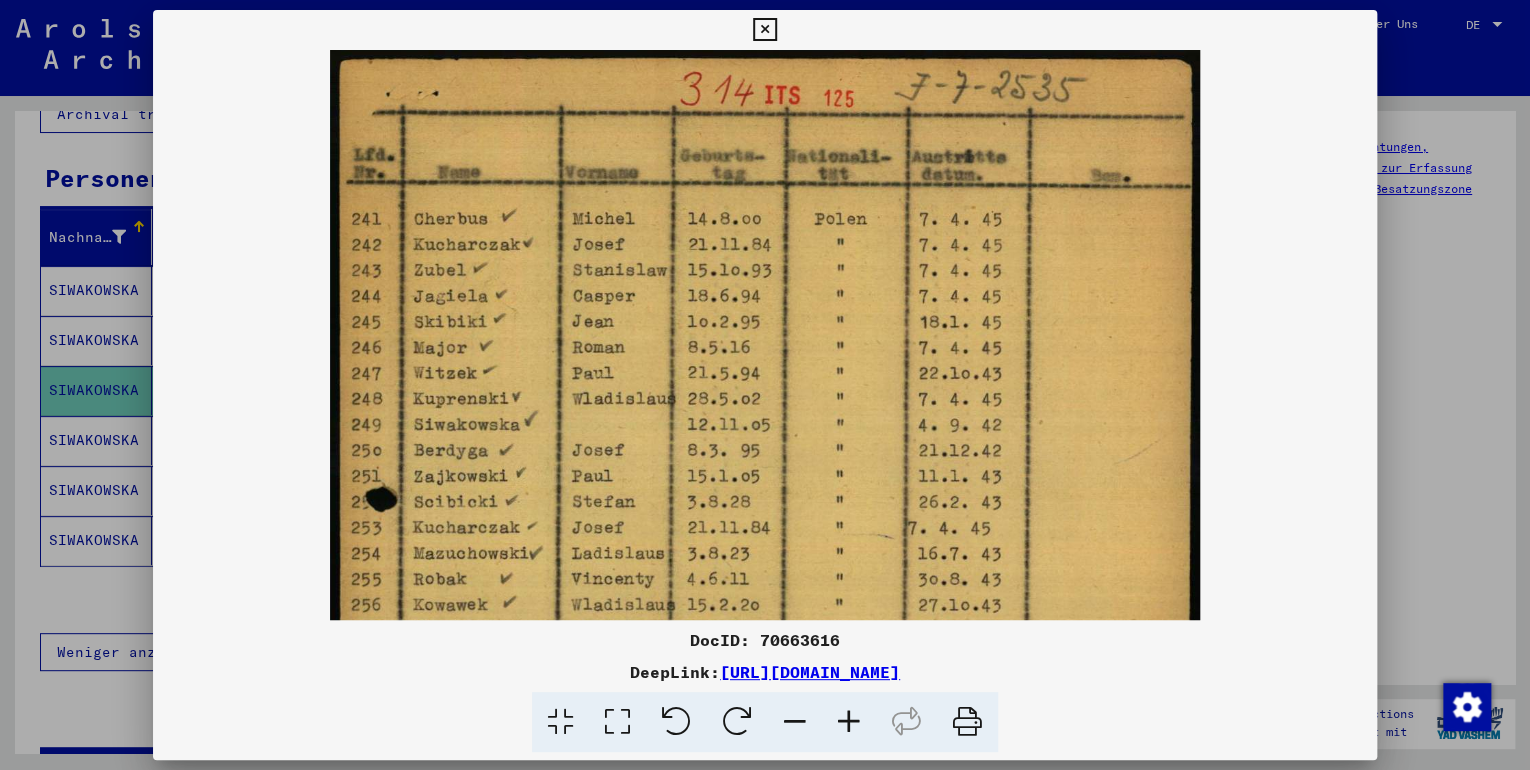 click at bounding box center [849, 722] 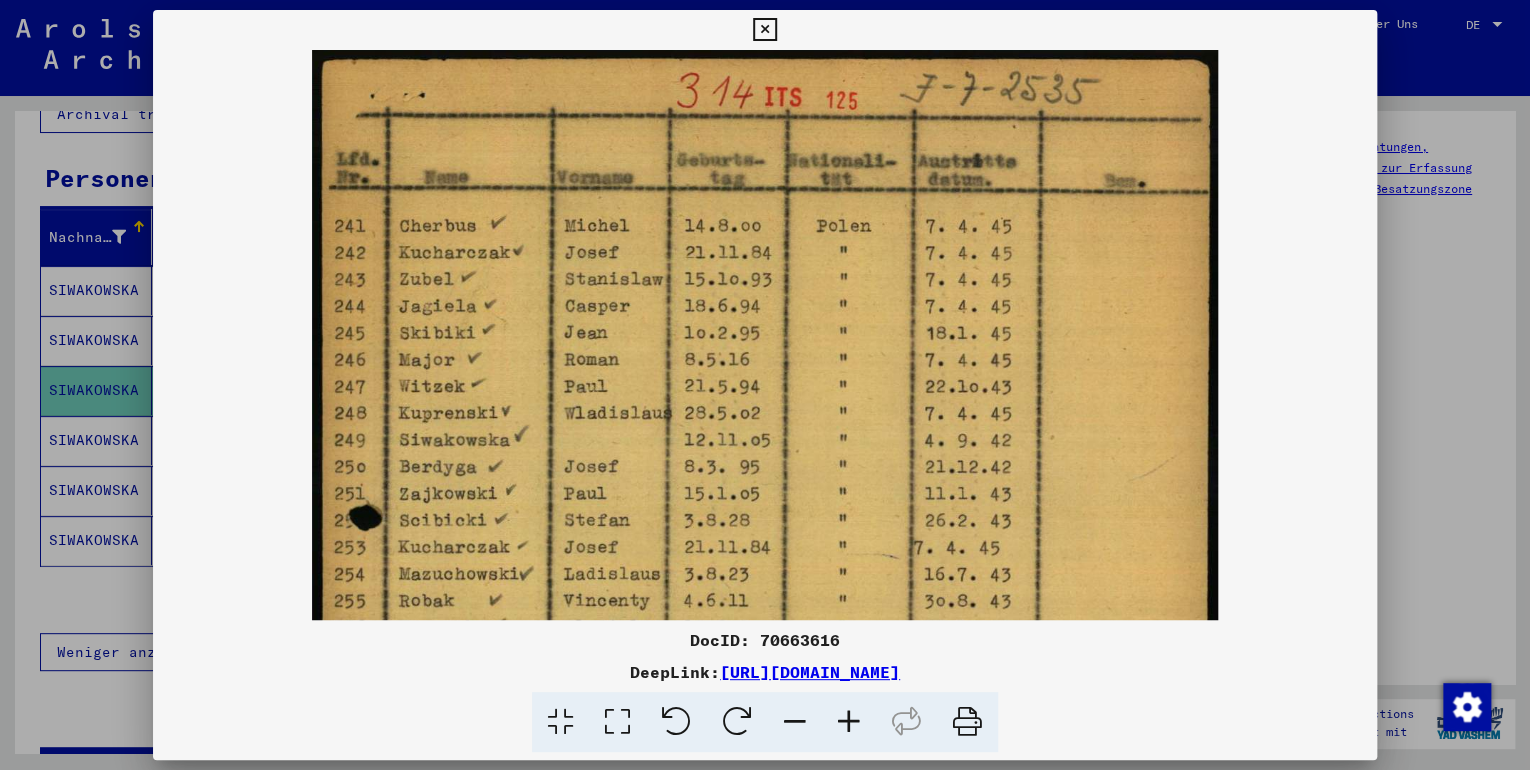 click at bounding box center [849, 722] 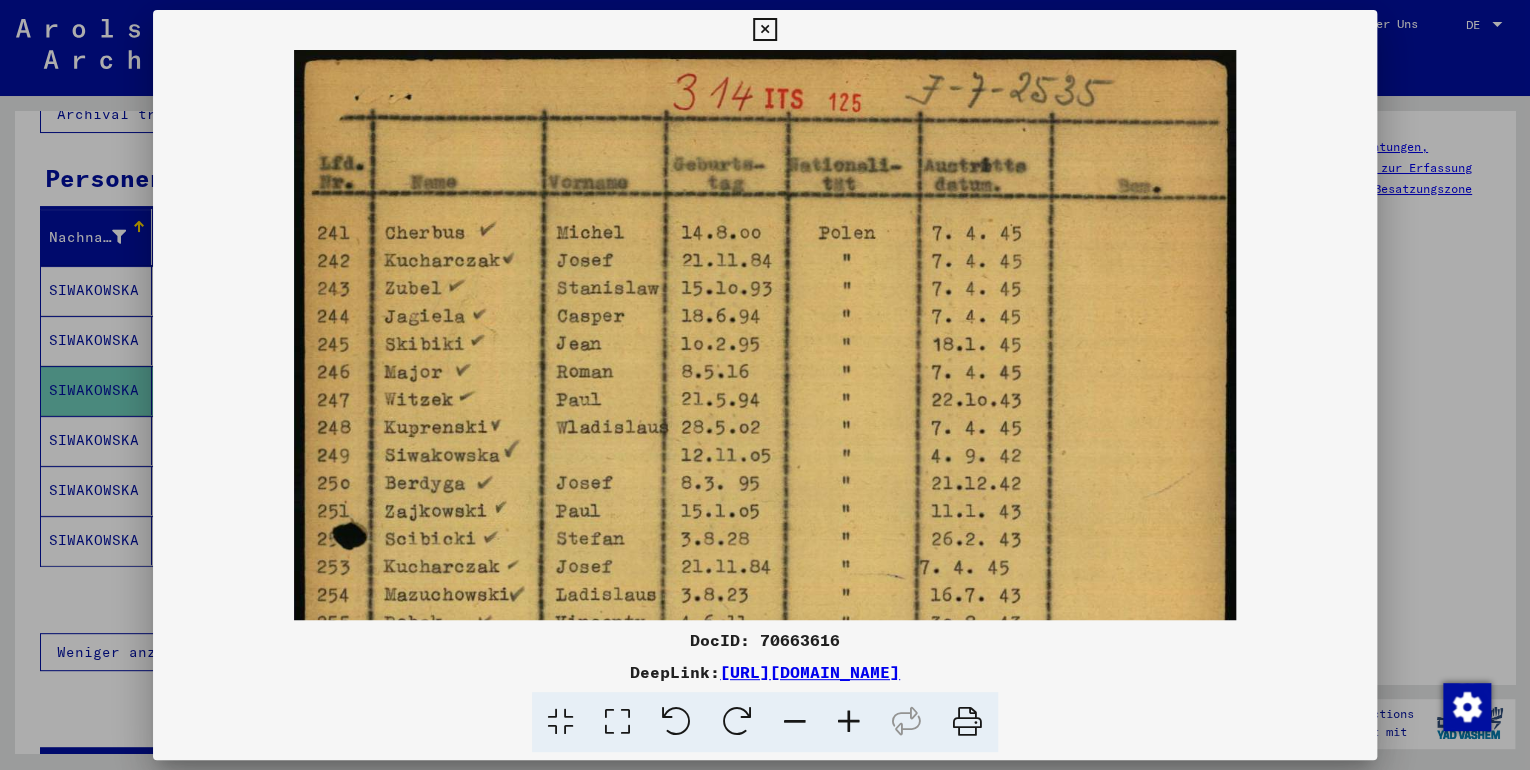 click at bounding box center [849, 722] 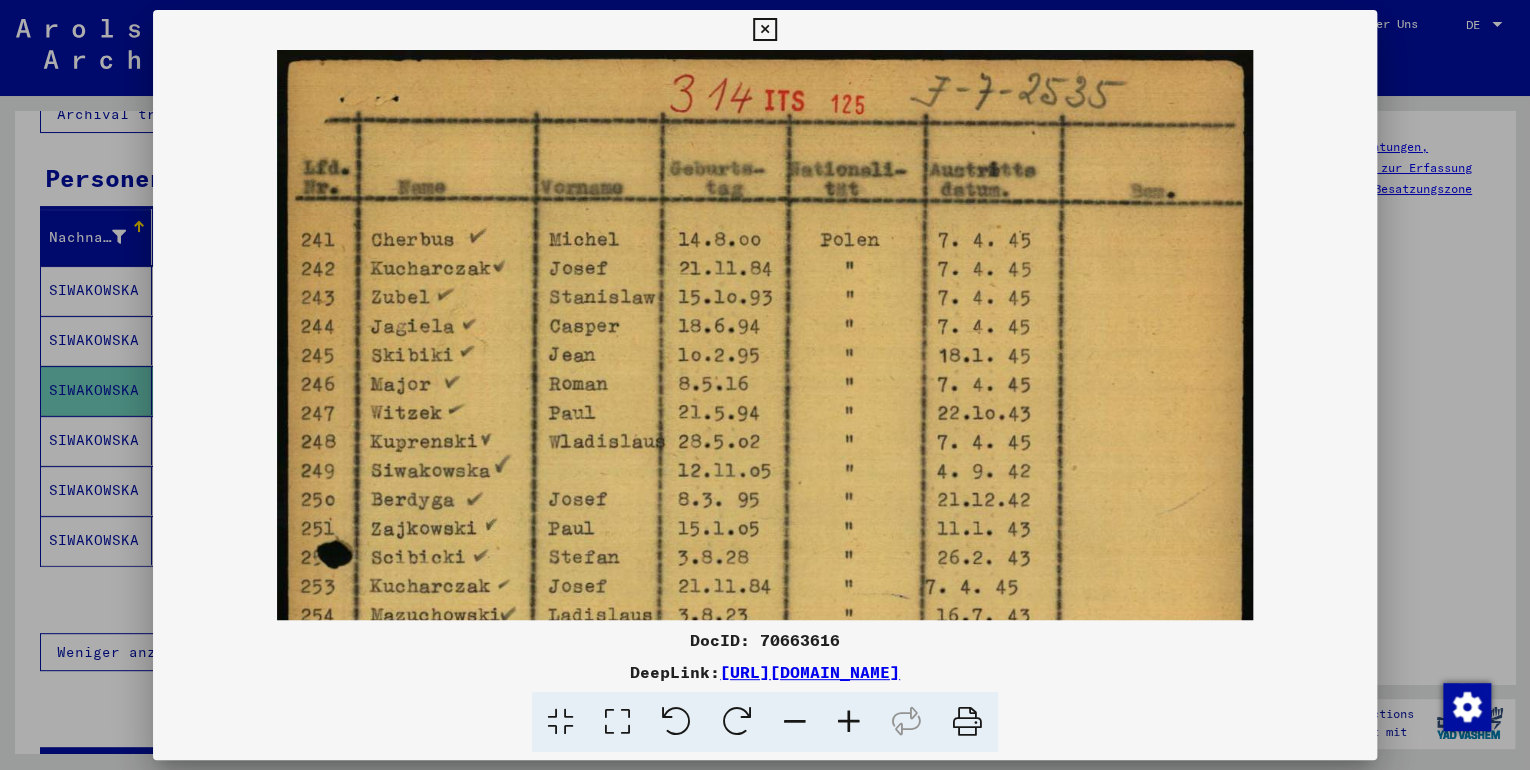 click at bounding box center (849, 722) 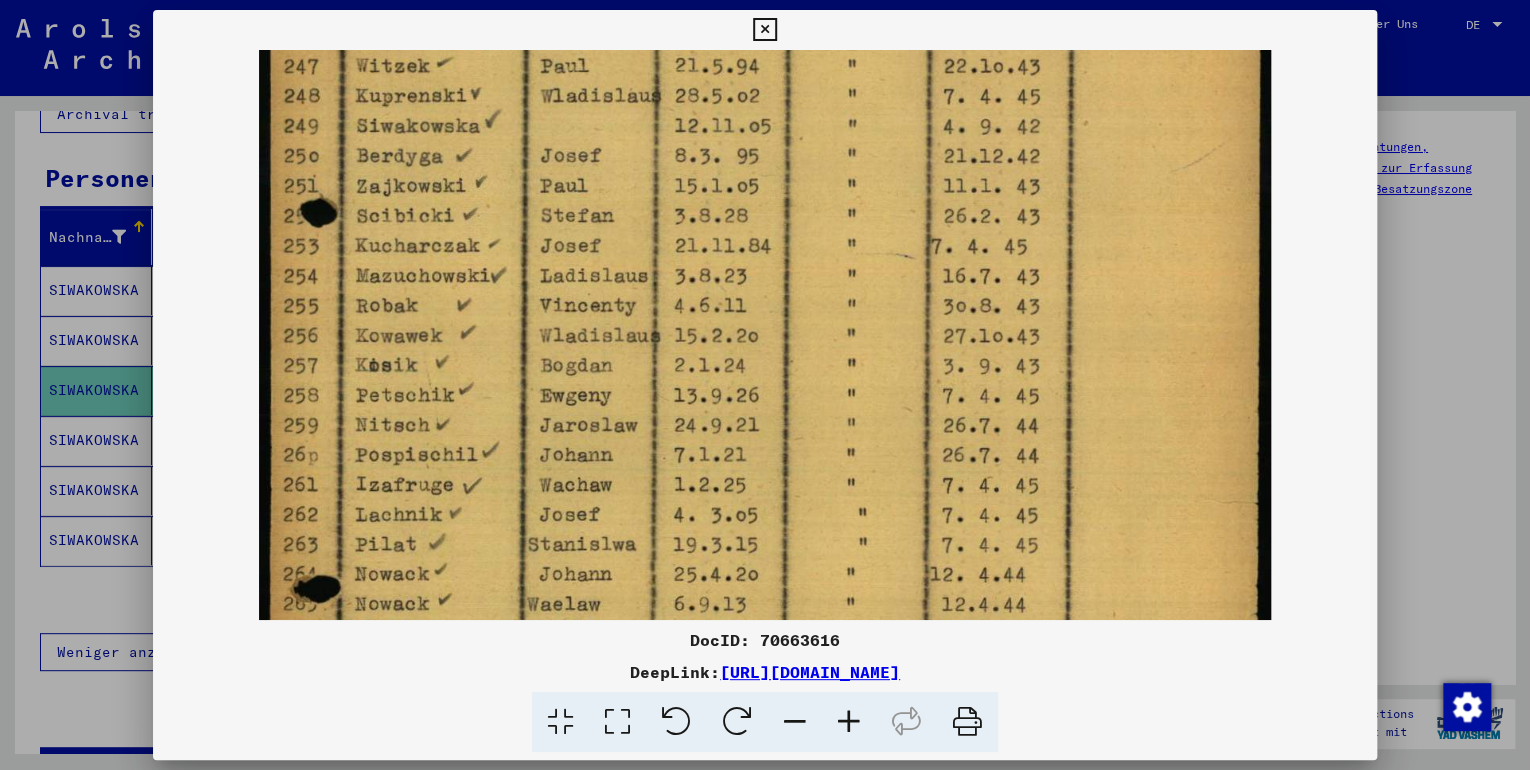 drag, startPoint x: 852, startPoint y: 552, endPoint x: 864, endPoint y: 189, distance: 363.1983 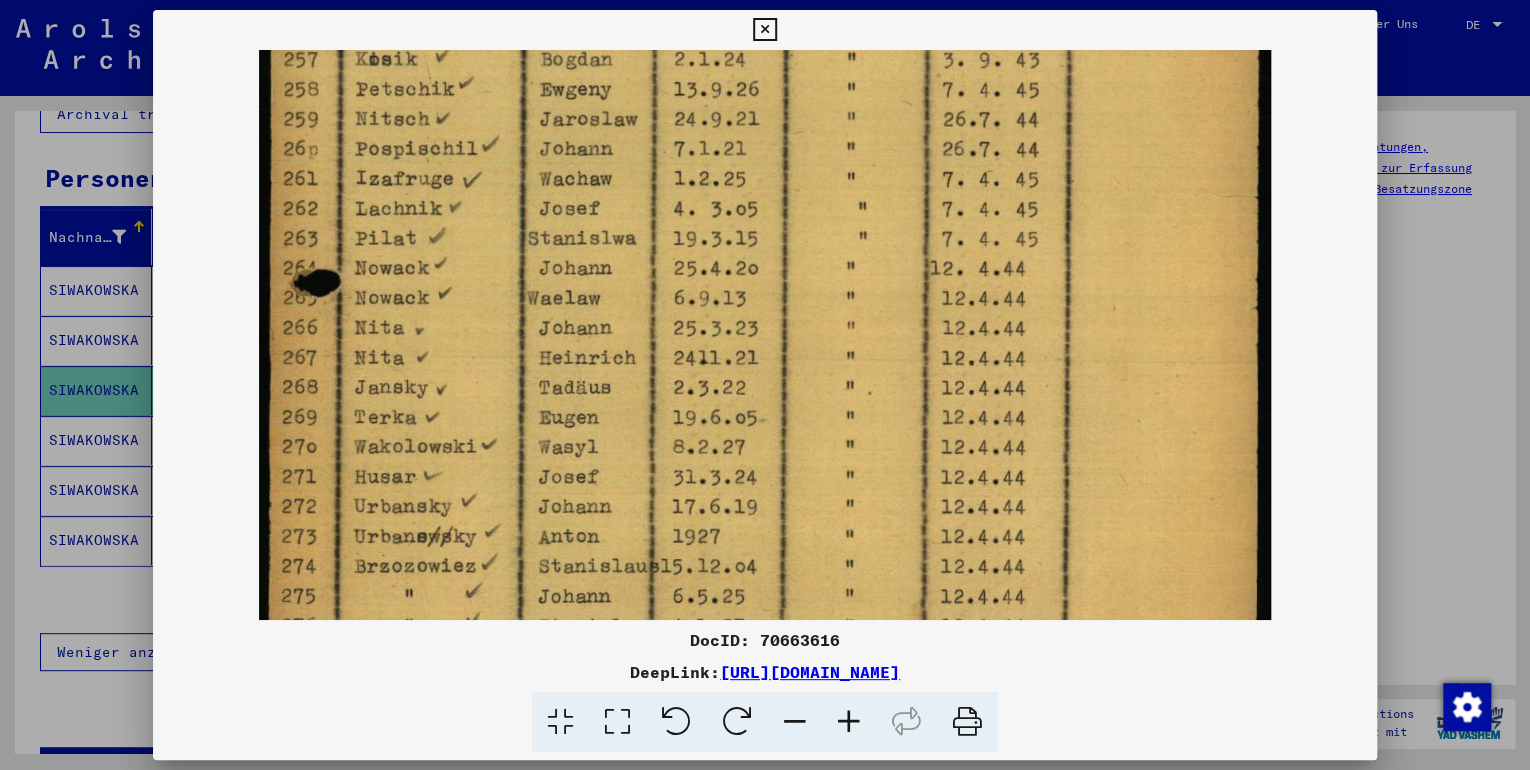 drag, startPoint x: 891, startPoint y: 524, endPoint x: 872, endPoint y: 224, distance: 300.60107 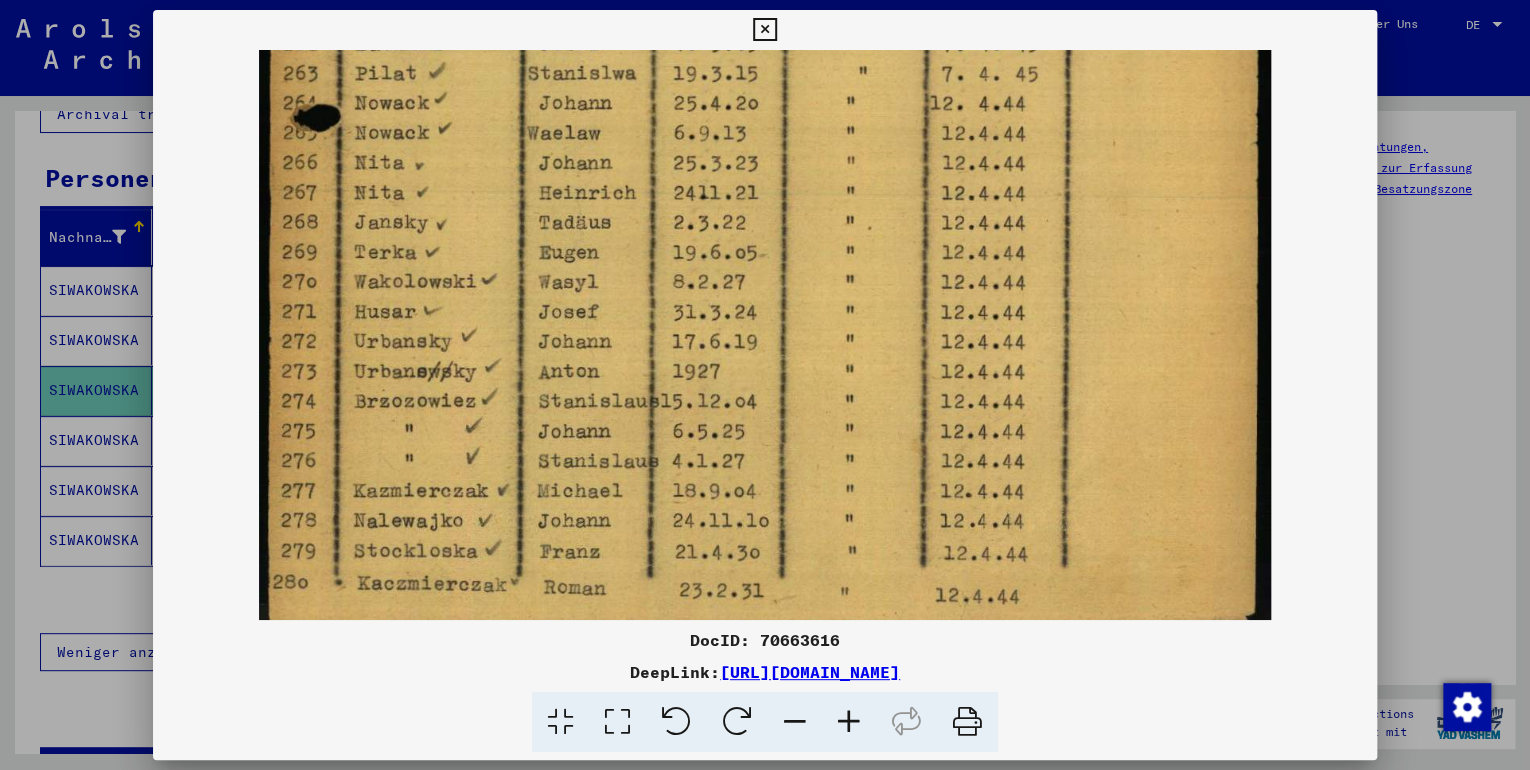 scroll, scrollTop: 849, scrollLeft: 0, axis: vertical 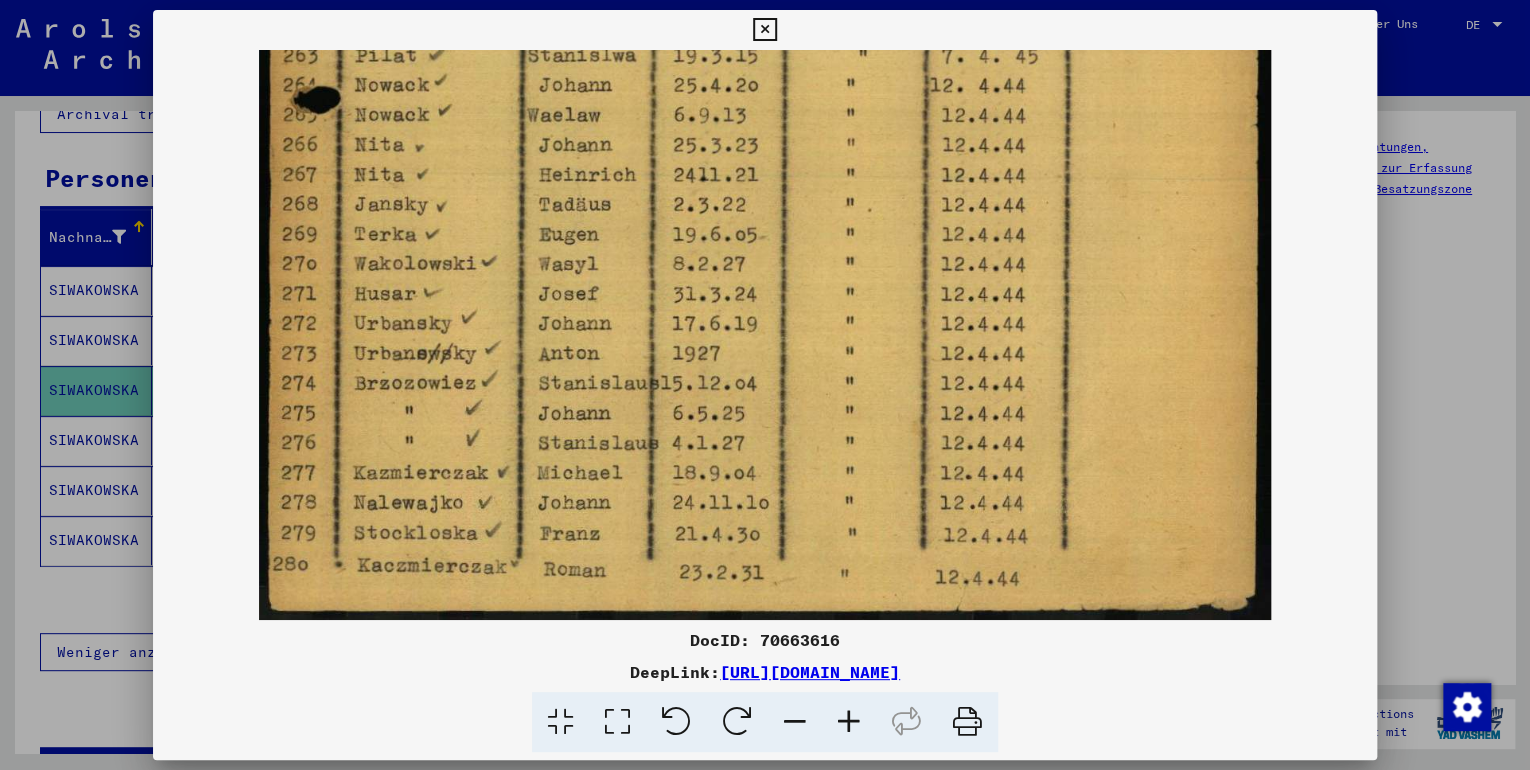 drag, startPoint x: 884, startPoint y: 494, endPoint x: 876, endPoint y: 280, distance: 214.14948 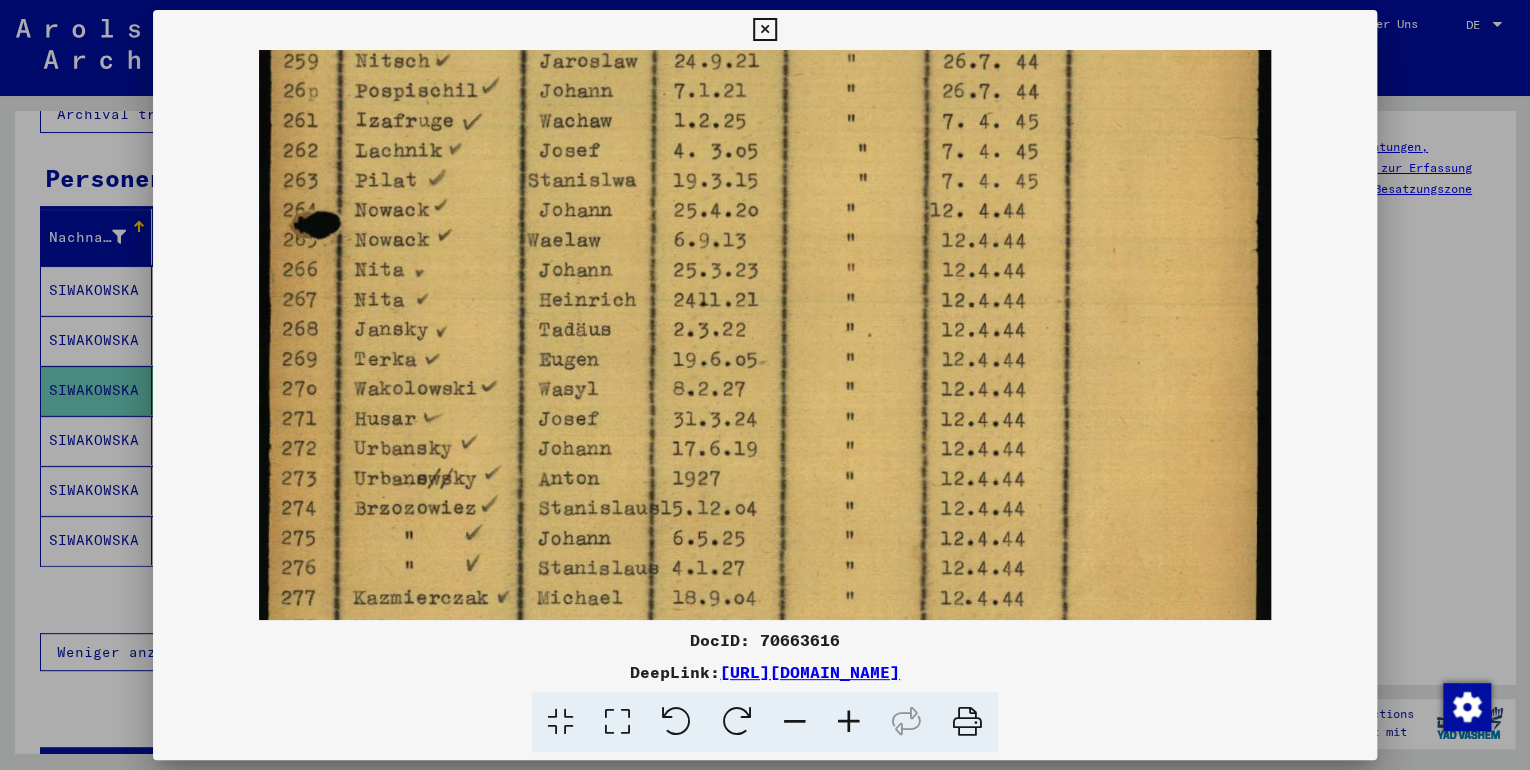 drag, startPoint x: 876, startPoint y: 255, endPoint x: 918, endPoint y: 425, distance: 175.11139 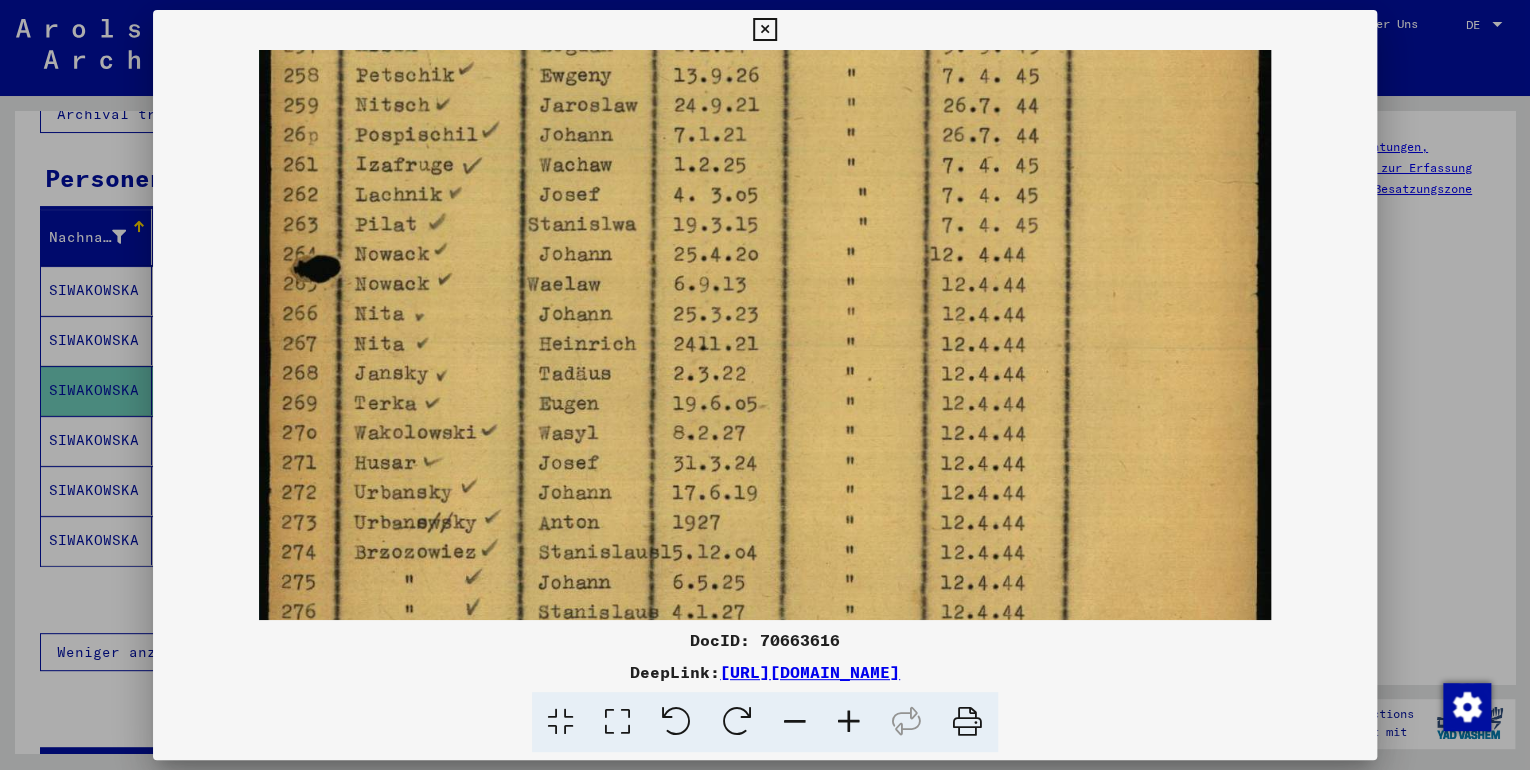 click at bounding box center [765, 385] 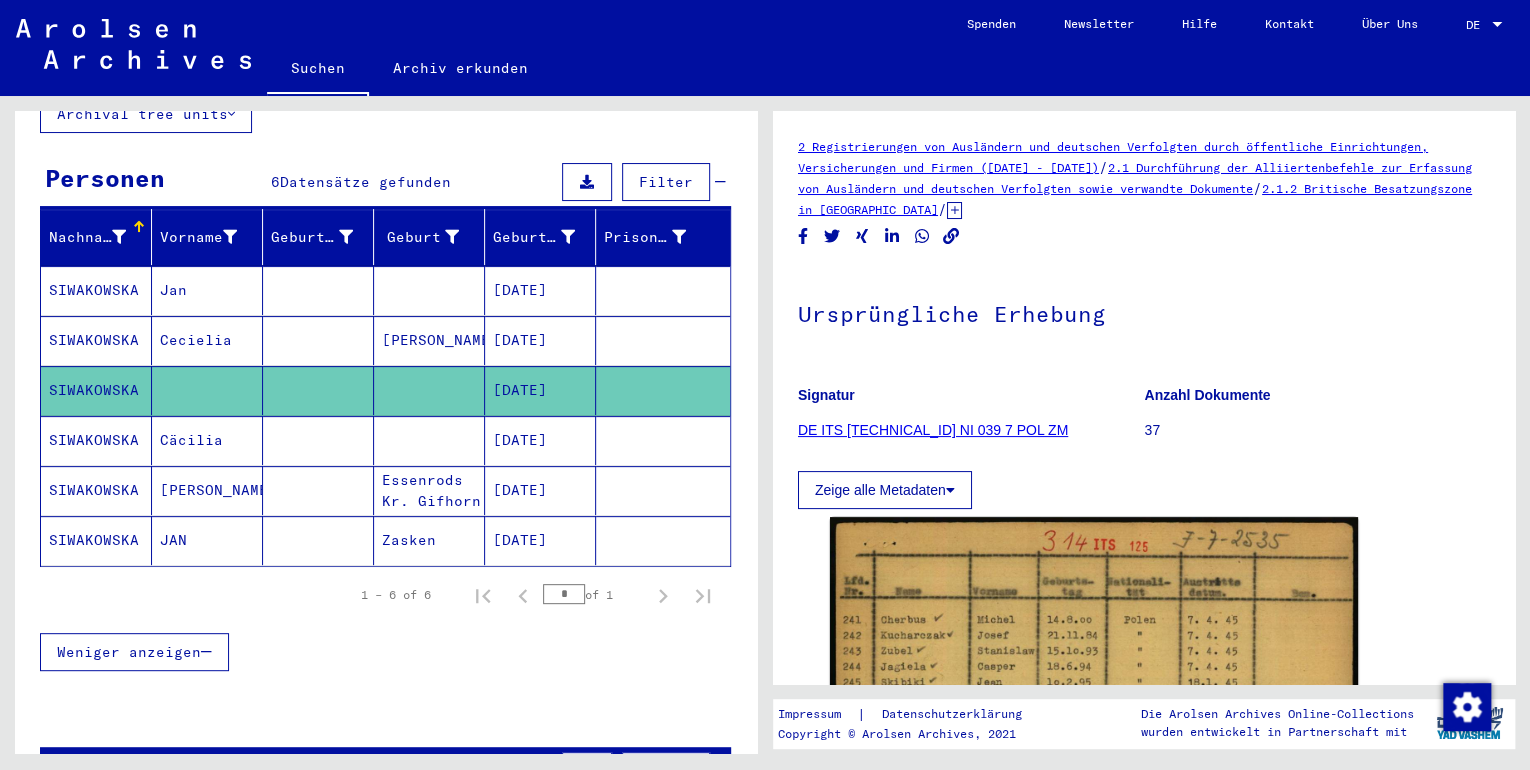 click at bounding box center (663, 490) 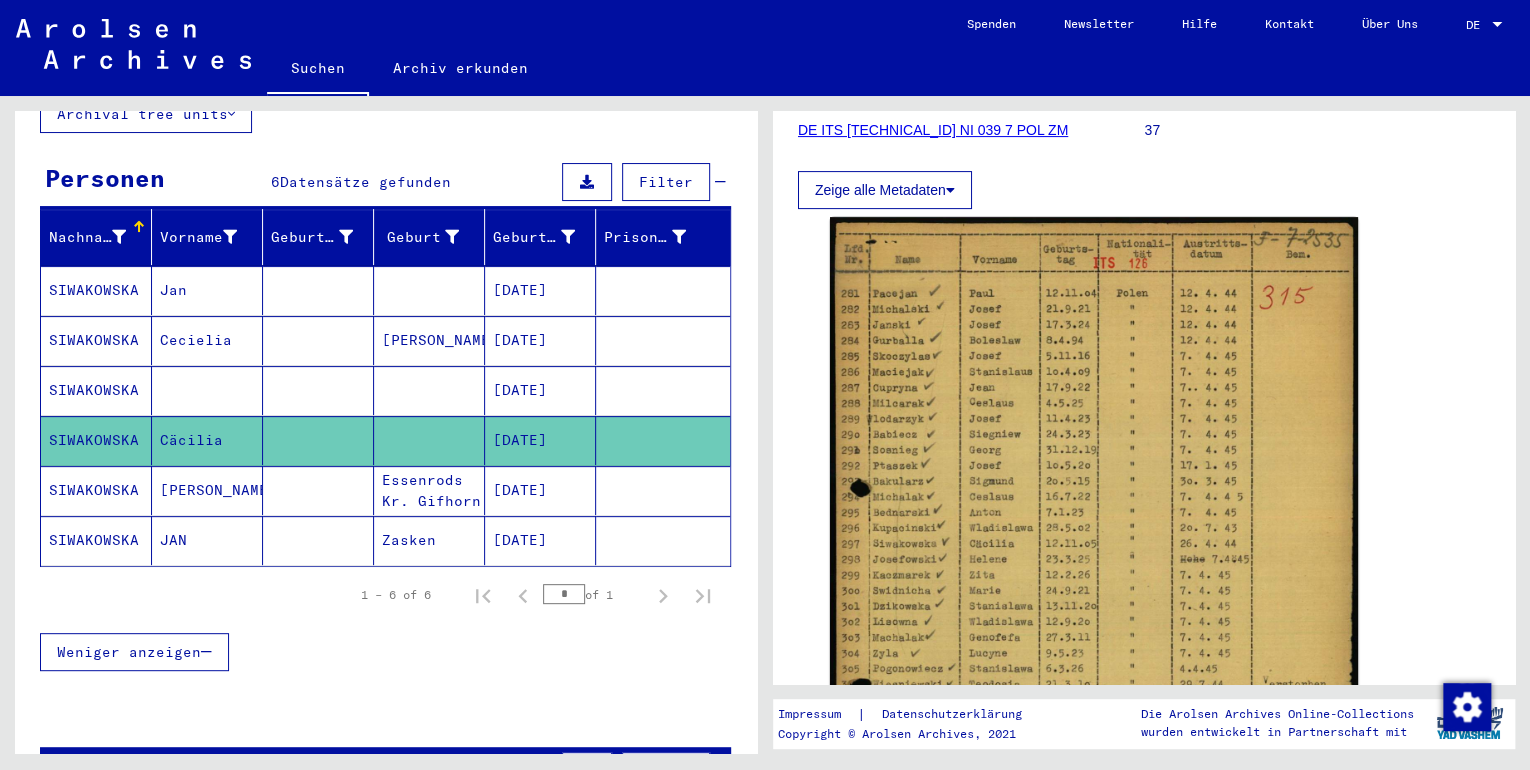 scroll, scrollTop: 320, scrollLeft: 0, axis: vertical 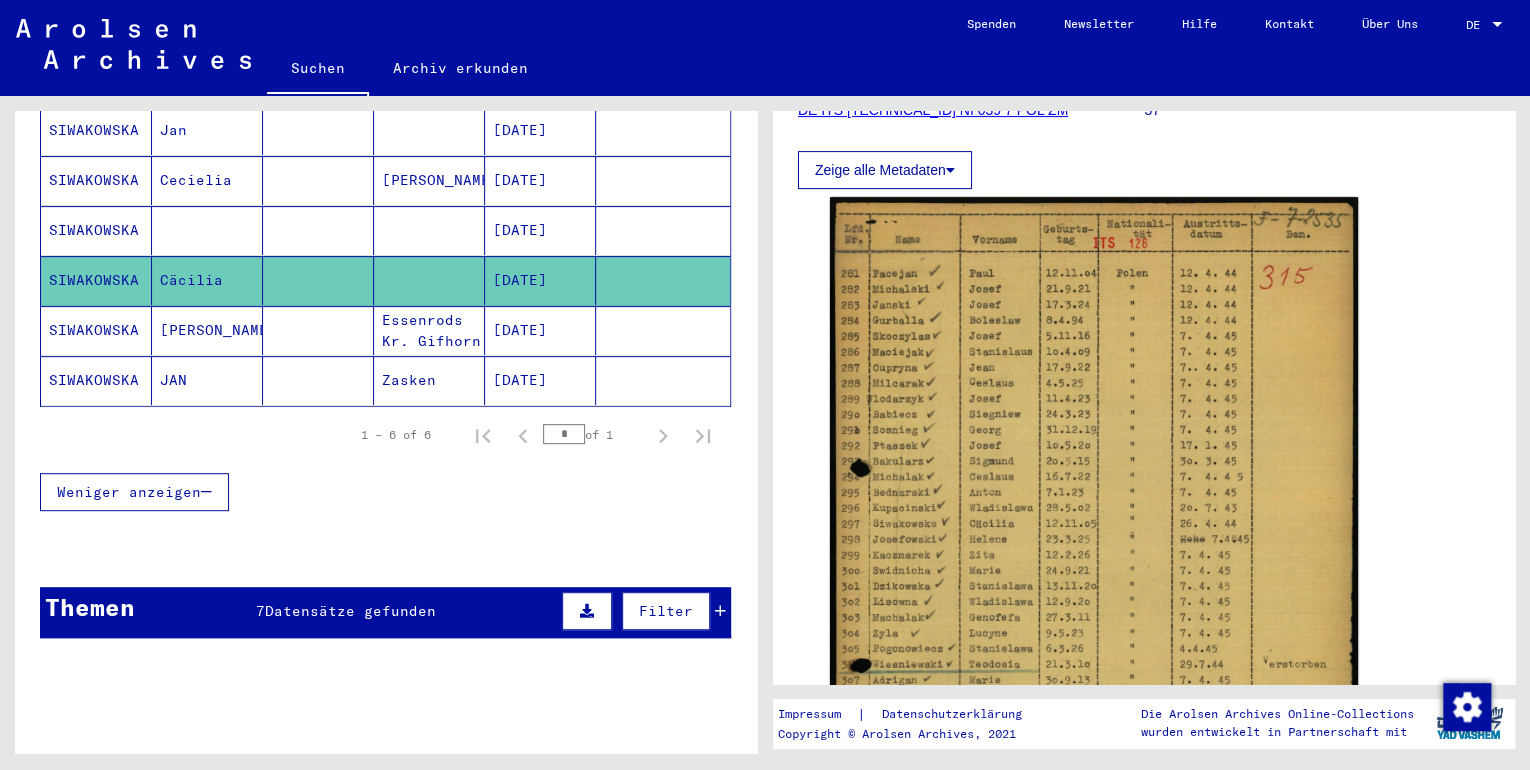 click 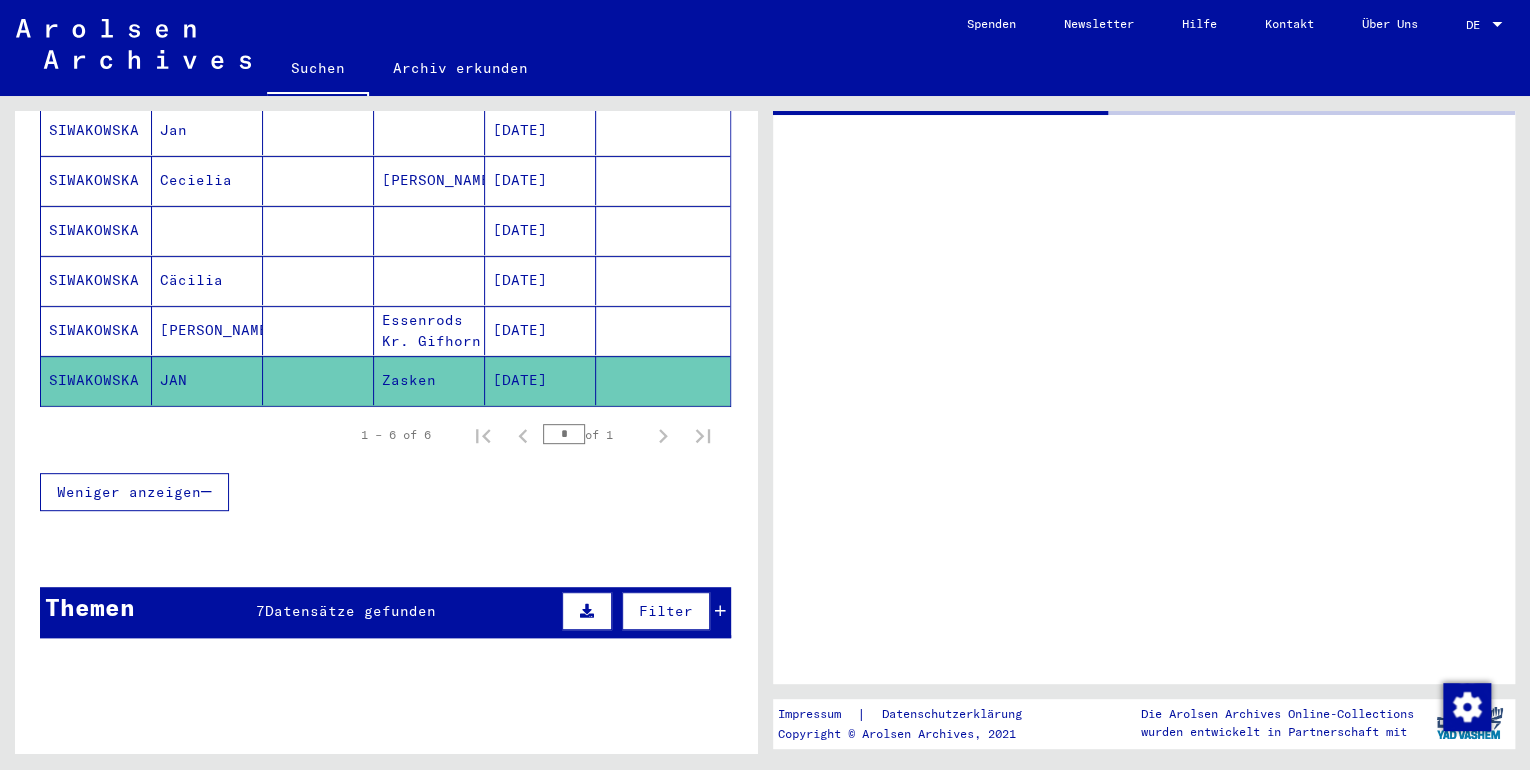 scroll, scrollTop: 0, scrollLeft: 0, axis: both 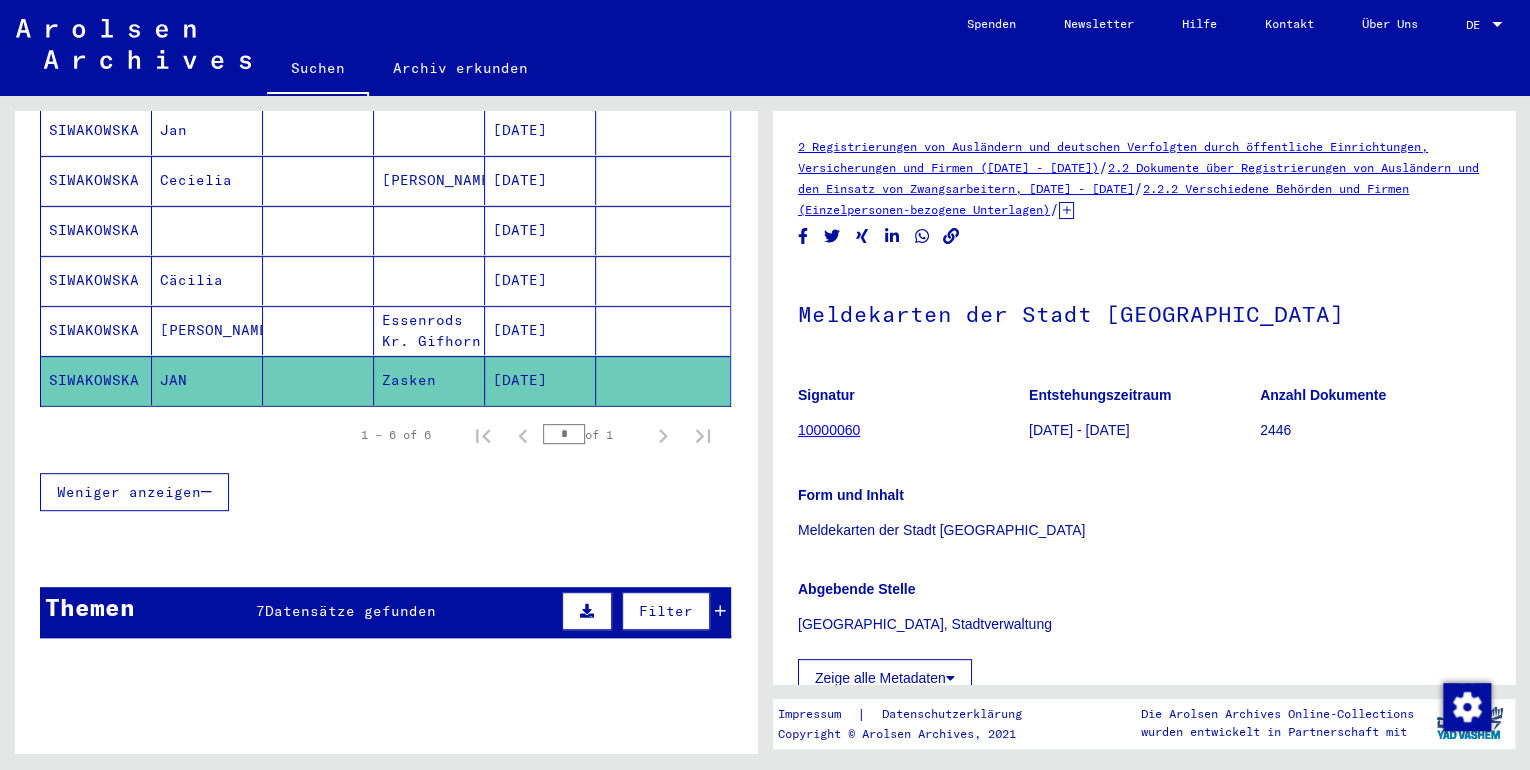 click on "Datensätze gefunden" at bounding box center (350, 611) 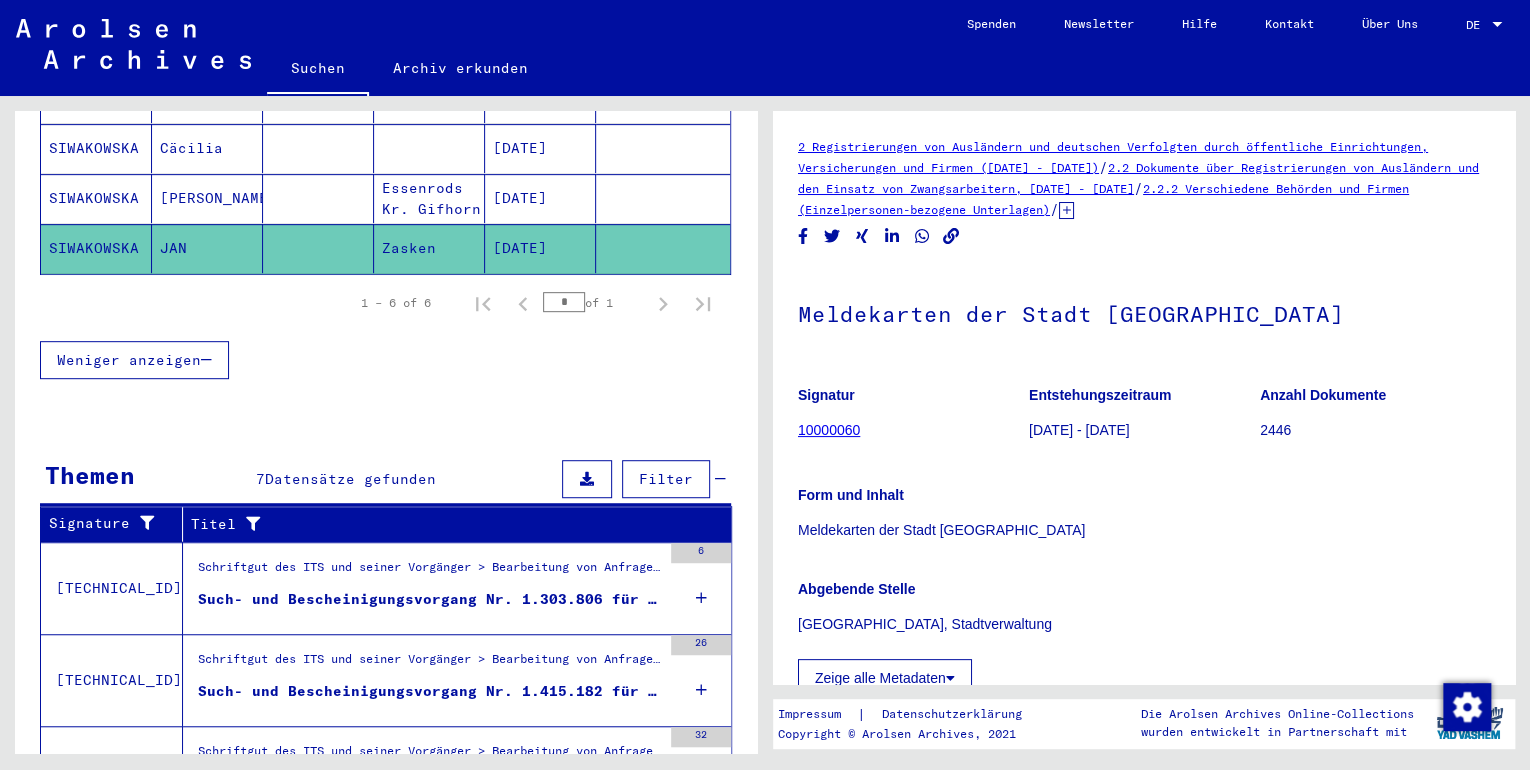 scroll, scrollTop: 560, scrollLeft: 0, axis: vertical 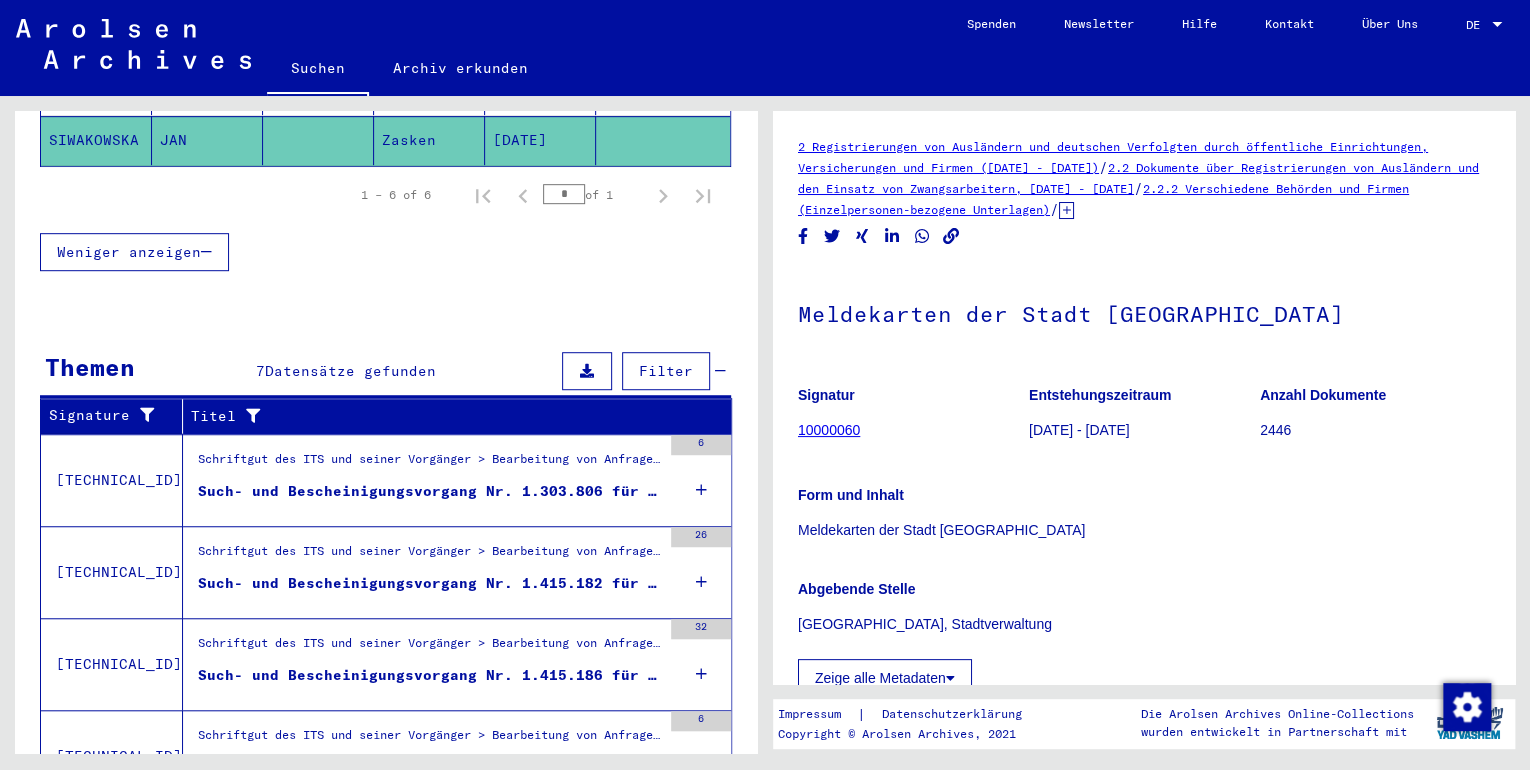 click on "Such- und Bescheinigungsvorgang Nr. 1.303.806 für [PERSON_NAME]" at bounding box center [429, 491] 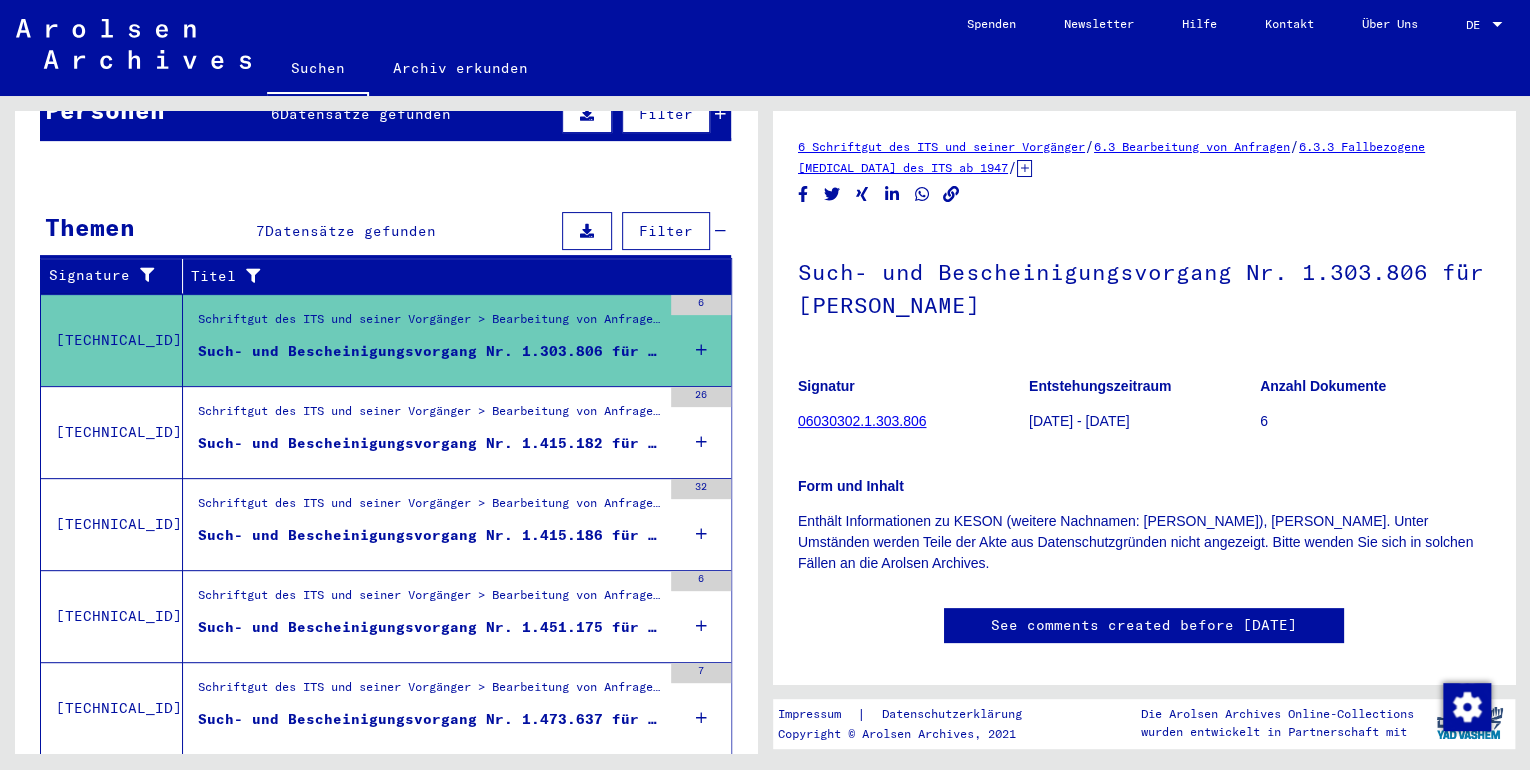 scroll, scrollTop: 183, scrollLeft: 0, axis: vertical 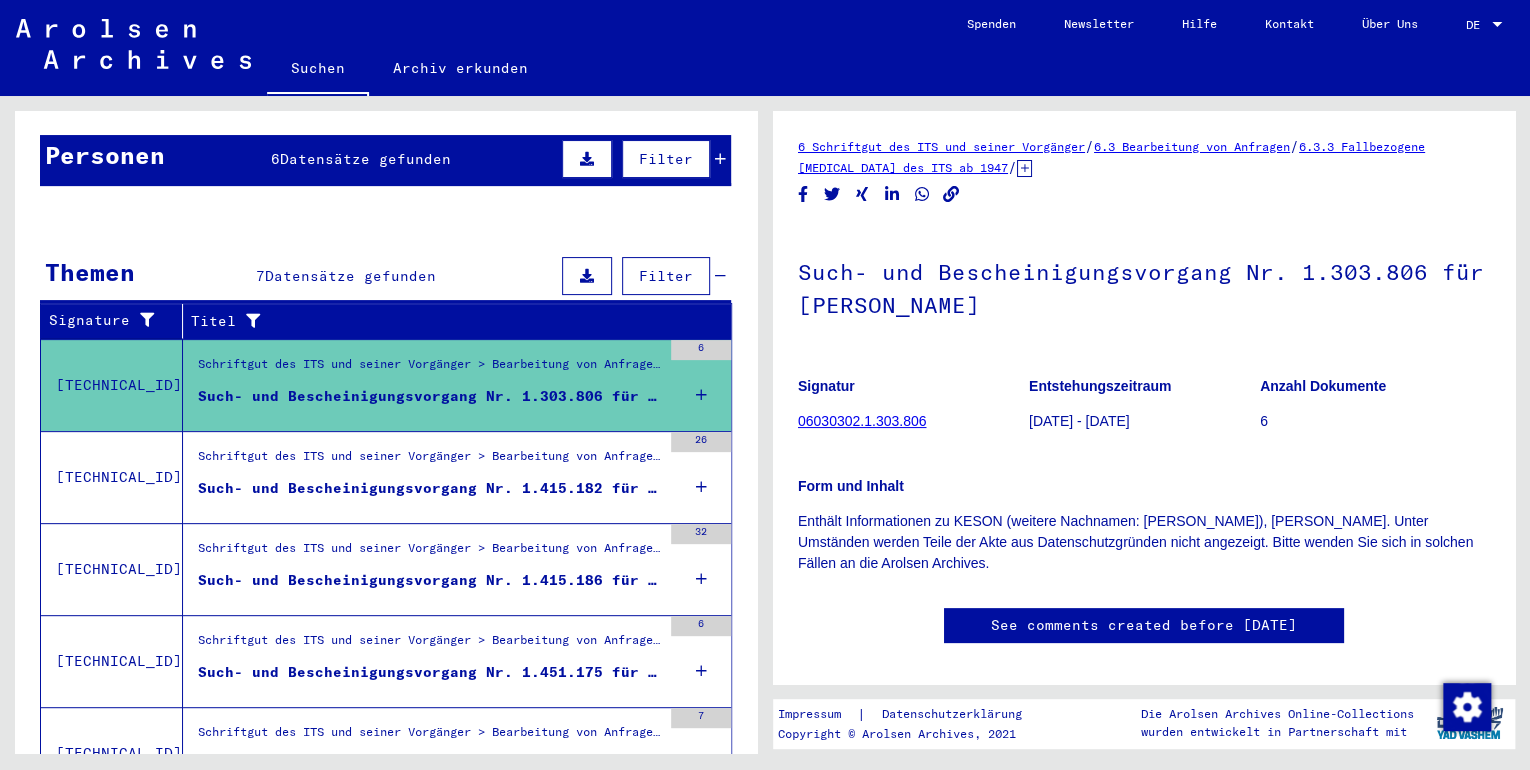 click on "Such- und Bescheinigungsvorgang Nr. 1.415.182 für [PERSON_NAME][GEOGRAPHIC_DATA] geboren [DEMOGRAPHIC_DATA] oder29.04.1901" at bounding box center [429, 488] 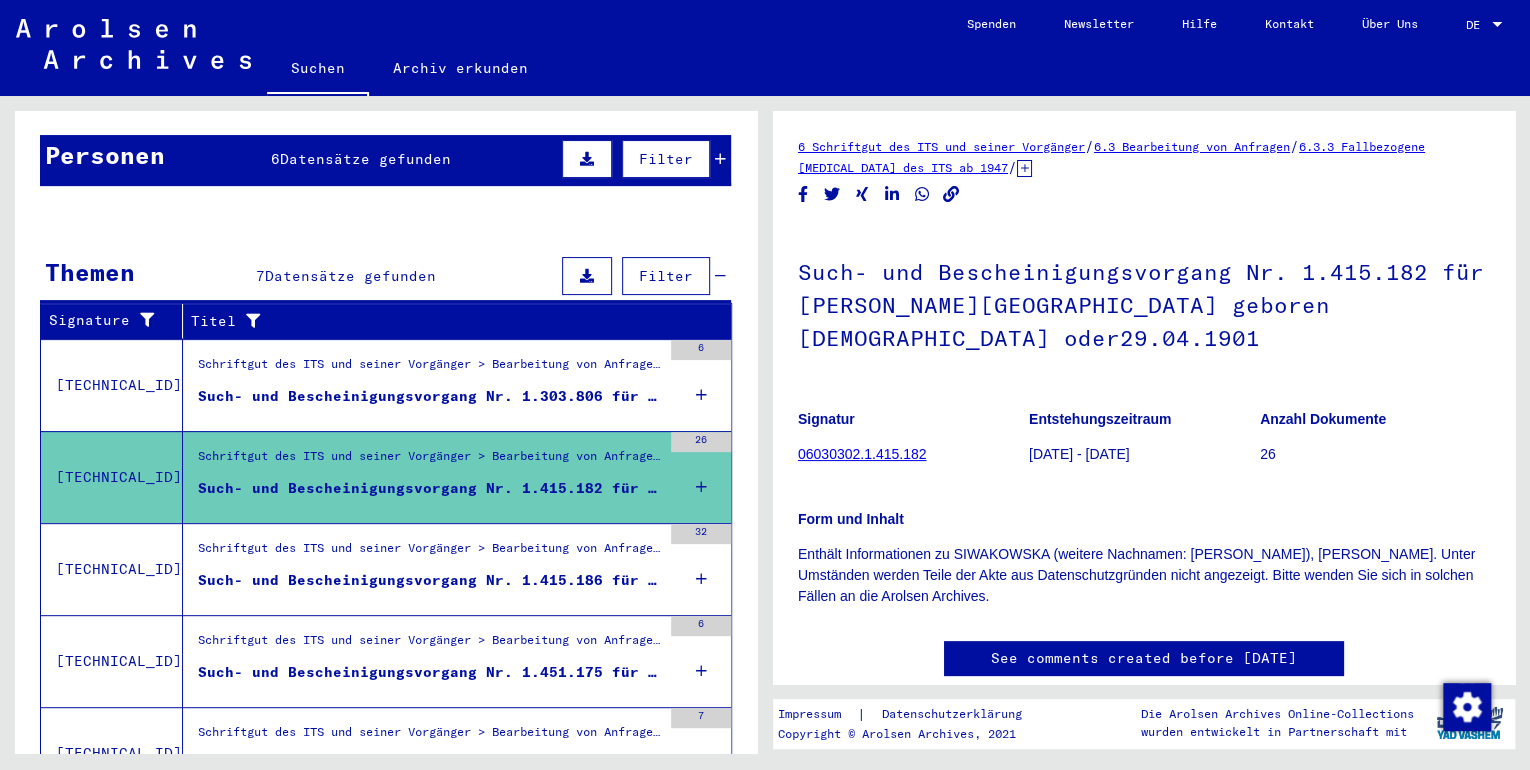 click on "Schriftgut des ITS und seiner Vorgänger > Bearbeitung von Anfragen > Fallbezogene [MEDICAL_DATA] des ITS ab 1947 > T/D-Fallablage > Such- und Bescheinigungsvorgänge mit den (T/D-) Nummern von [PHONE_NUMBER] bis [PHONE_NUMBER] > Such- und Bescheinigungsvorgänge mit den (T/D-) Nummern von [PHONE_NUMBER] bis [PHONE_NUMBER]" at bounding box center [429, 553] 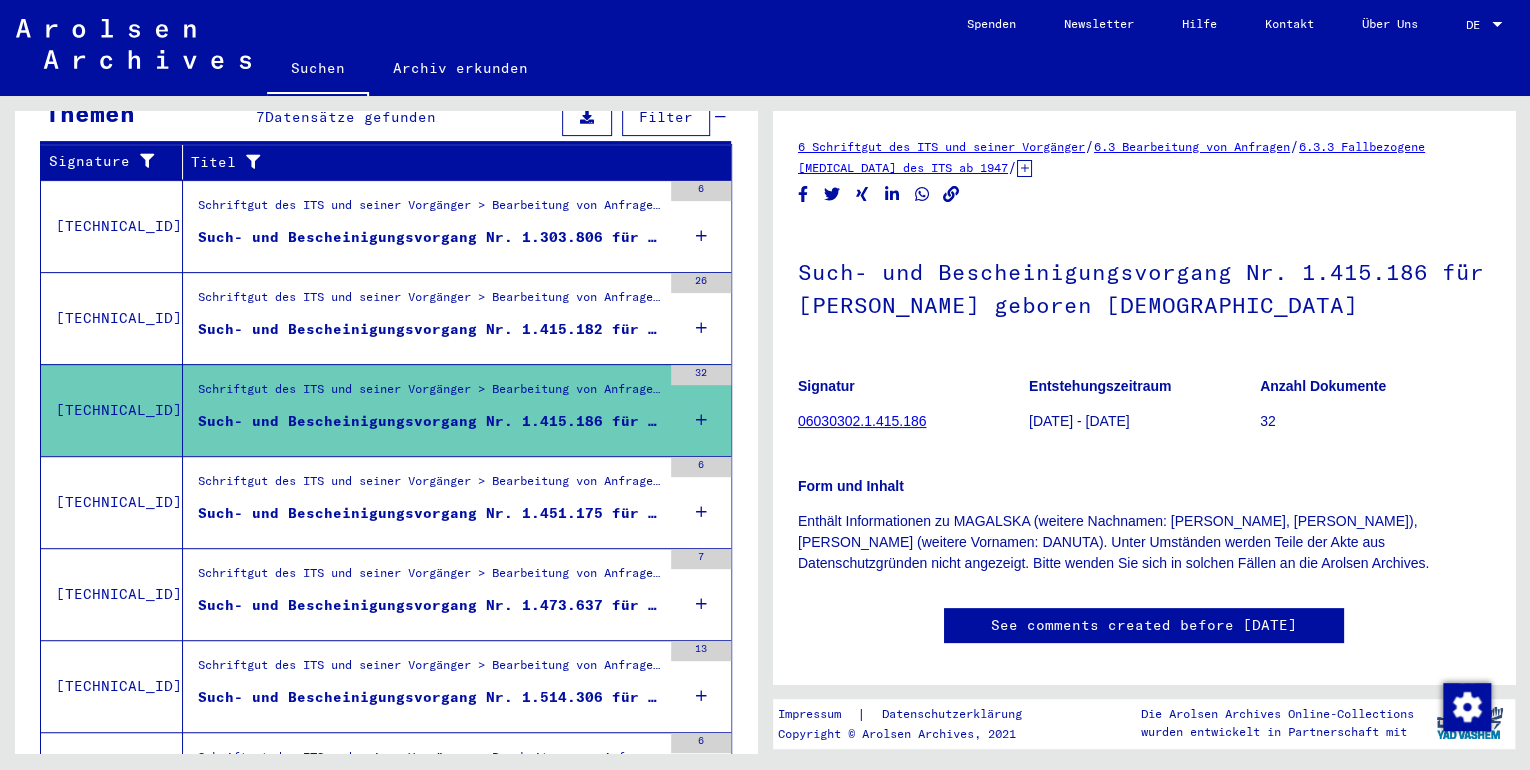 scroll, scrollTop: 343, scrollLeft: 0, axis: vertical 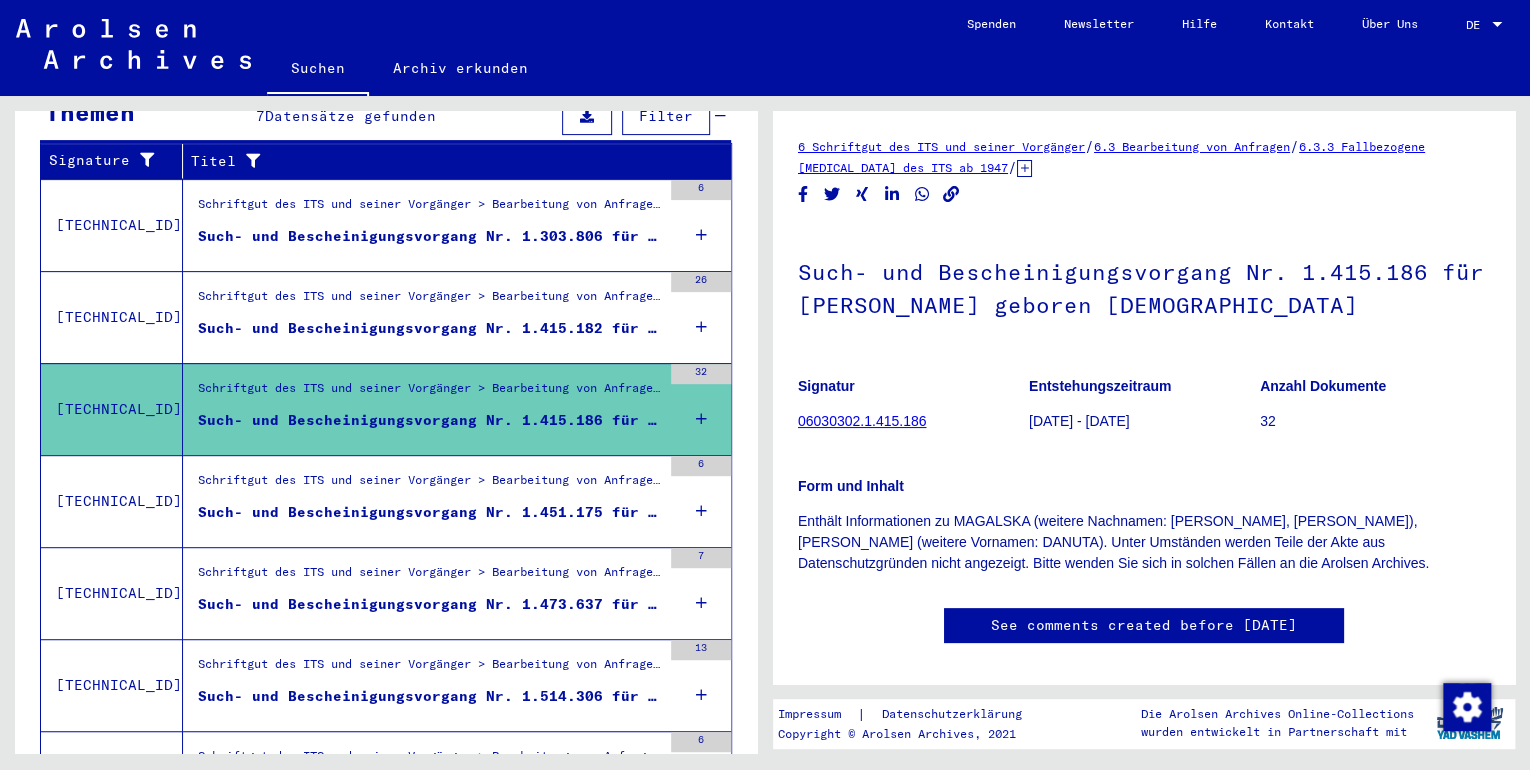 click on "Schriftgut des ITS und seiner Vorgänger > Bearbeitung von Anfragen > Fallbezogene [MEDICAL_DATA] des ITS ab 1947 > T/D-Fallablage > Such- und Bescheinigungsvorgänge mit den (T/D-) Nummern von [PHONE_NUMBER] bis [PHONE_NUMBER] > Such- und Bescheinigungsvorgänge mit den (T/D-) Nummern von [PHONE_NUMBER] bis [PHONE_NUMBER]" at bounding box center (429, 485) 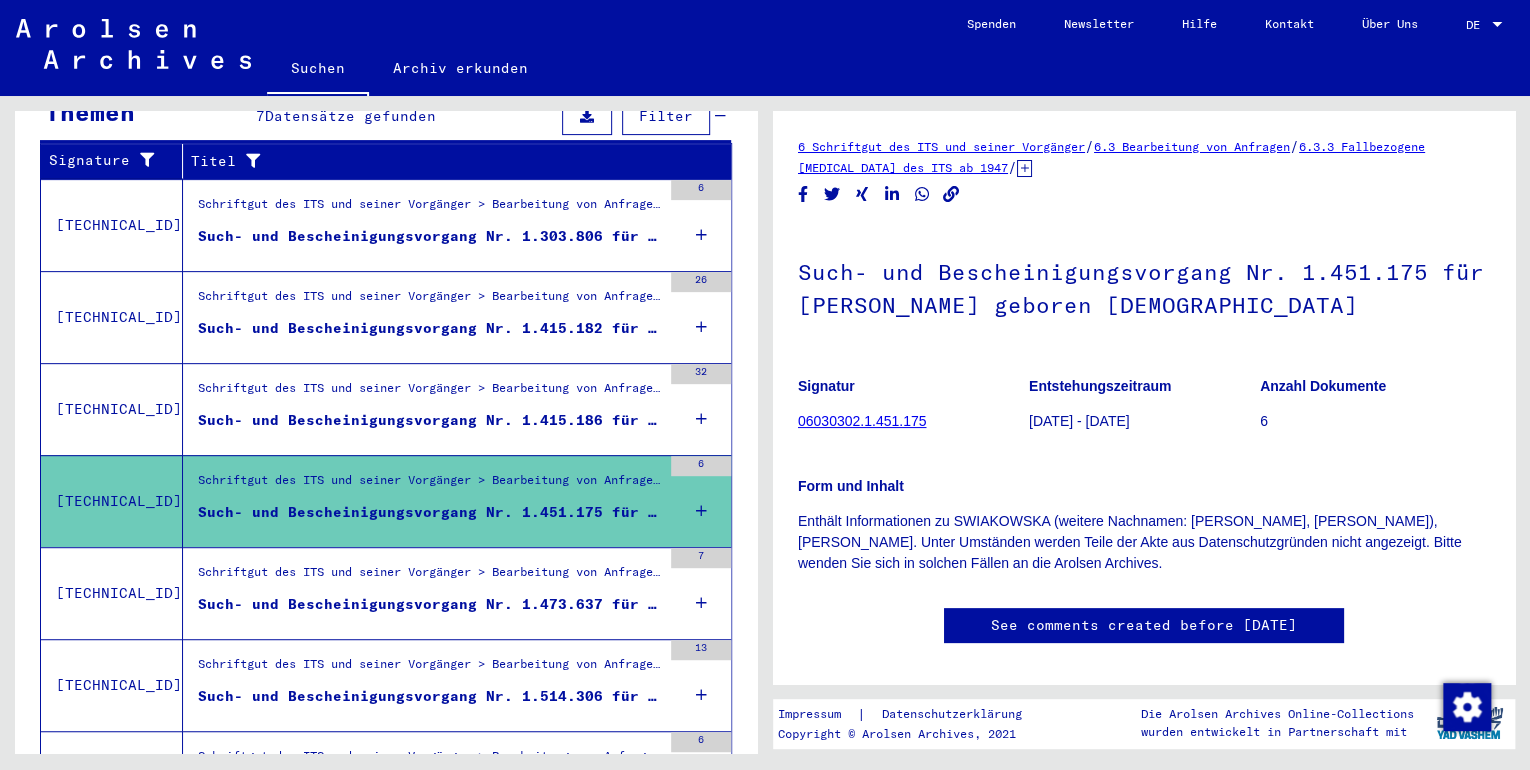 click on "Such- und Bescheinigungsvorgang Nr. 1.473.637 für [PERSON_NAME] geboren [DEMOGRAPHIC_DATA]" at bounding box center [429, 604] 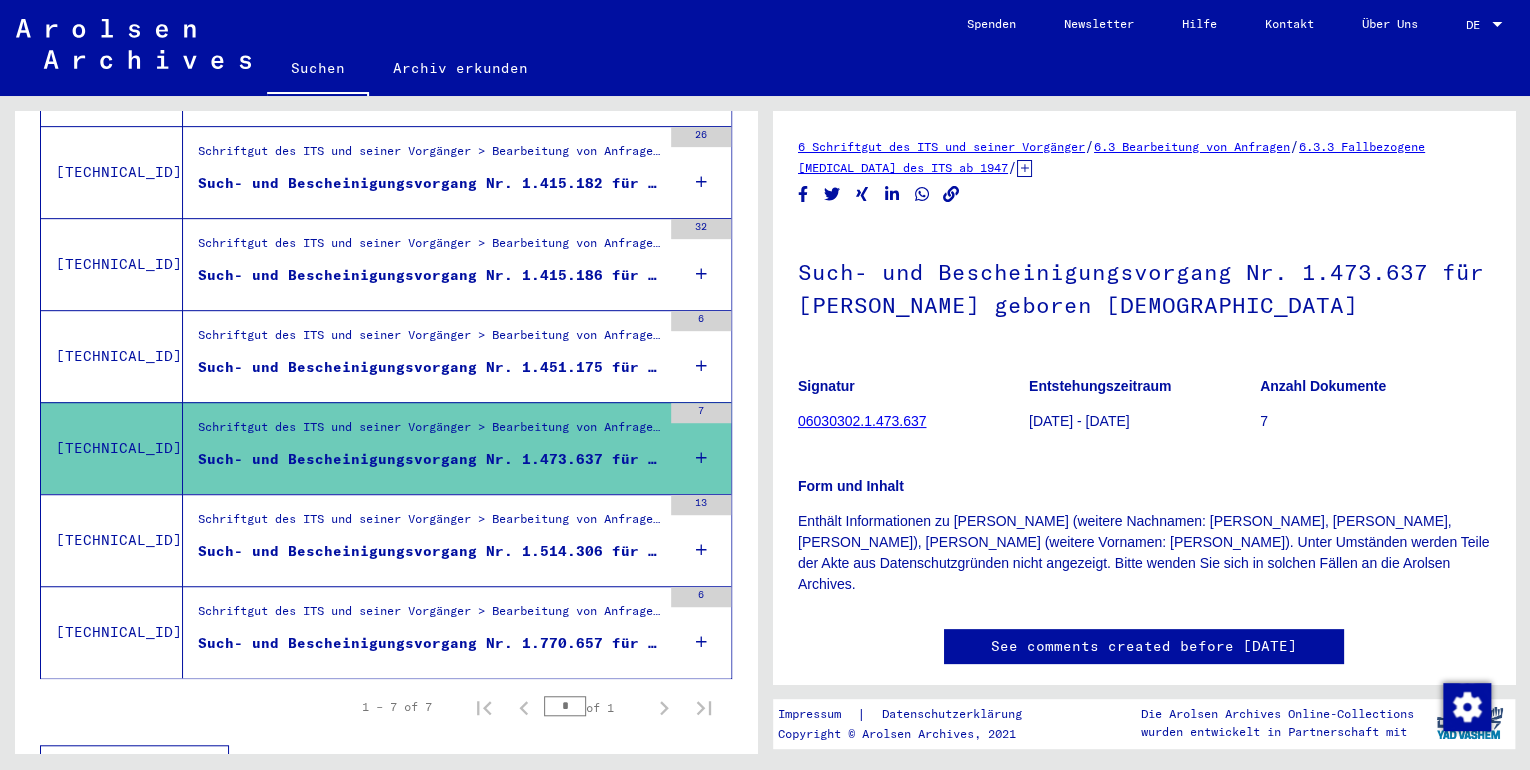scroll, scrollTop: 503, scrollLeft: 0, axis: vertical 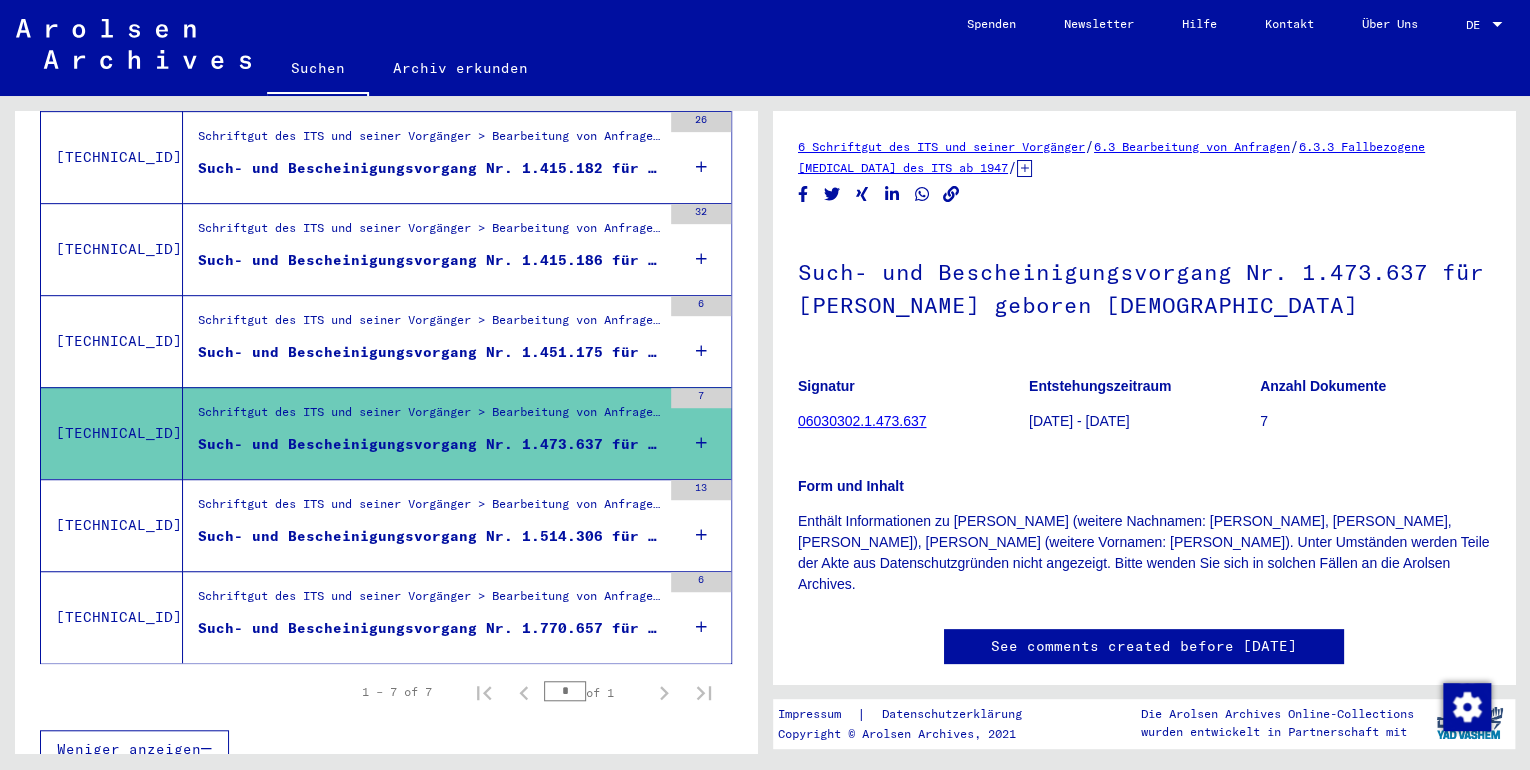 click on "Such- und Bescheinigungsvorgang Nr. 1.514.306 für [PERSON_NAME] geboren [DEMOGRAPHIC_DATA]" at bounding box center [429, 536] 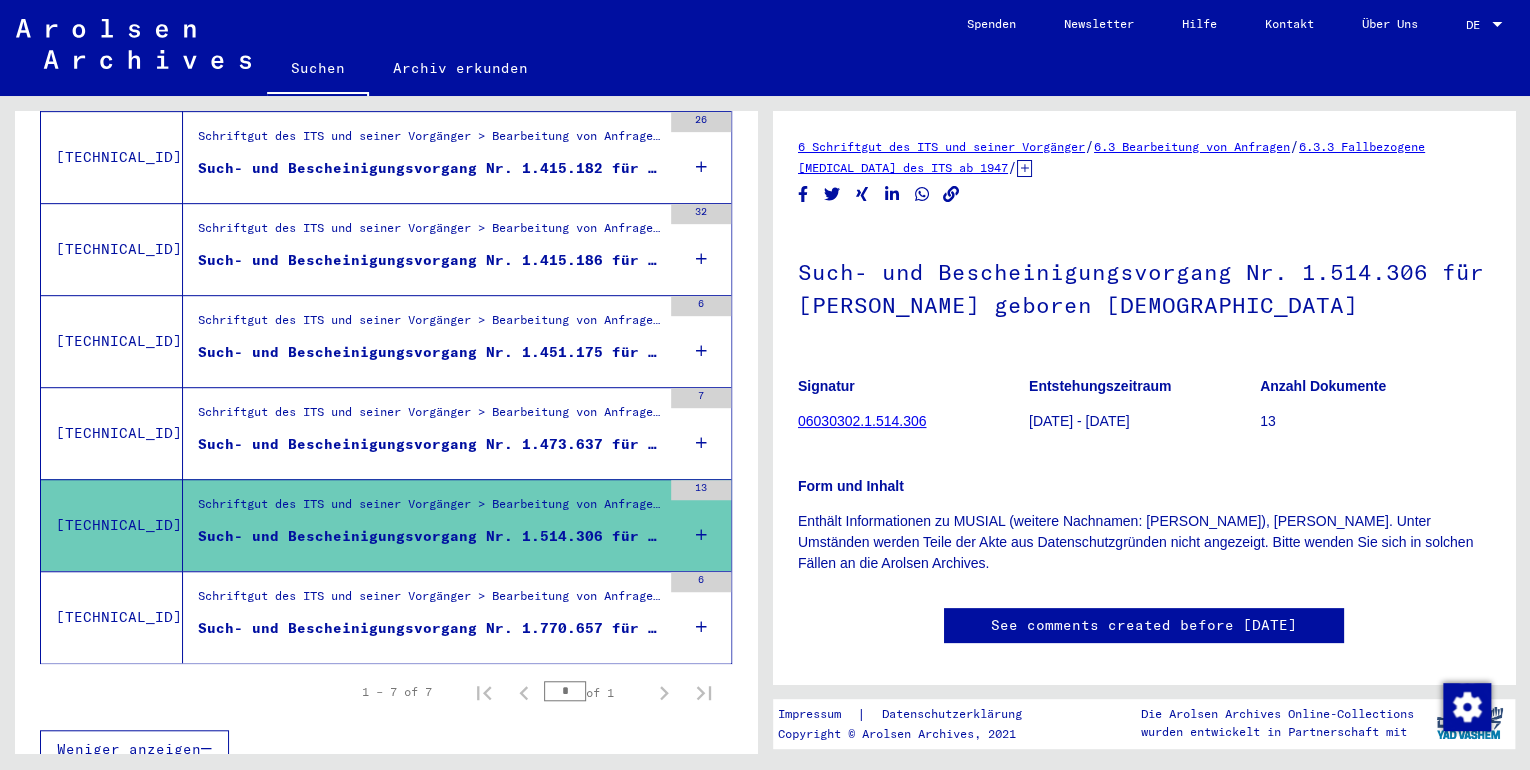 click on "Schriftgut des ITS und seiner Vorgänger > Bearbeitung von Anfragen > Fallbezogene [MEDICAL_DATA] des ITS ab 1947 > T/D-Fallablage > Such- und Bescheinigungsvorgänge mit den (T/D-) Nummern von [PHONE_NUMBER] bis [PHONE_NUMBER] > Such- und Bescheinigungsvorgänge mit den (T/D-) Nummern von [PHONE_NUMBER] bis [PHONE_NUMBER]" at bounding box center [429, 601] 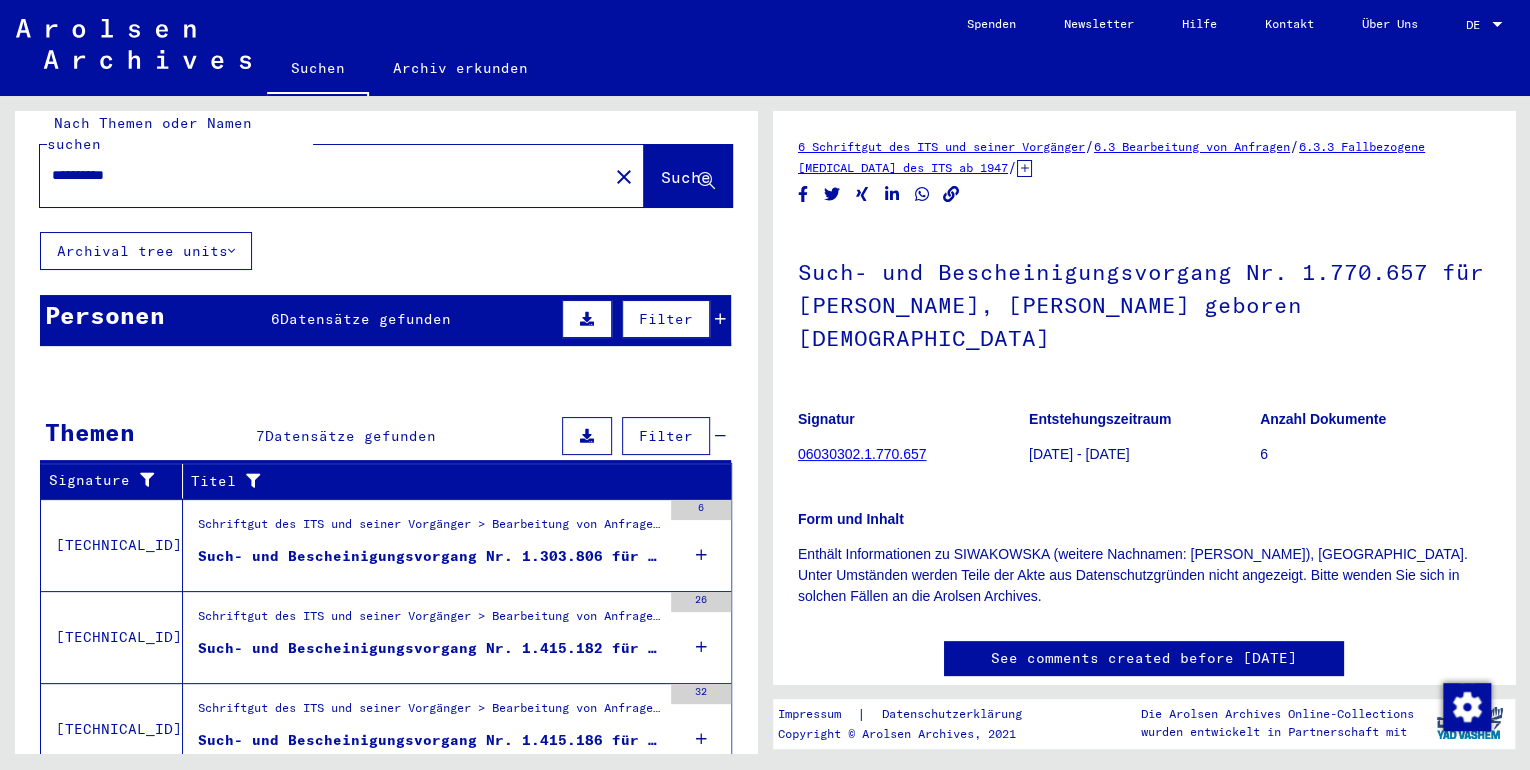 scroll, scrollTop: 0, scrollLeft: 0, axis: both 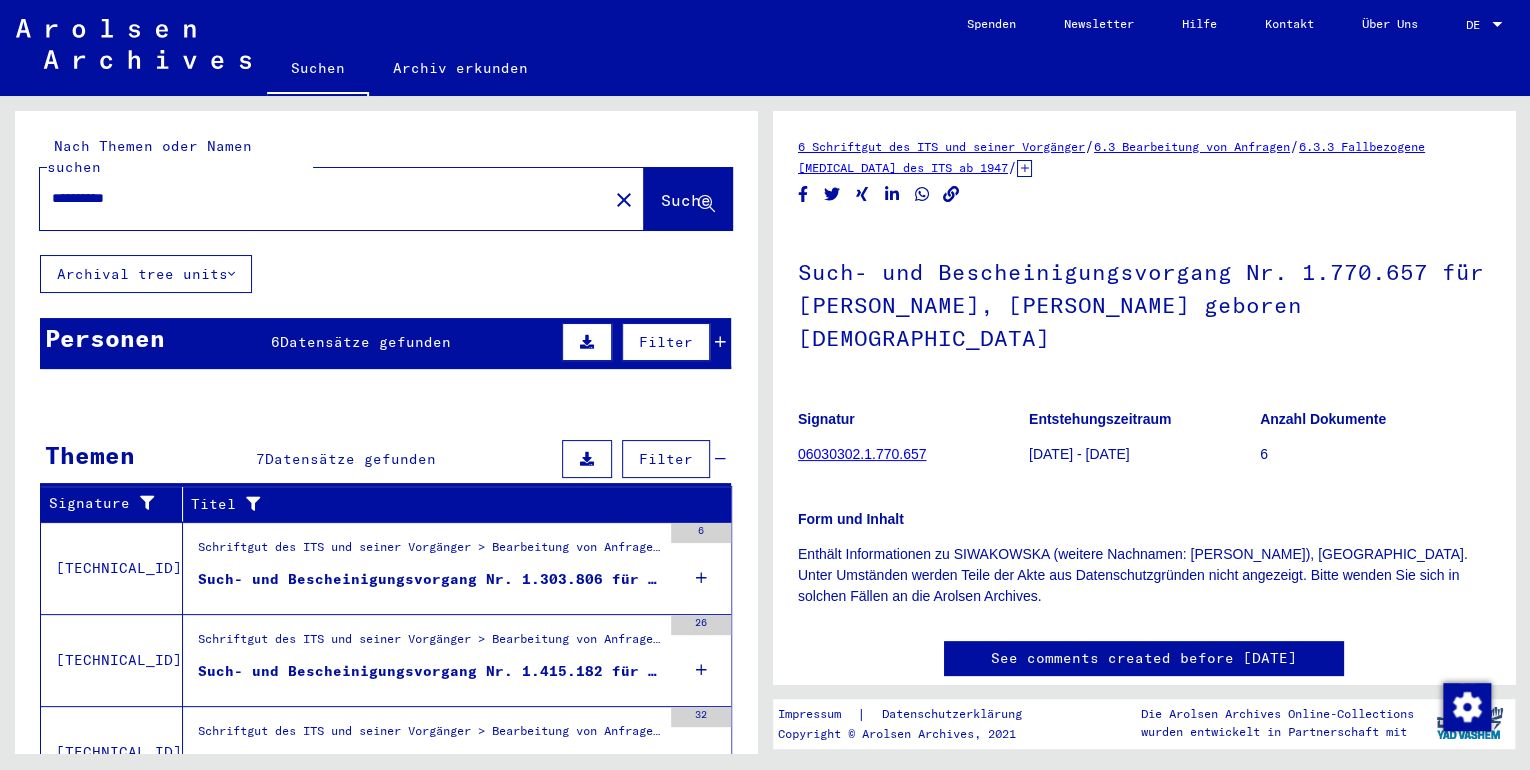 drag, startPoint x: 225, startPoint y: 184, endPoint x: -4, endPoint y: 159, distance: 230.36058 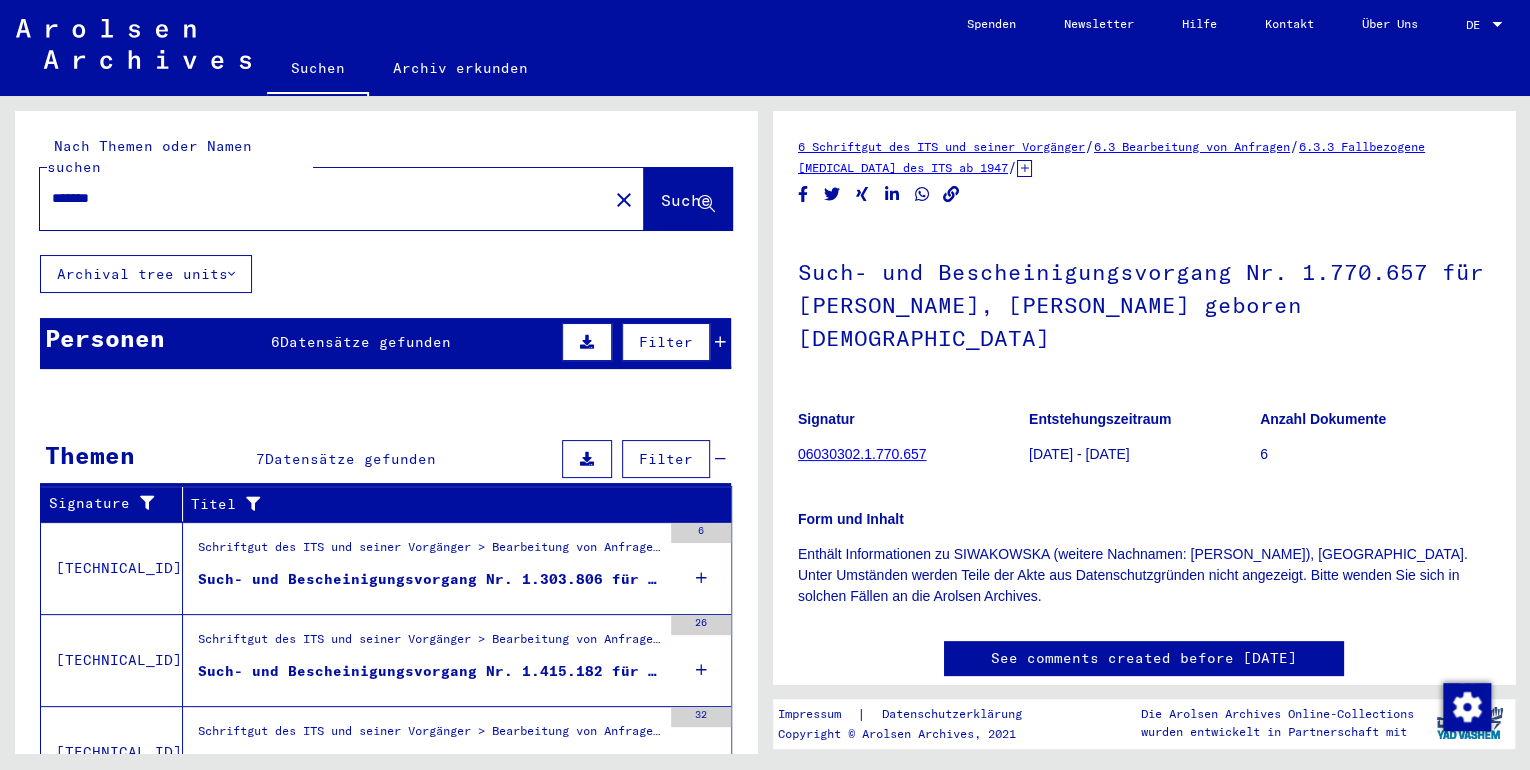 type on "******" 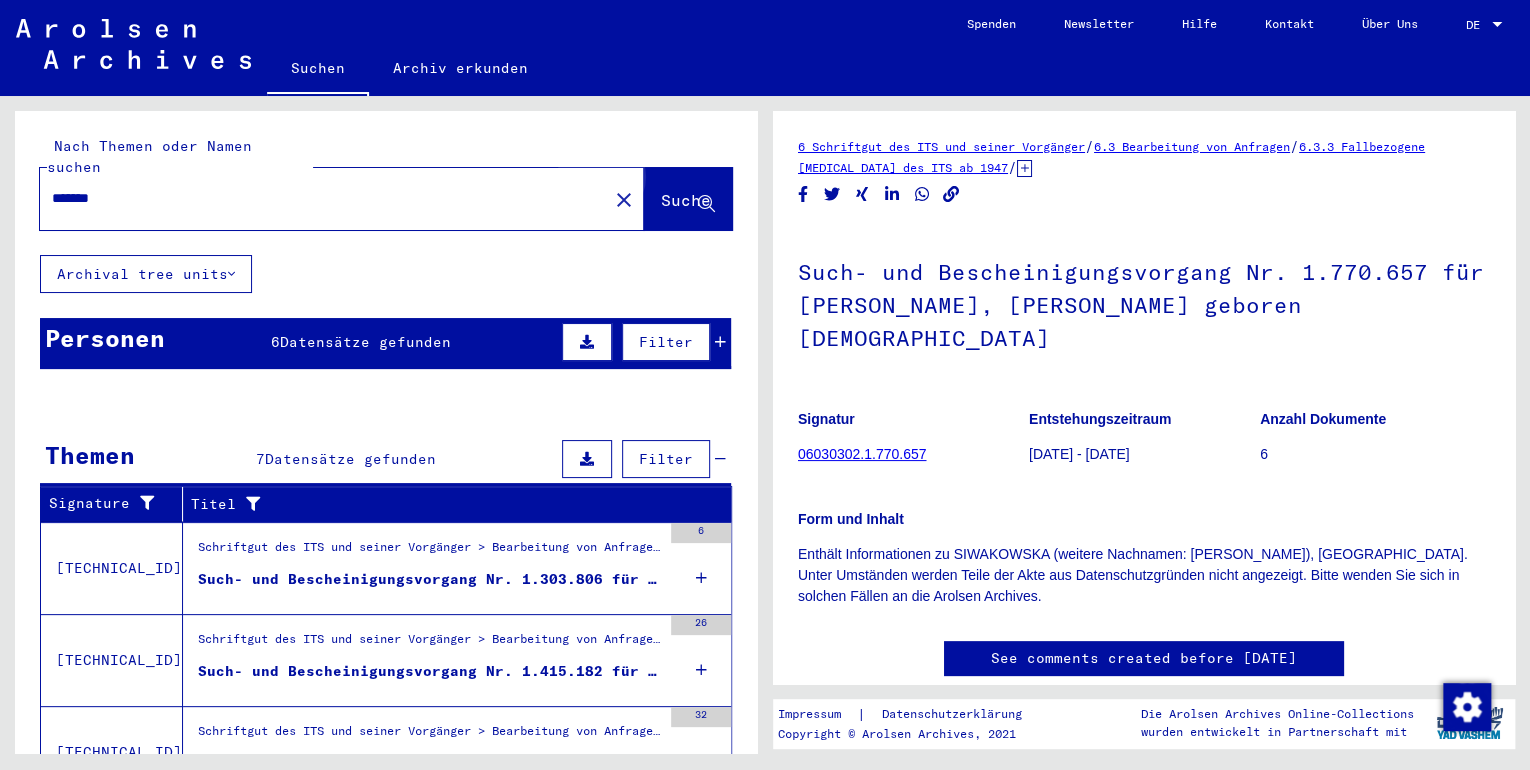 click on "Suche" 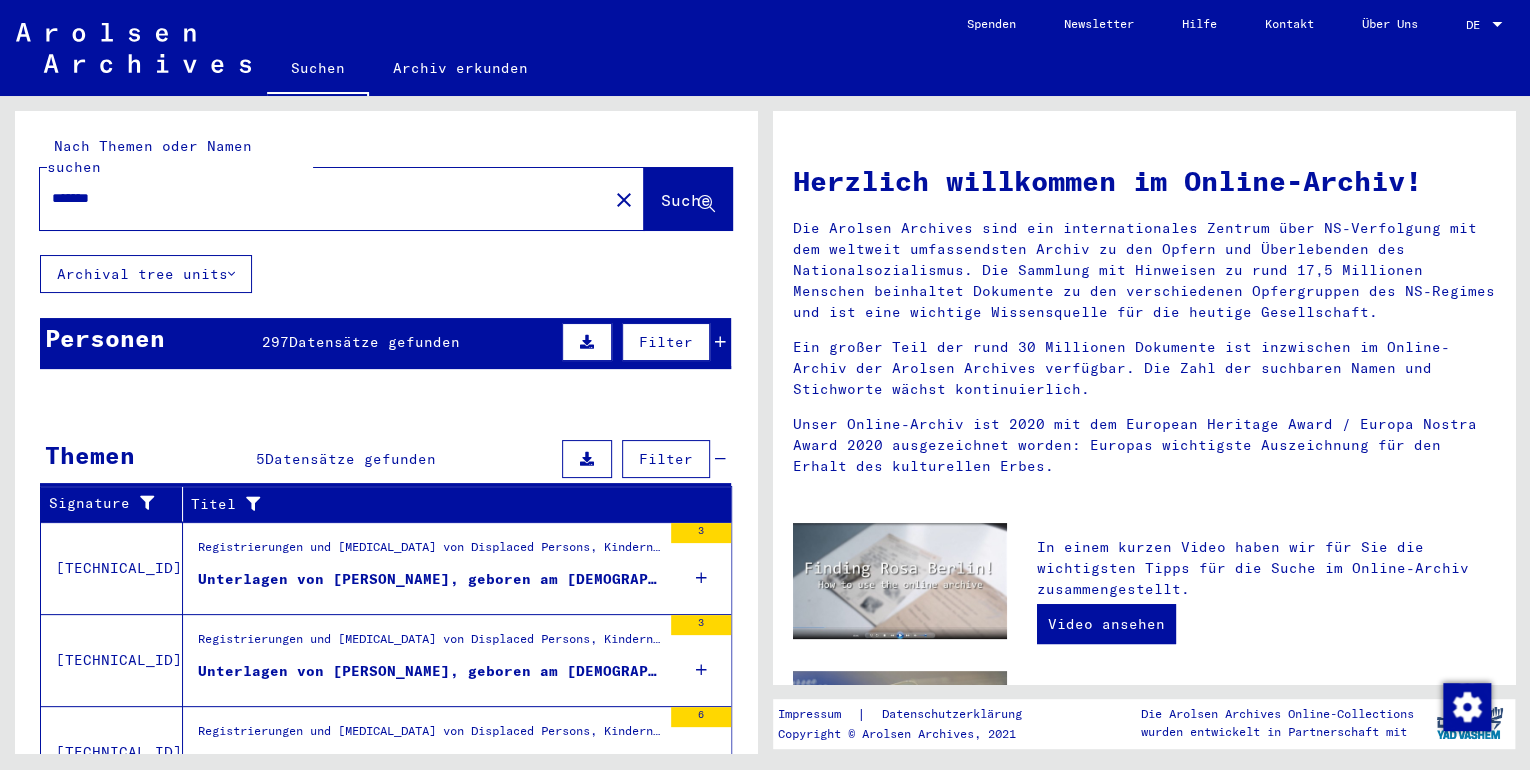 click on "Datensätze gefunden" at bounding box center [374, 342] 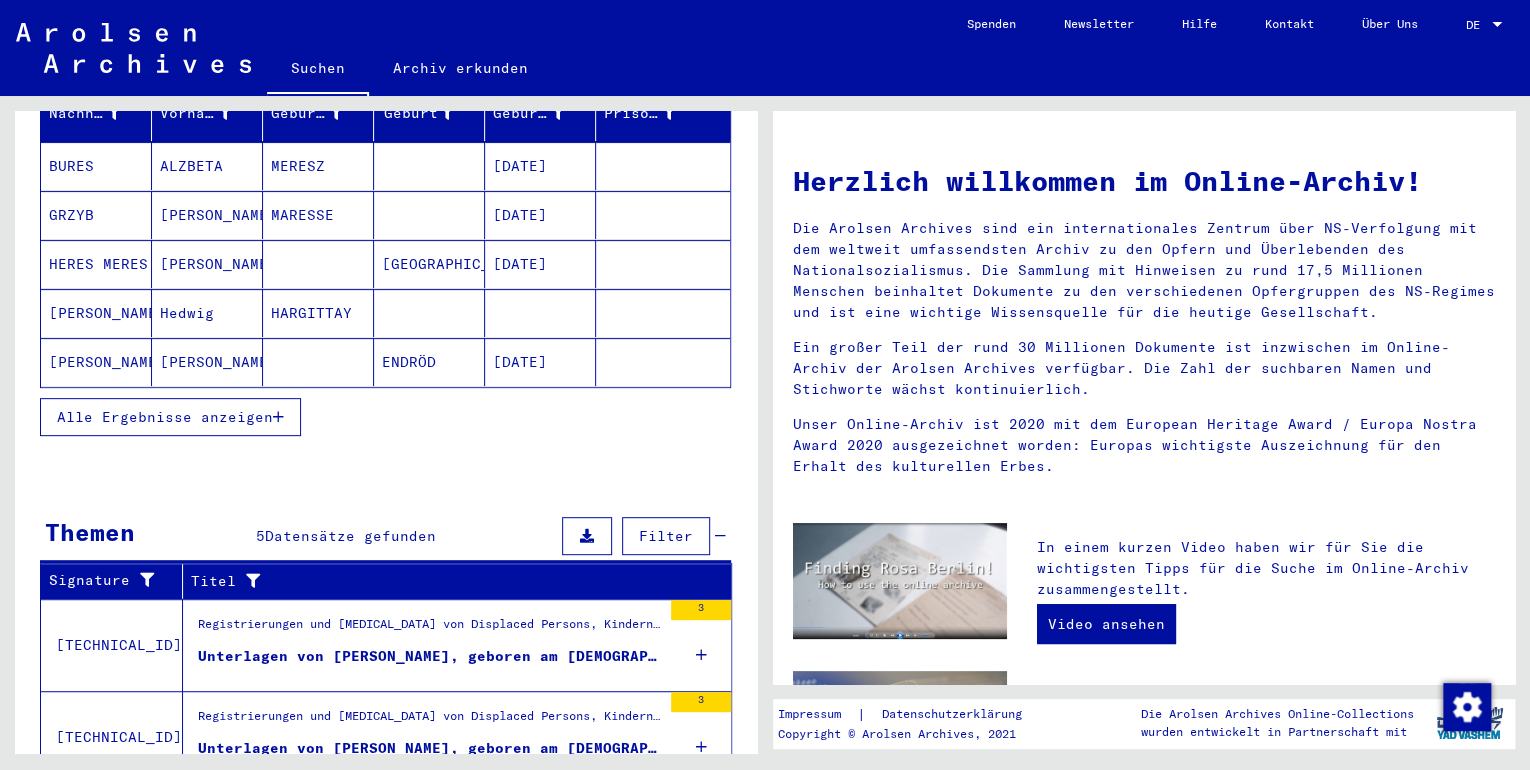 scroll, scrollTop: 320, scrollLeft: 0, axis: vertical 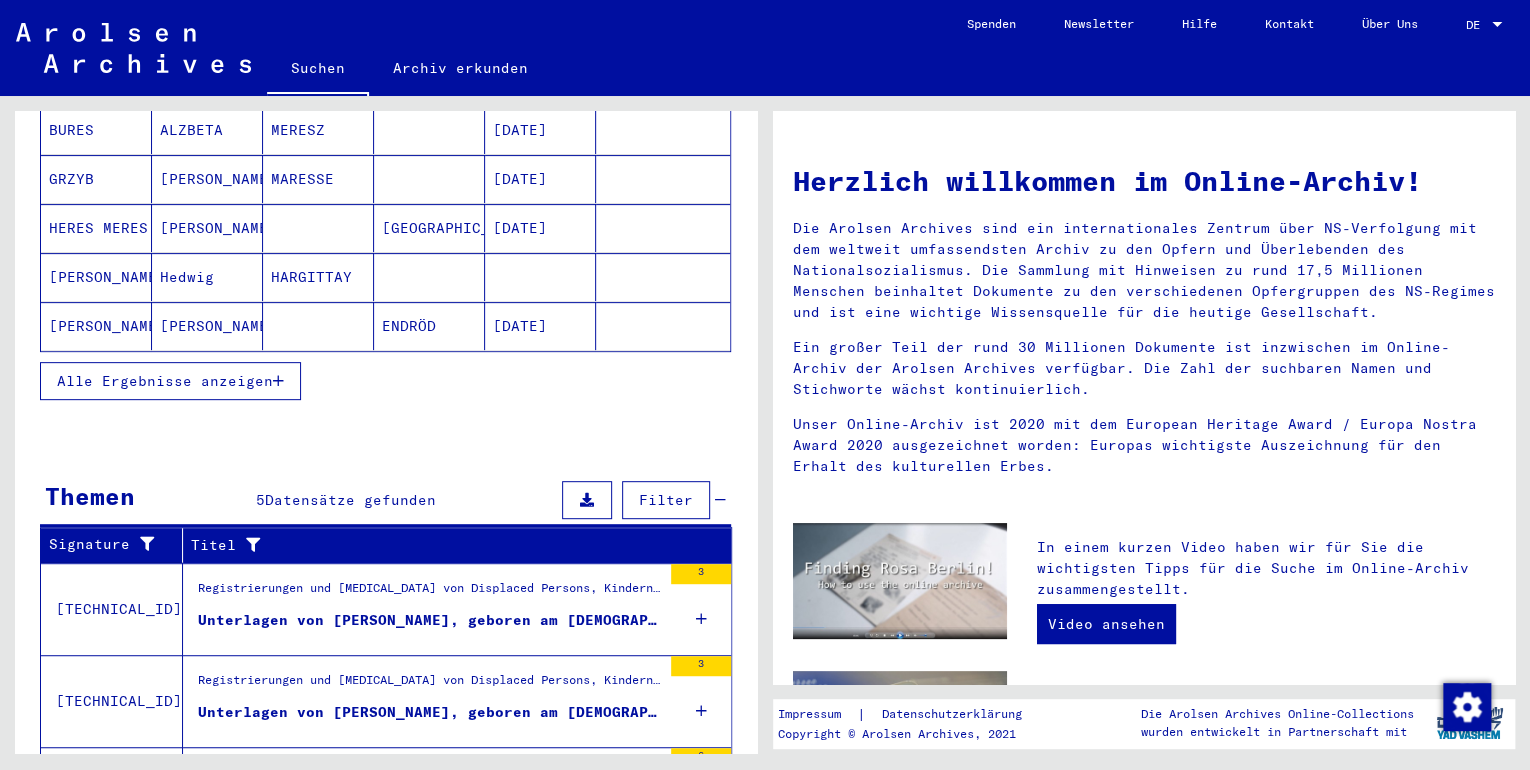click on "Alle Ergebnisse anzeigen" at bounding box center (165, 381) 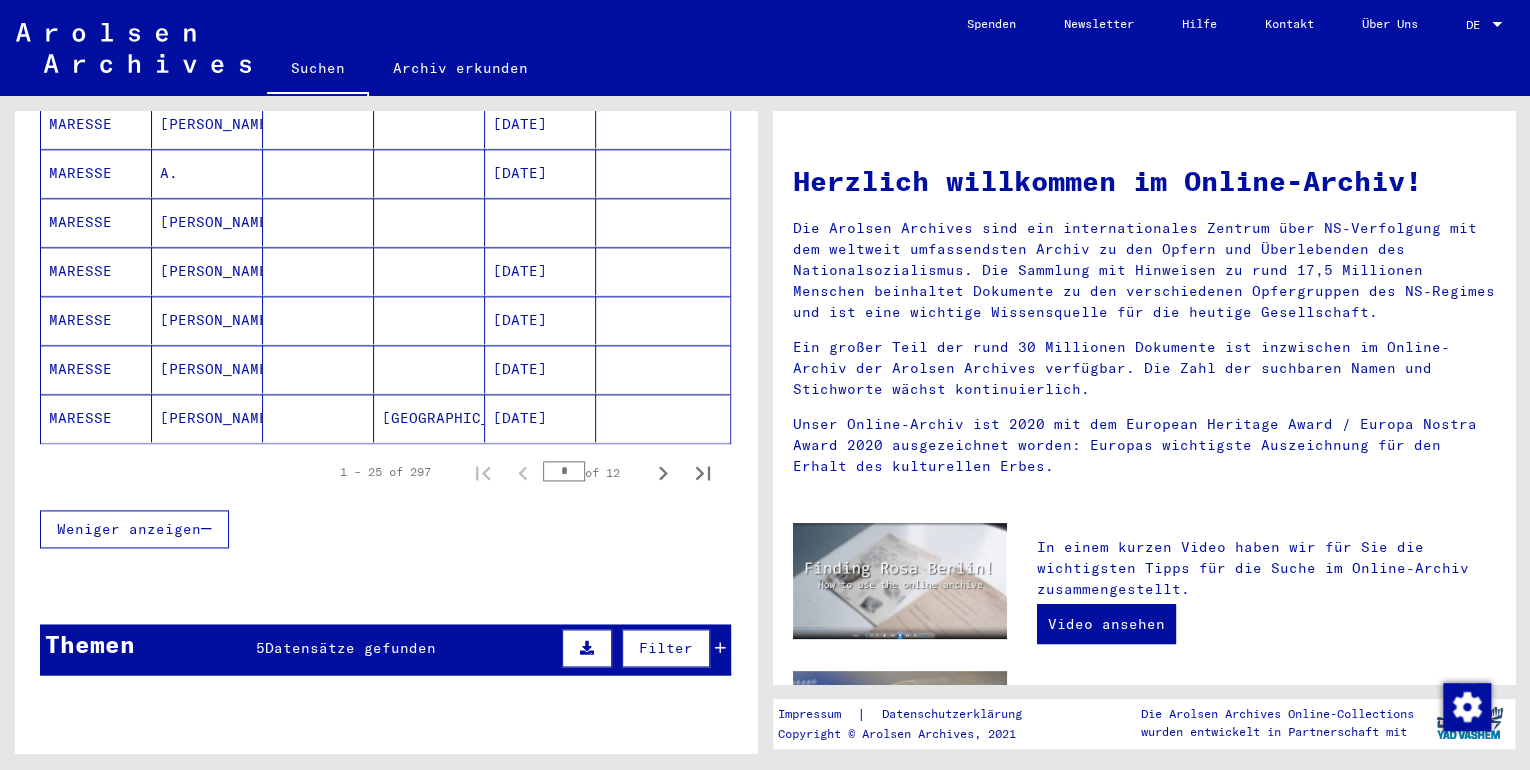 scroll, scrollTop: 1200, scrollLeft: 0, axis: vertical 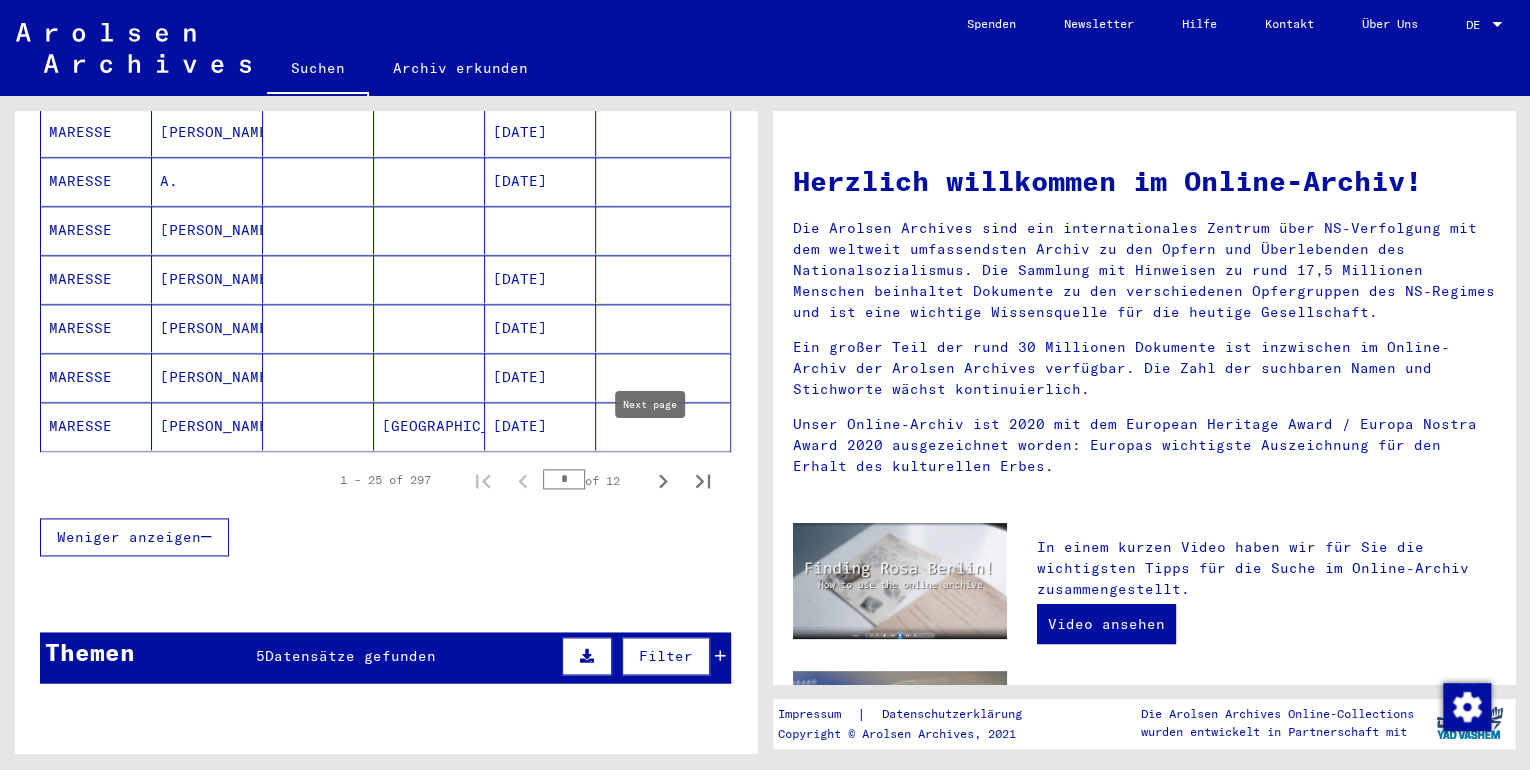 click 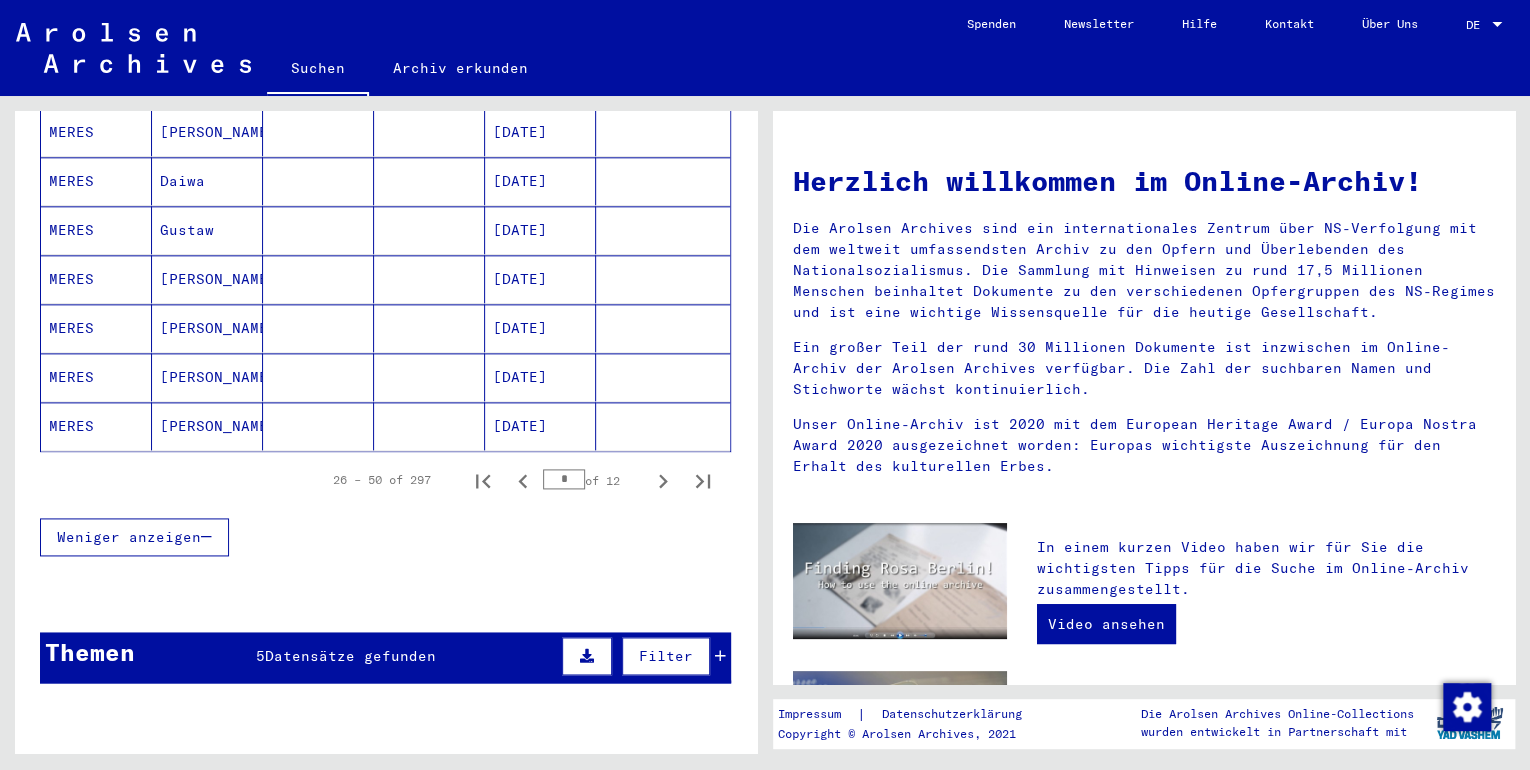 click 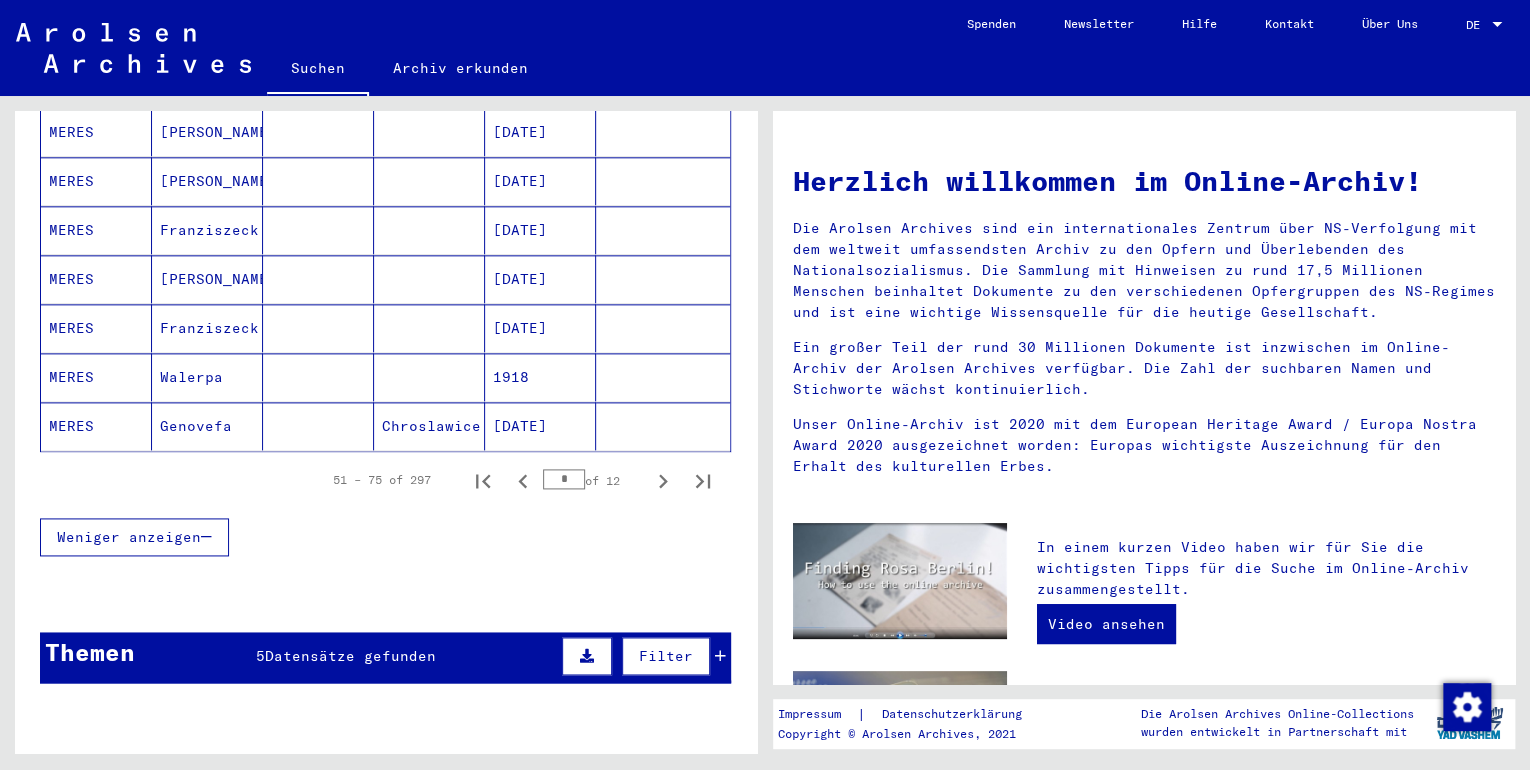 click 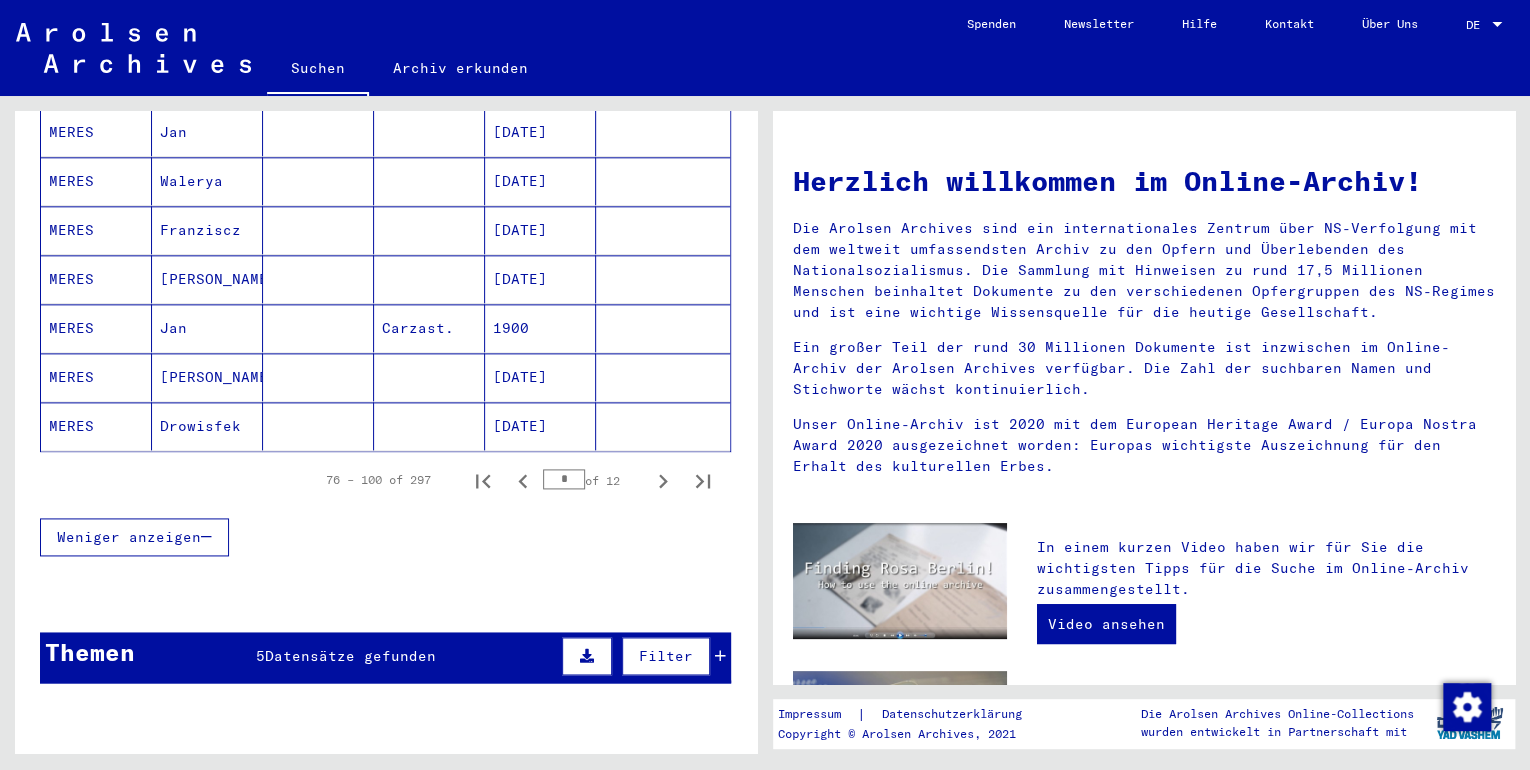 click 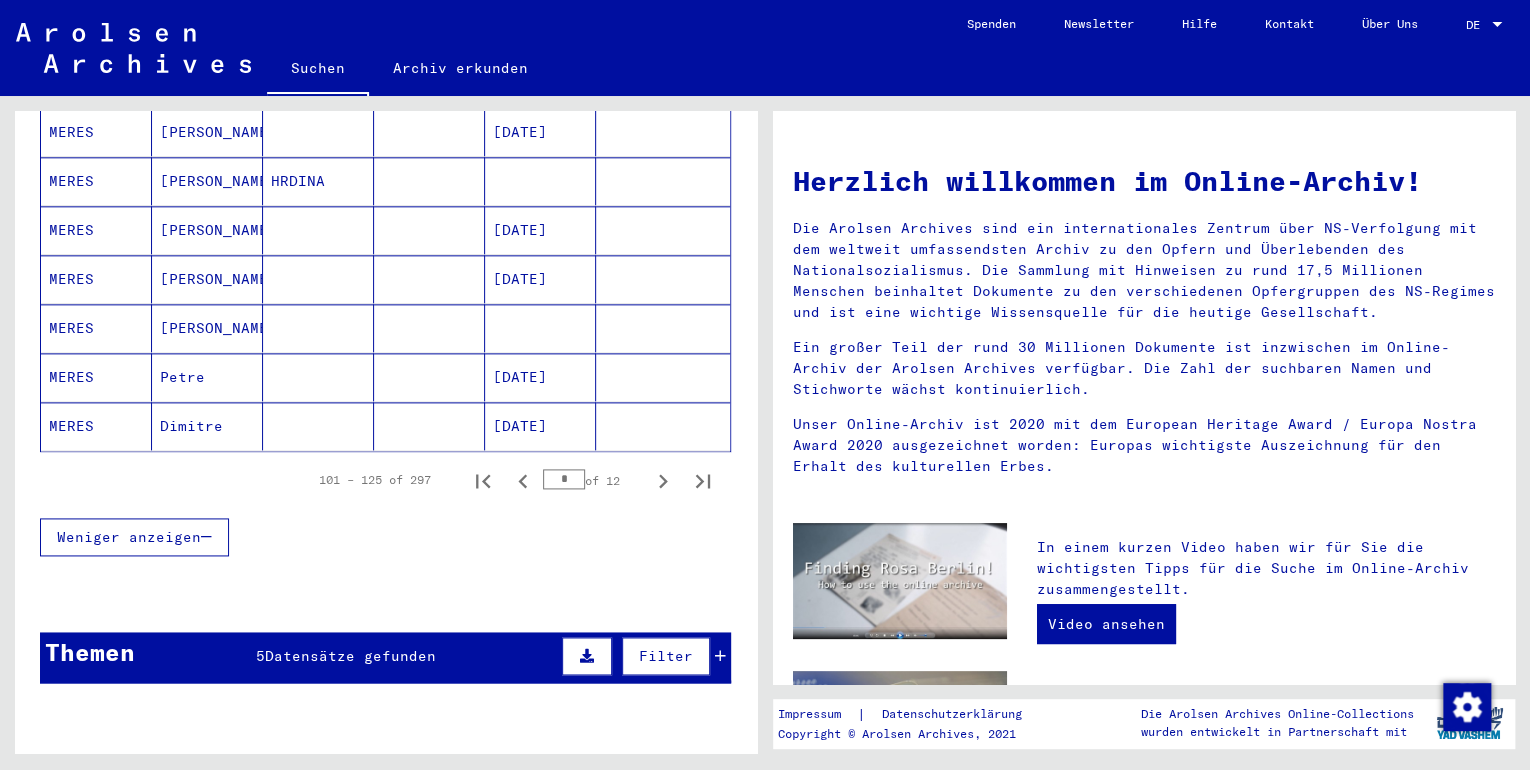 click 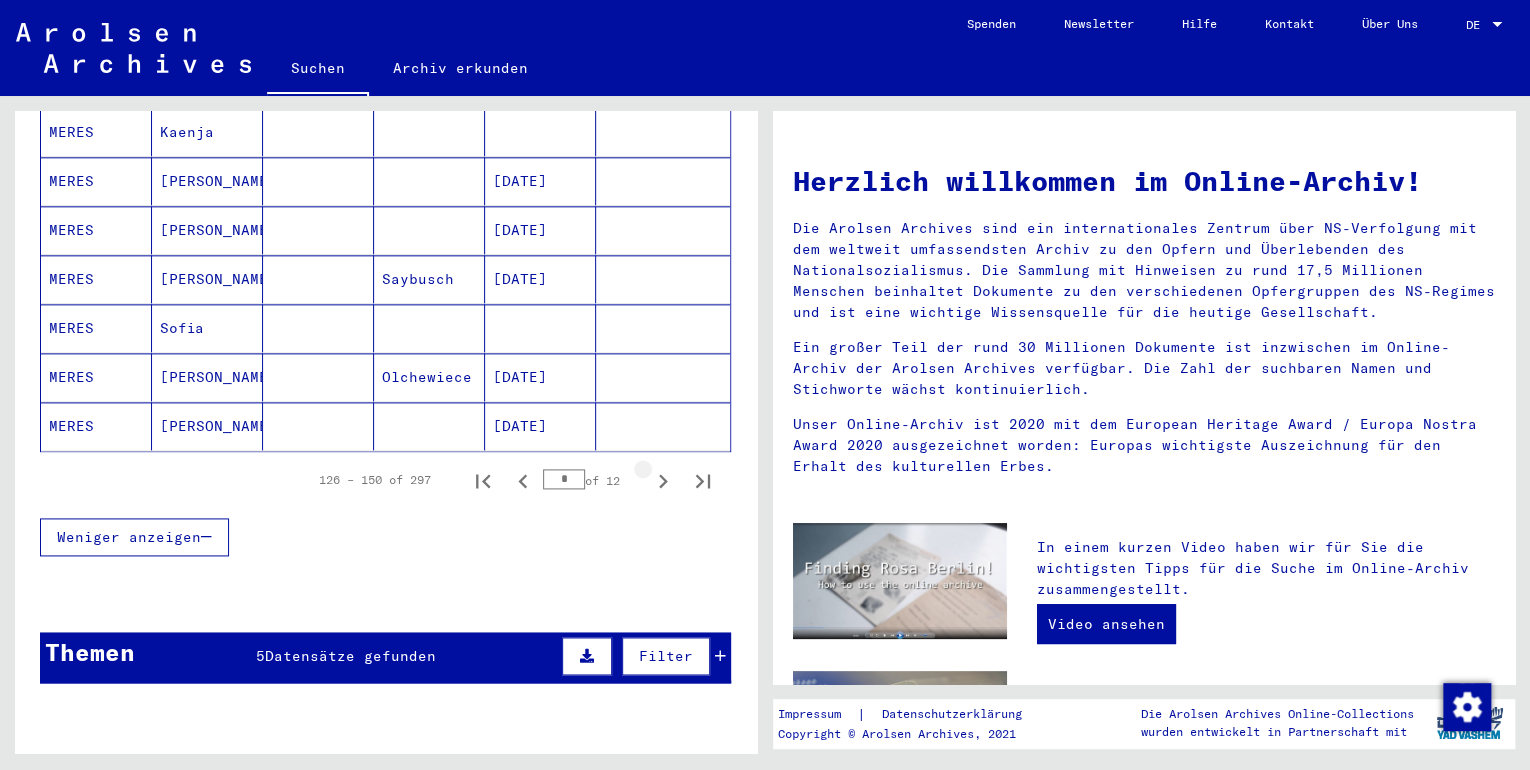 click 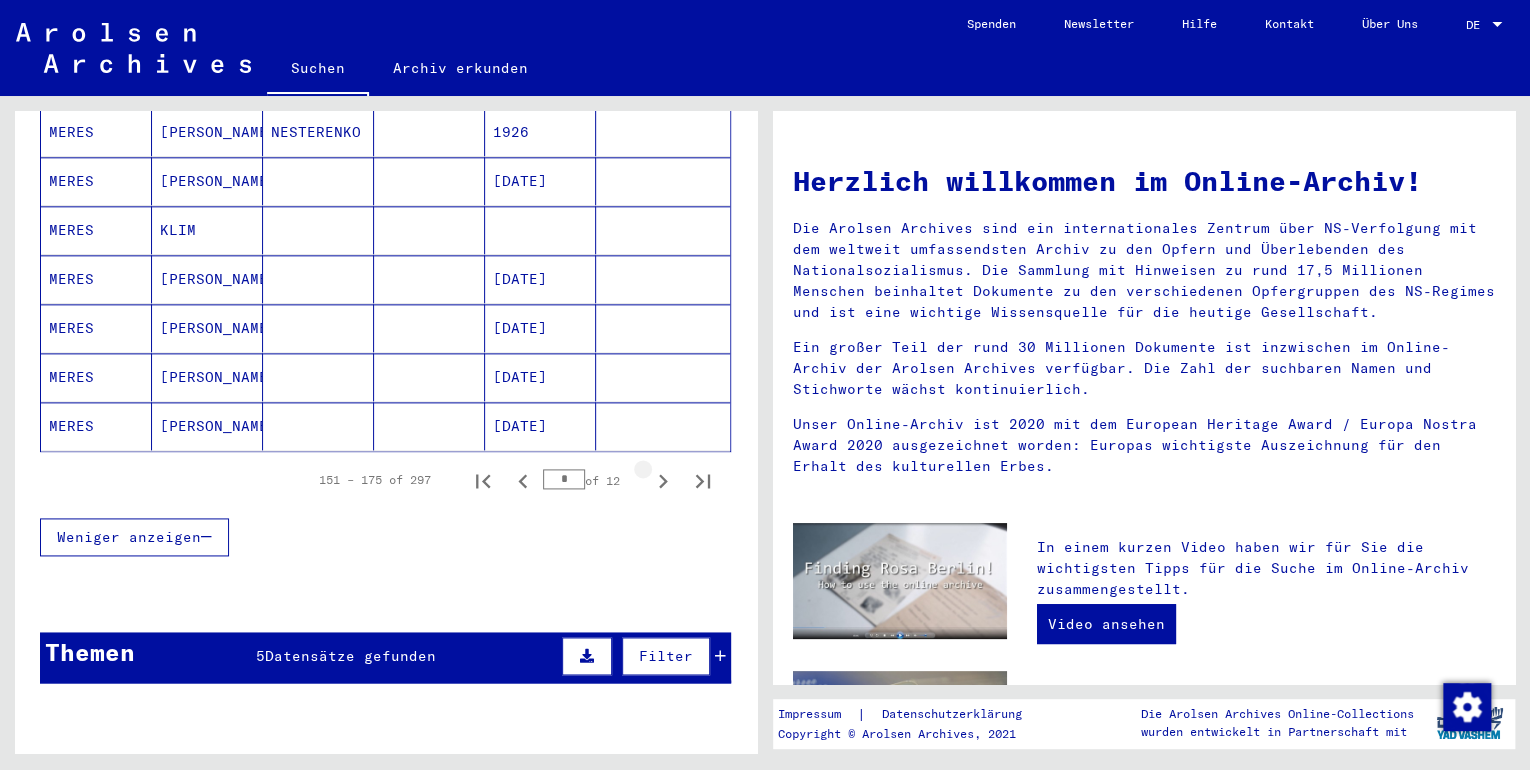 click 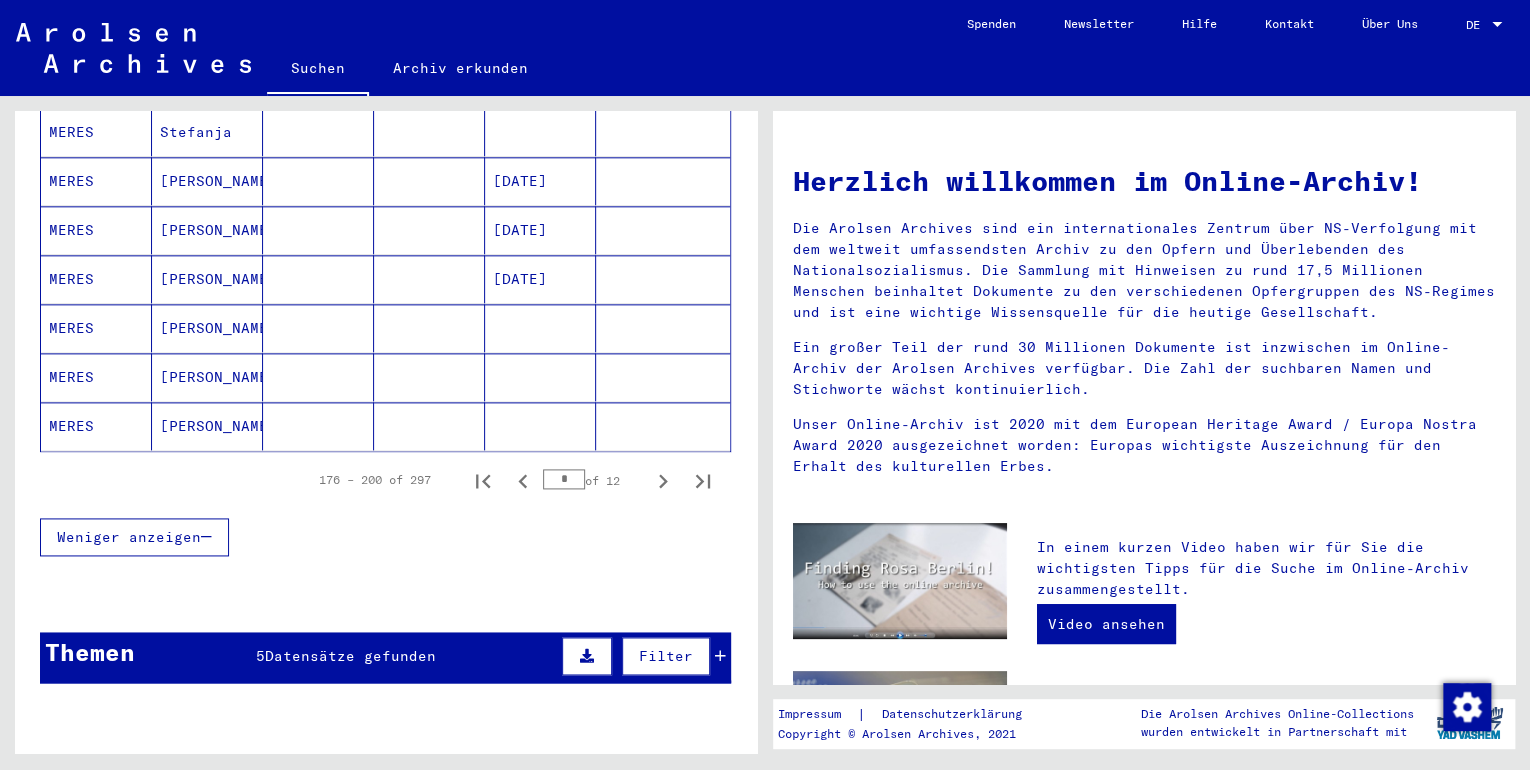 click 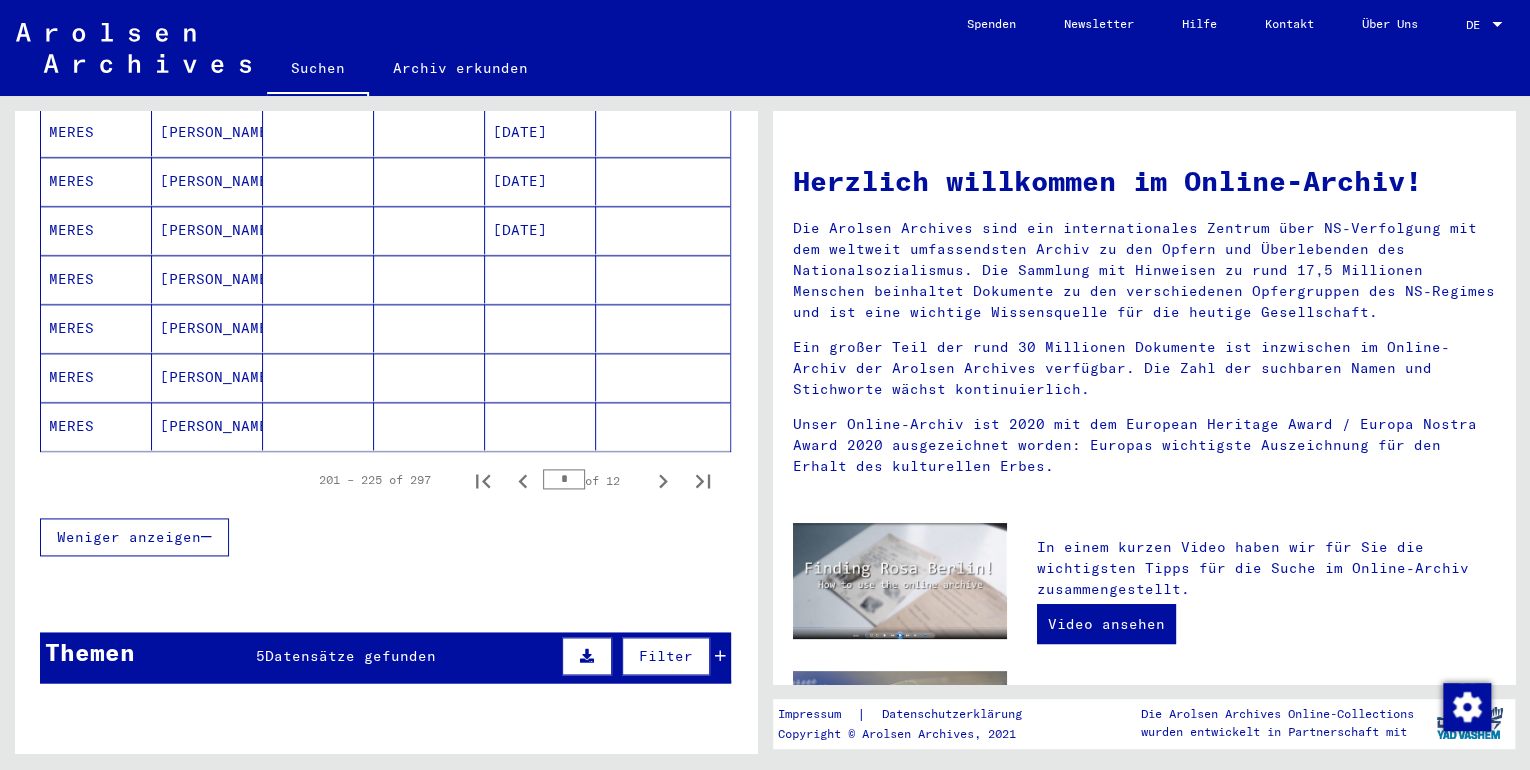 click 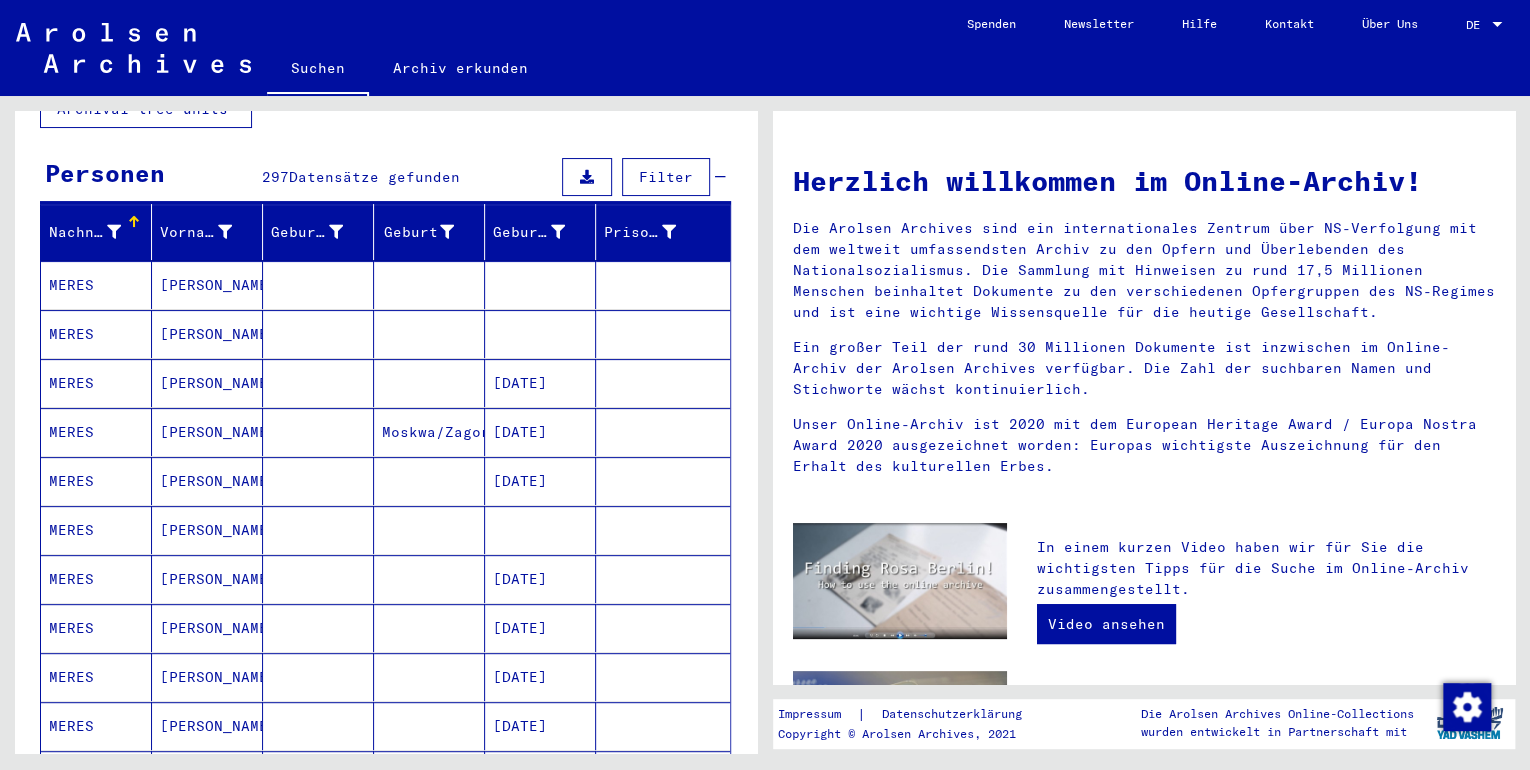 scroll, scrollTop: 80, scrollLeft: 0, axis: vertical 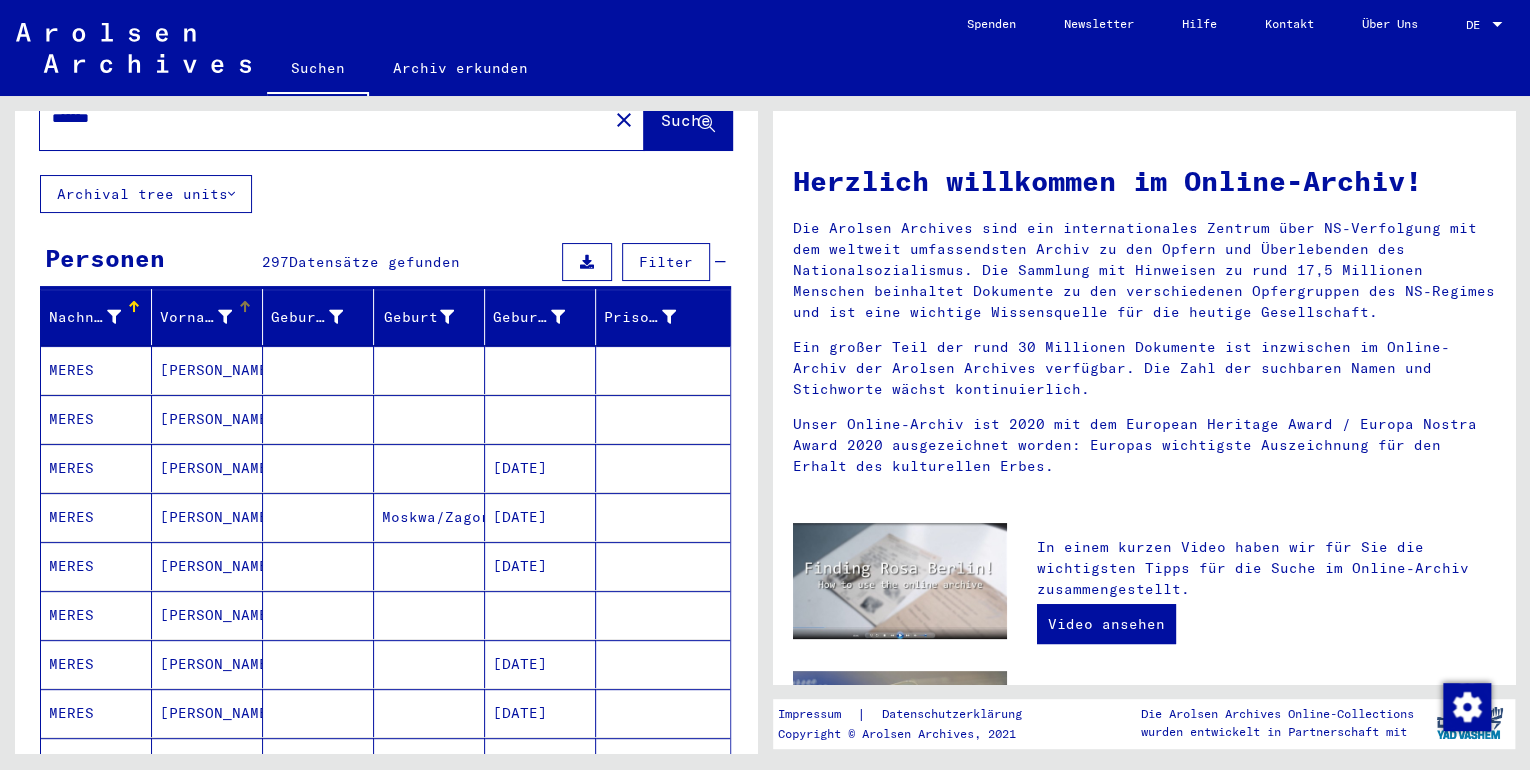 click at bounding box center (225, 317) 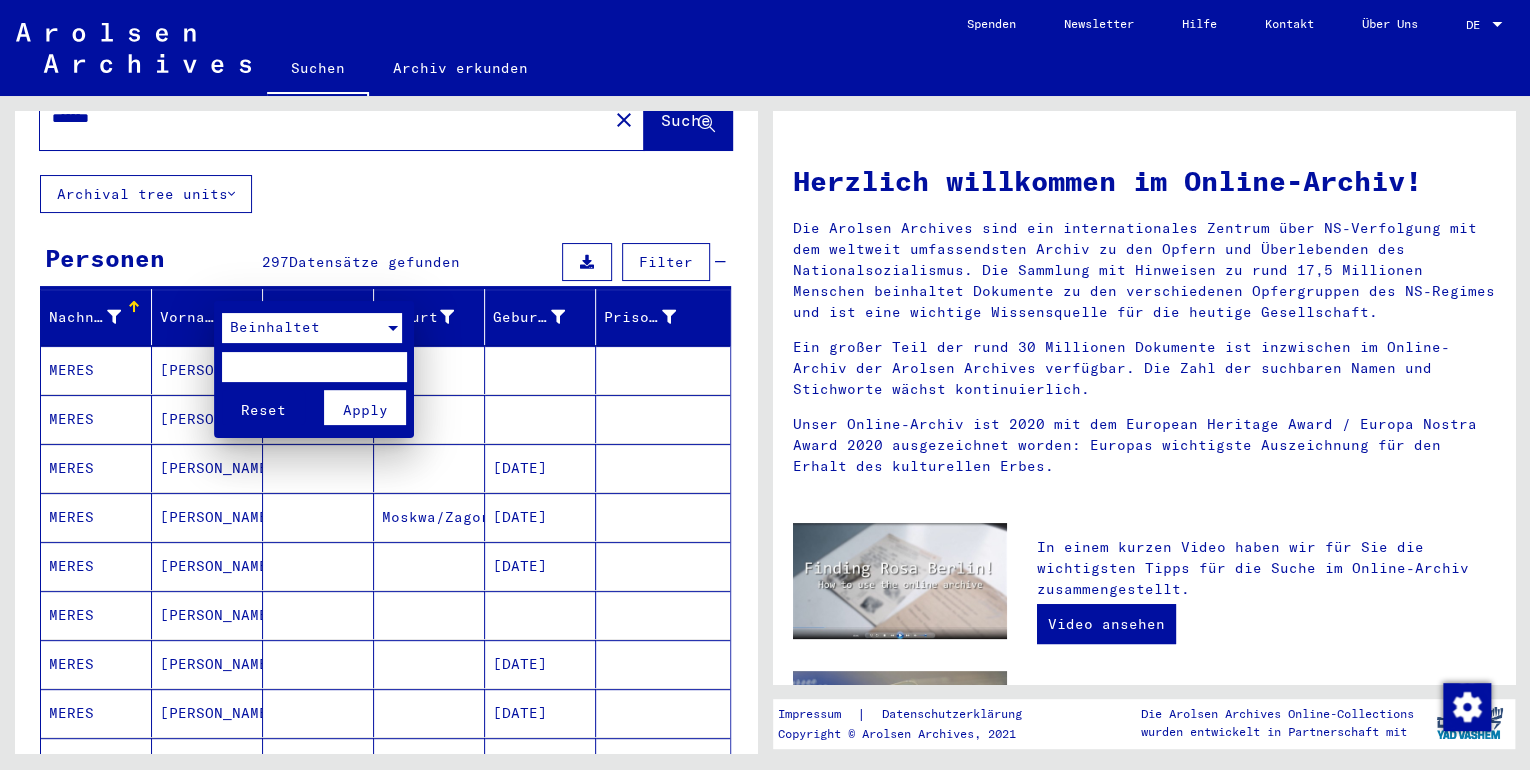 click at bounding box center [393, 328] 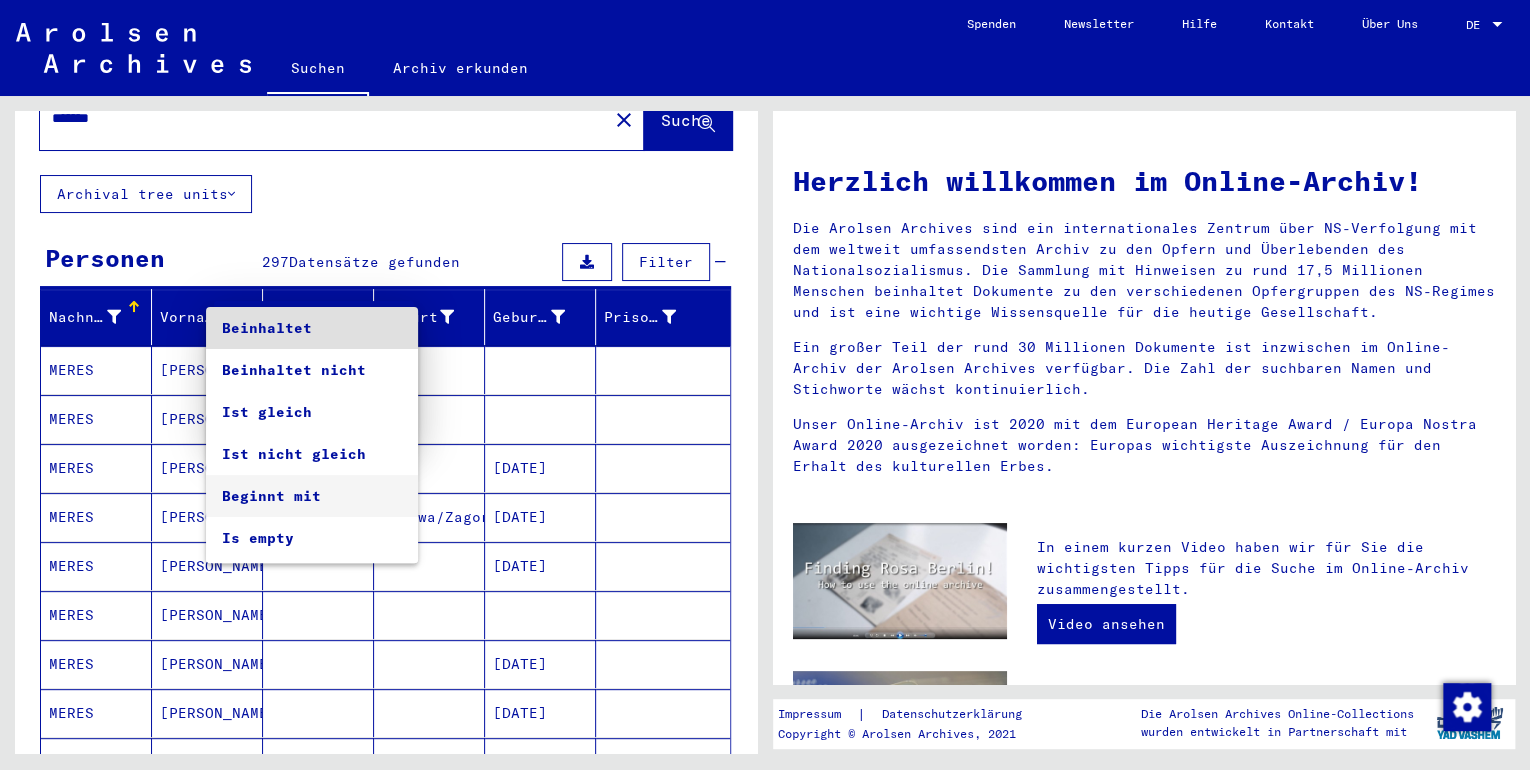 click on "Beginnt mit" at bounding box center (312, 496) 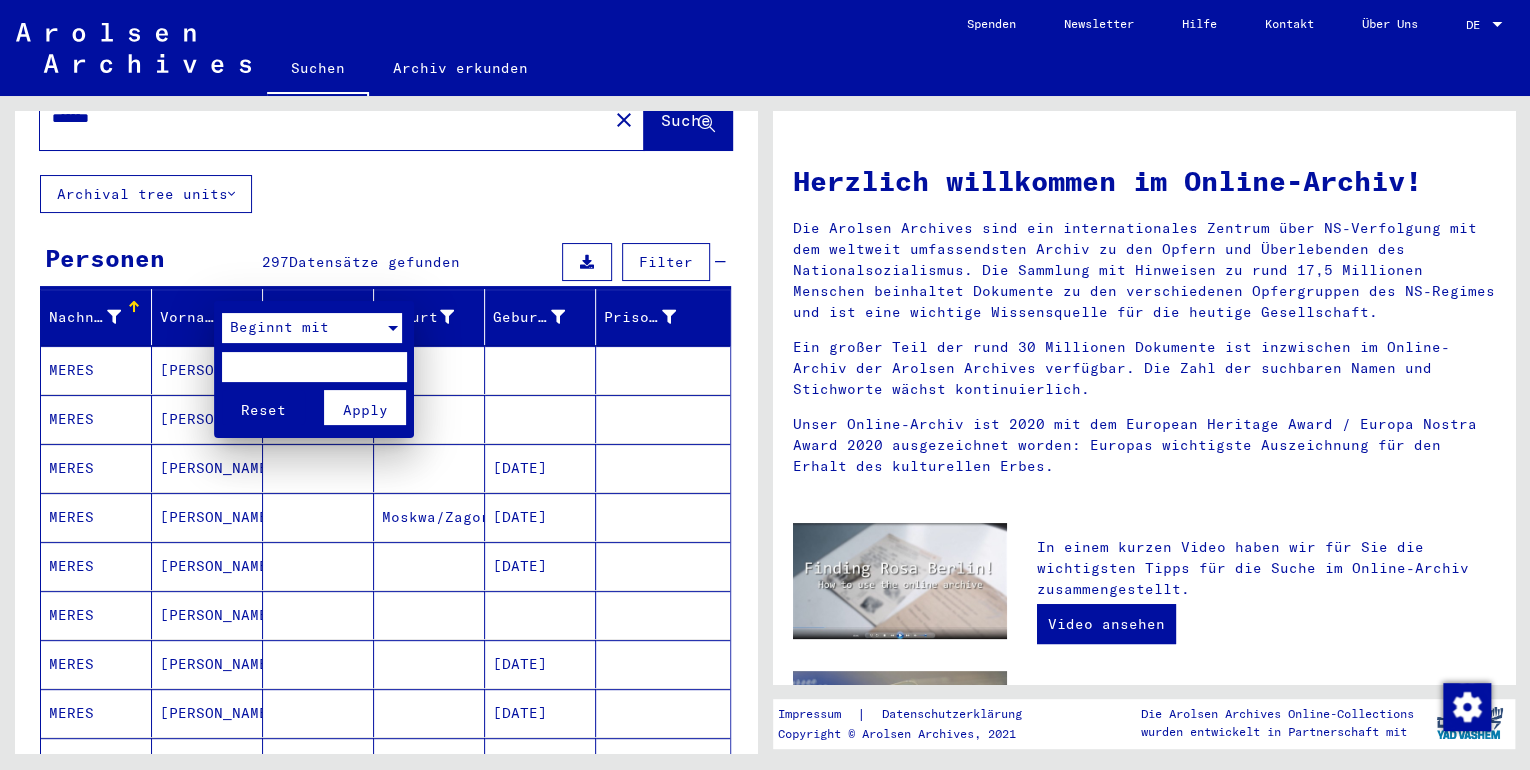 click at bounding box center [314, 367] 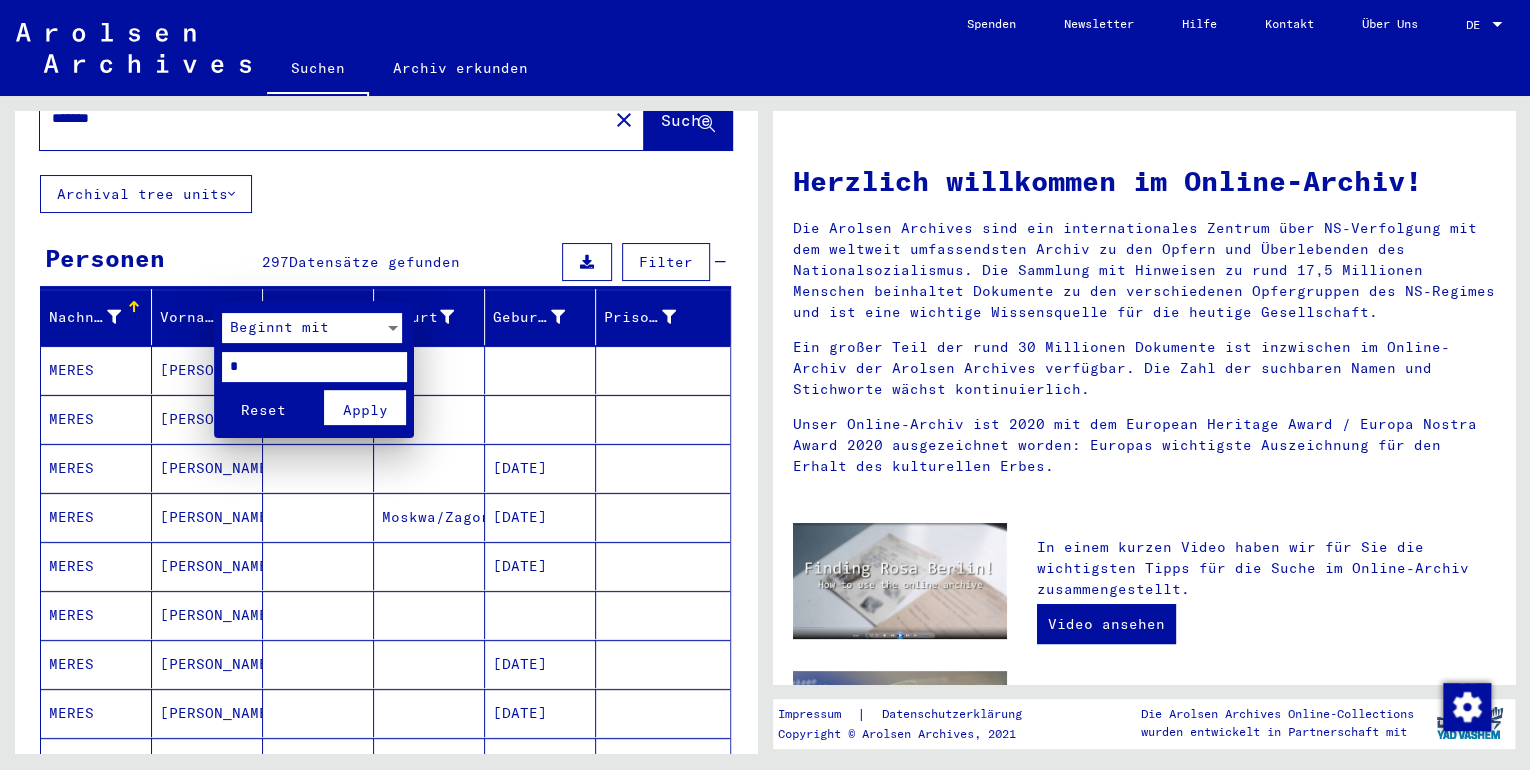 type on "*" 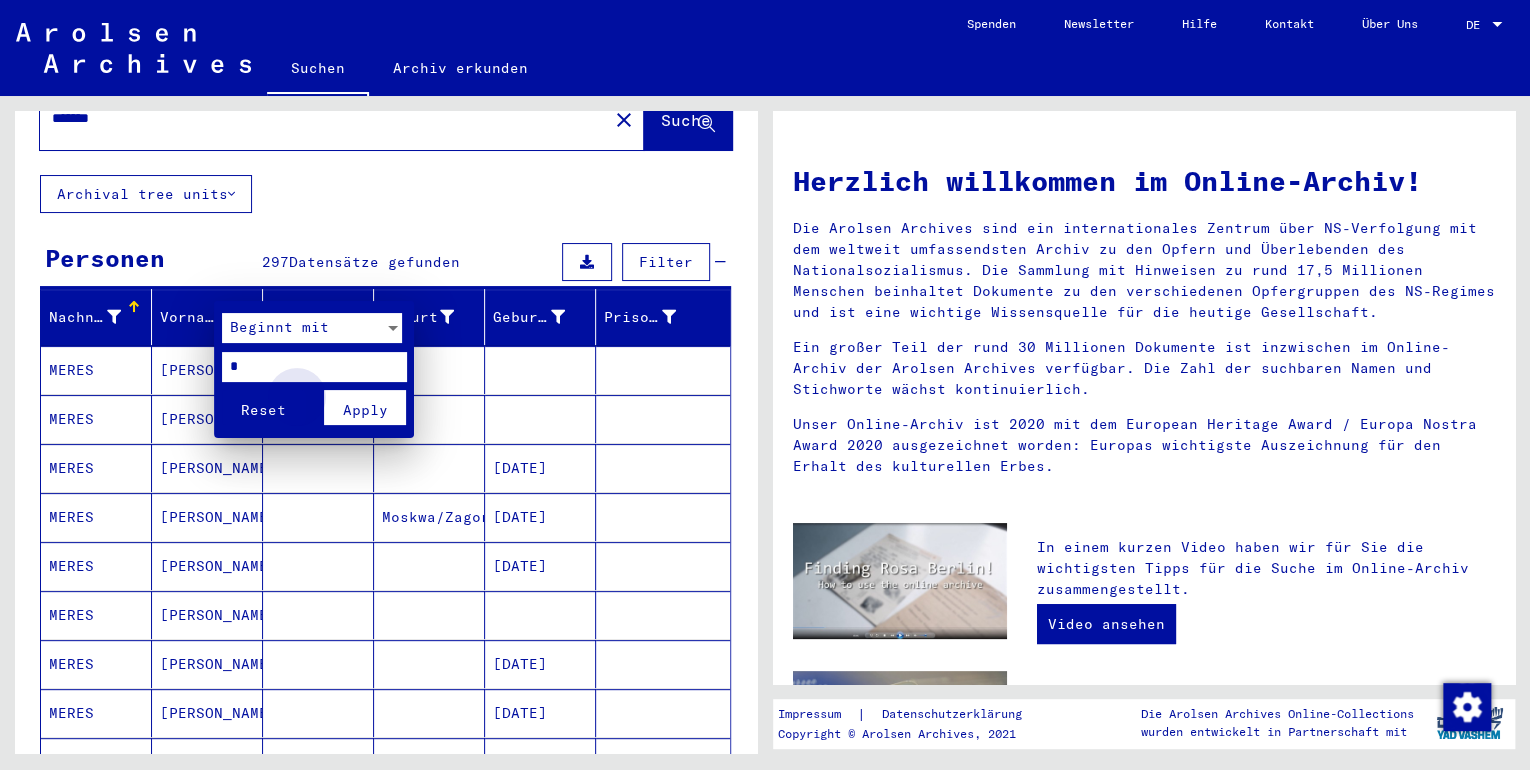 click on "Apply" at bounding box center [365, 410] 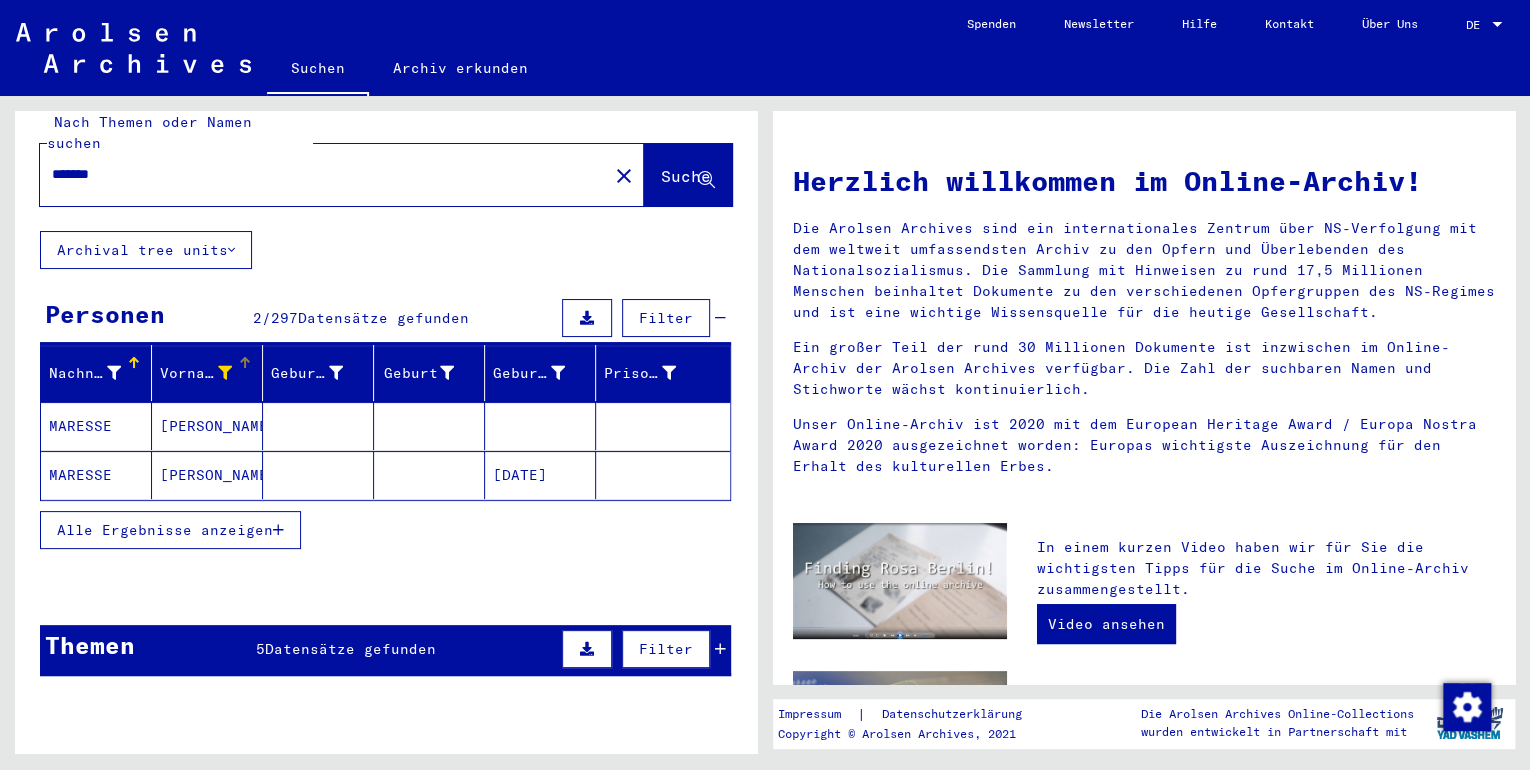 scroll, scrollTop: 0, scrollLeft: 0, axis: both 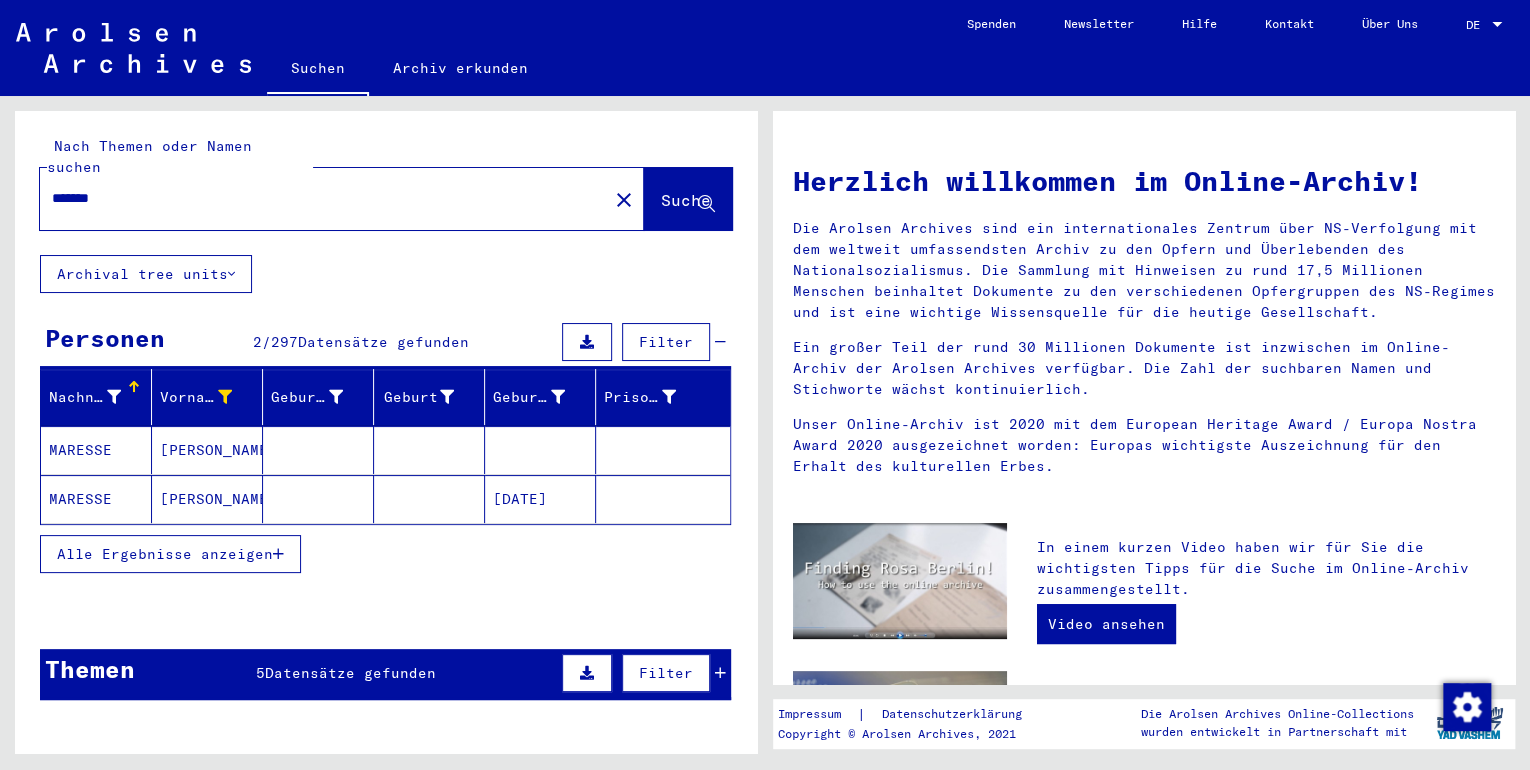 drag, startPoint x: 131, startPoint y: 172, endPoint x: -4, endPoint y: 163, distance: 135.29967 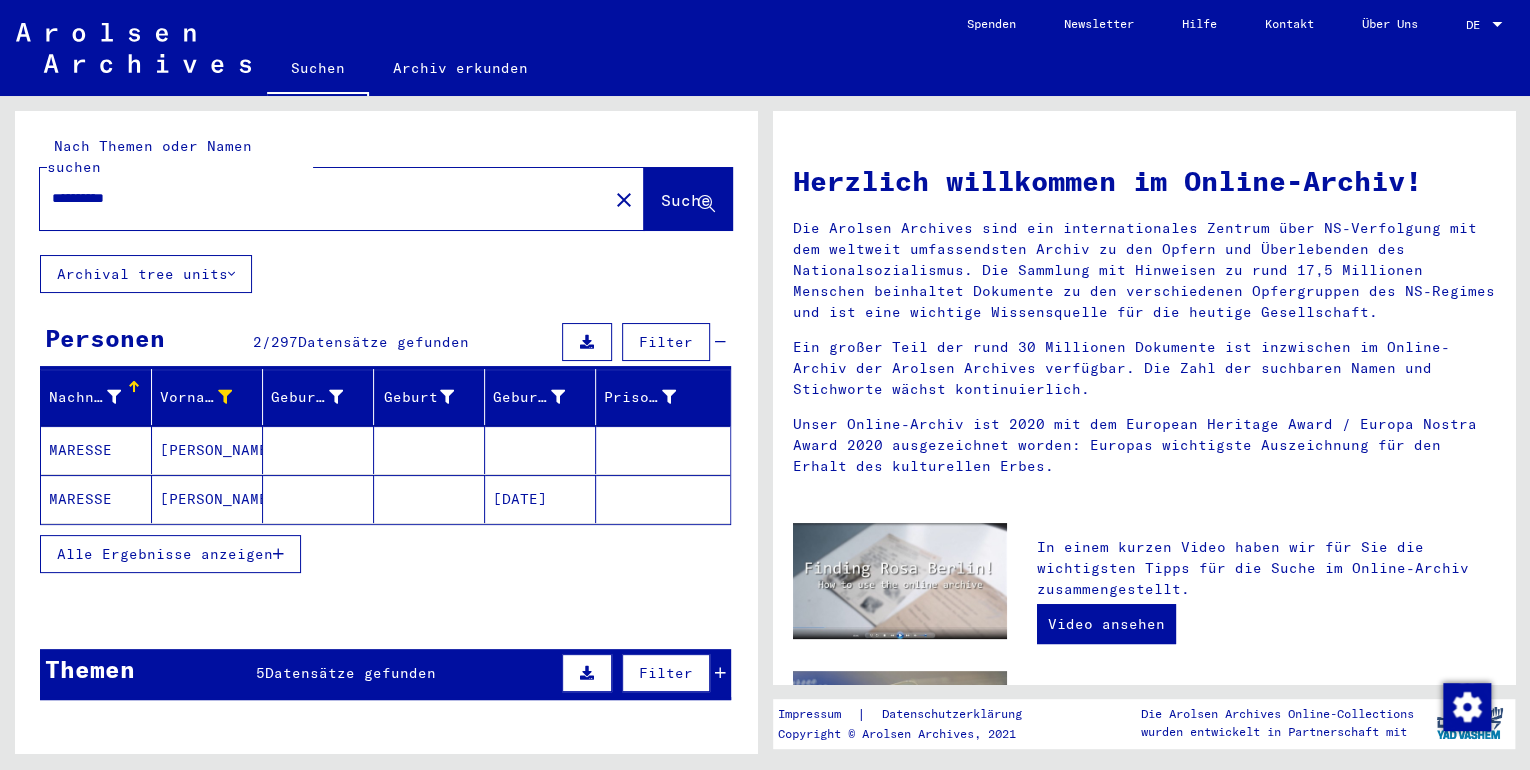 type on "**********" 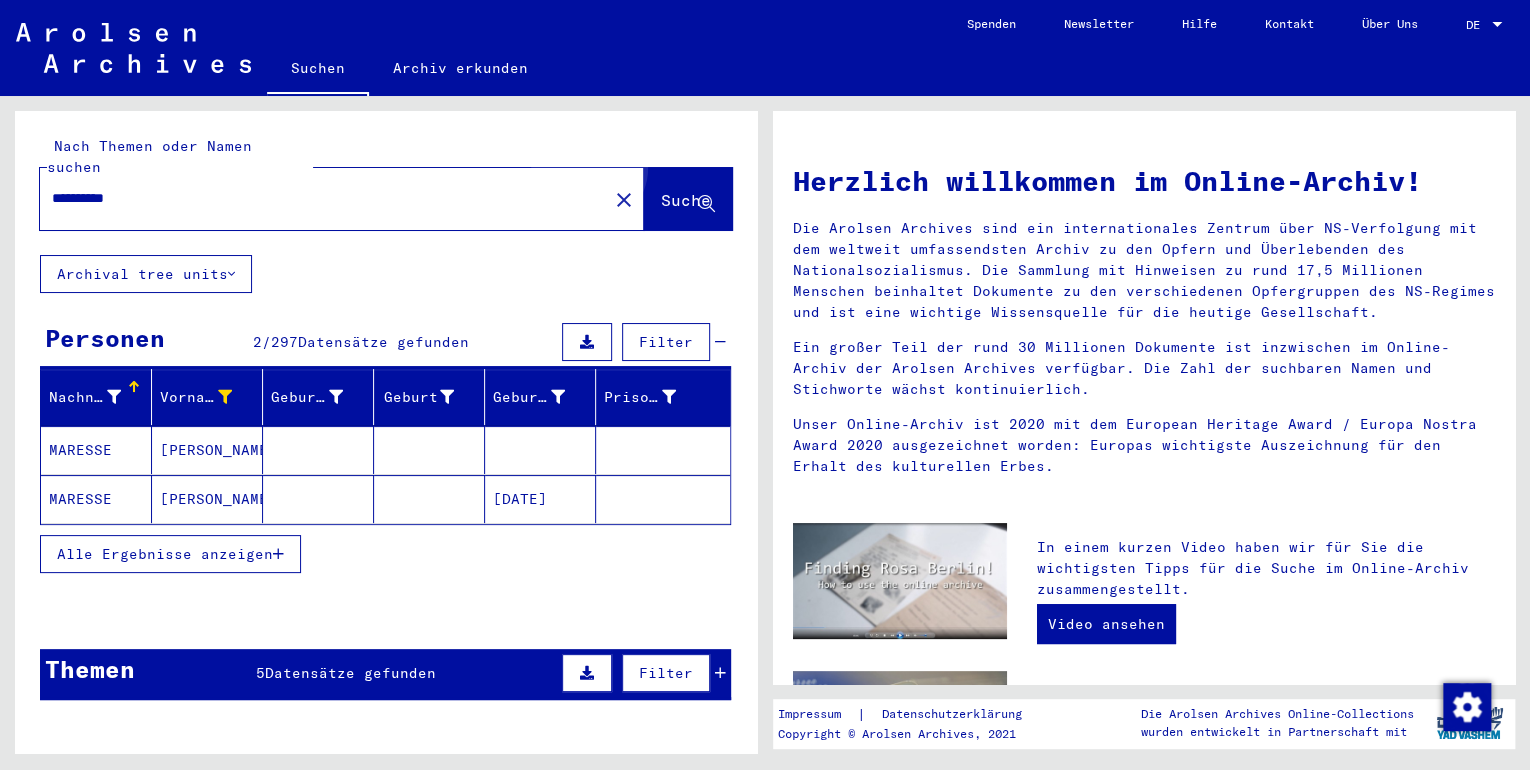 click on "Suche" 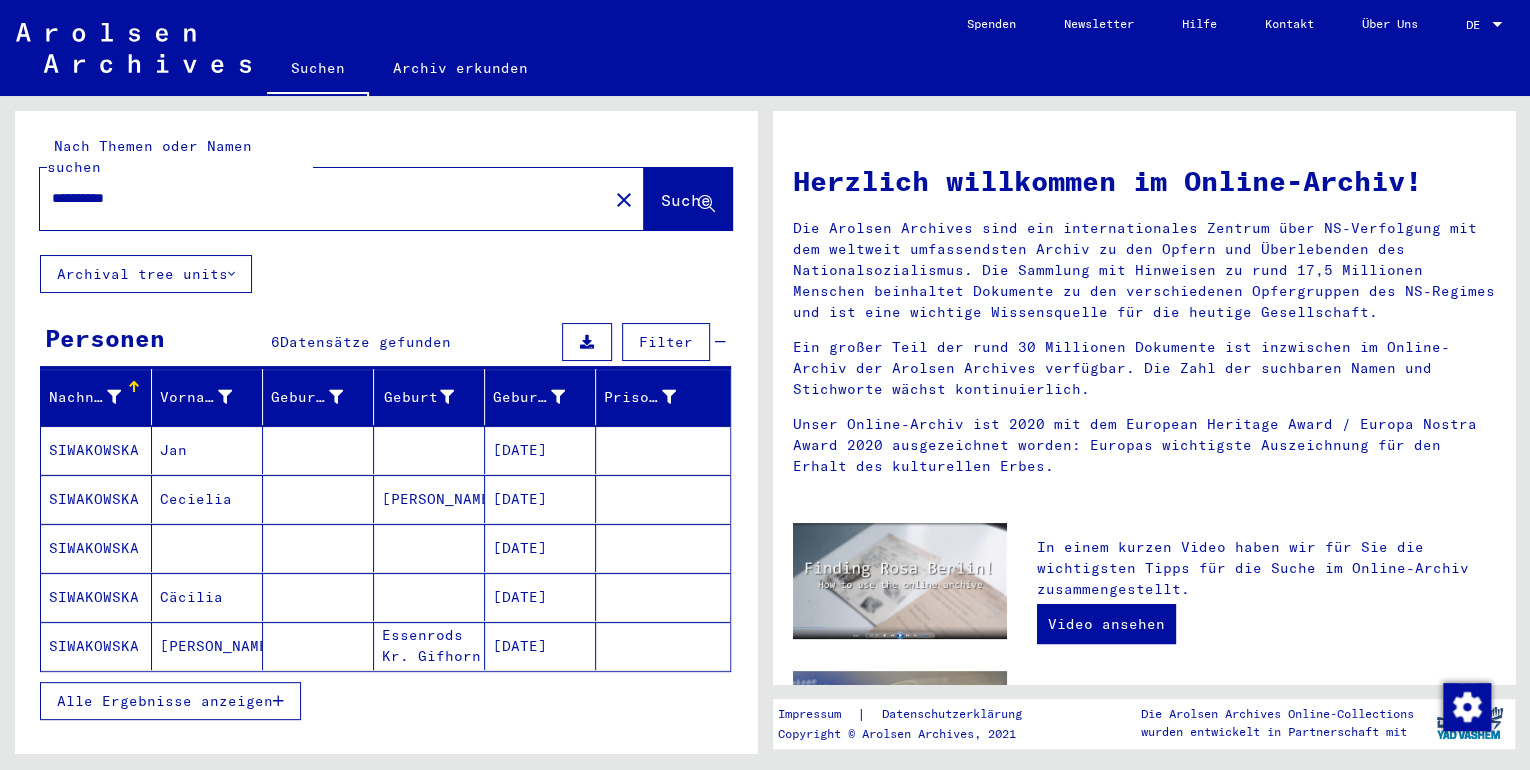 click at bounding box center (663, 548) 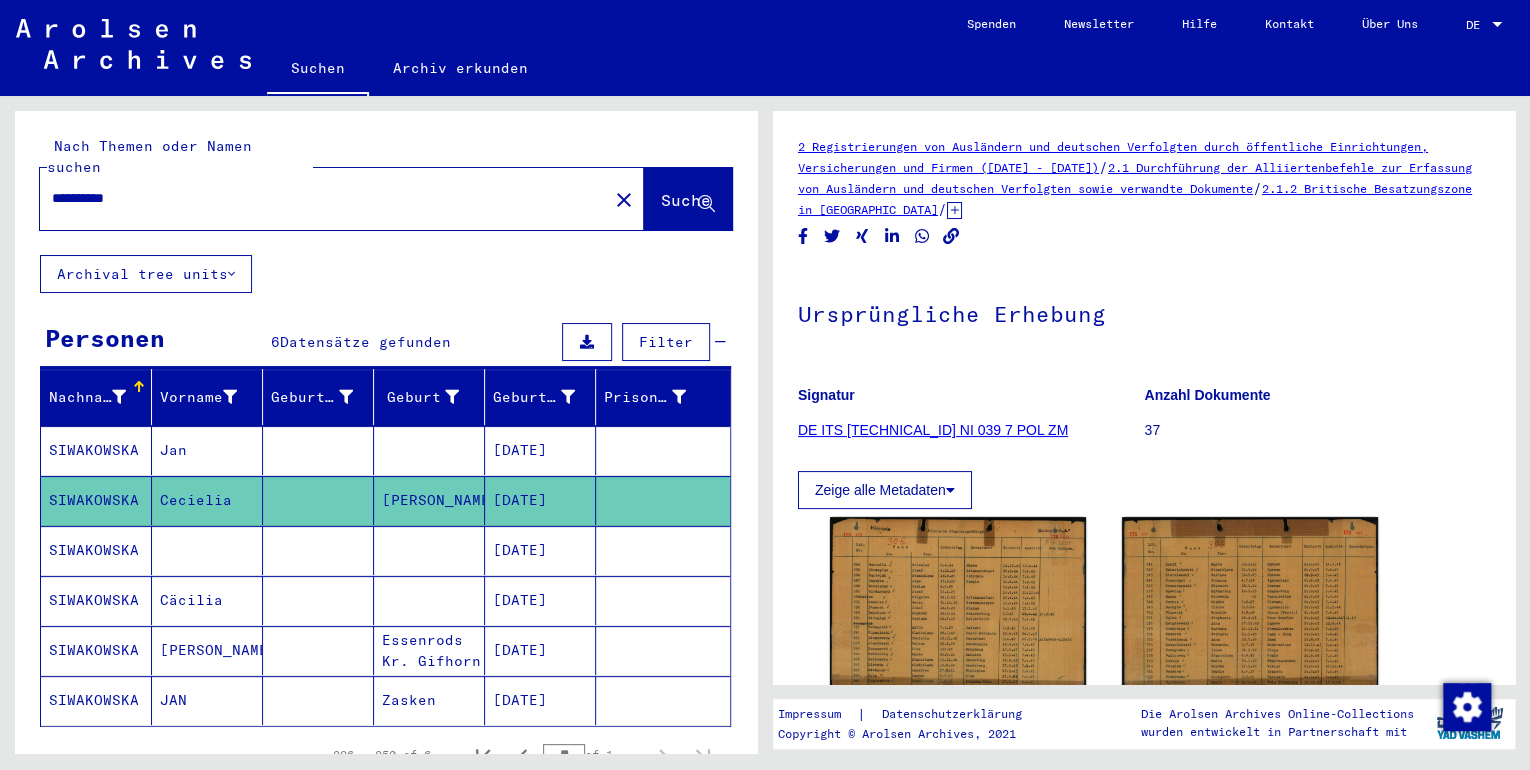 scroll, scrollTop: 0, scrollLeft: 0, axis: both 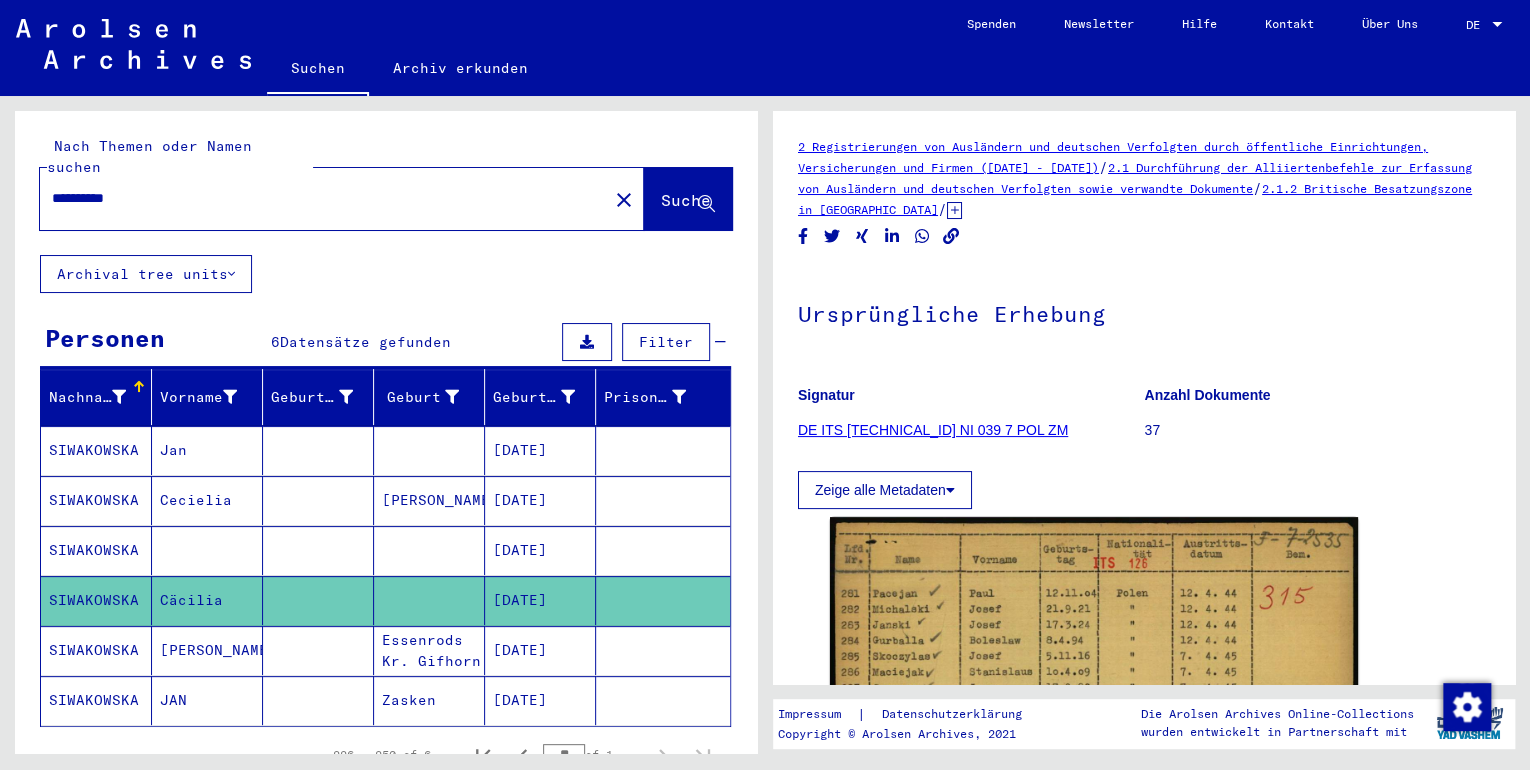 click at bounding box center [663, 600] 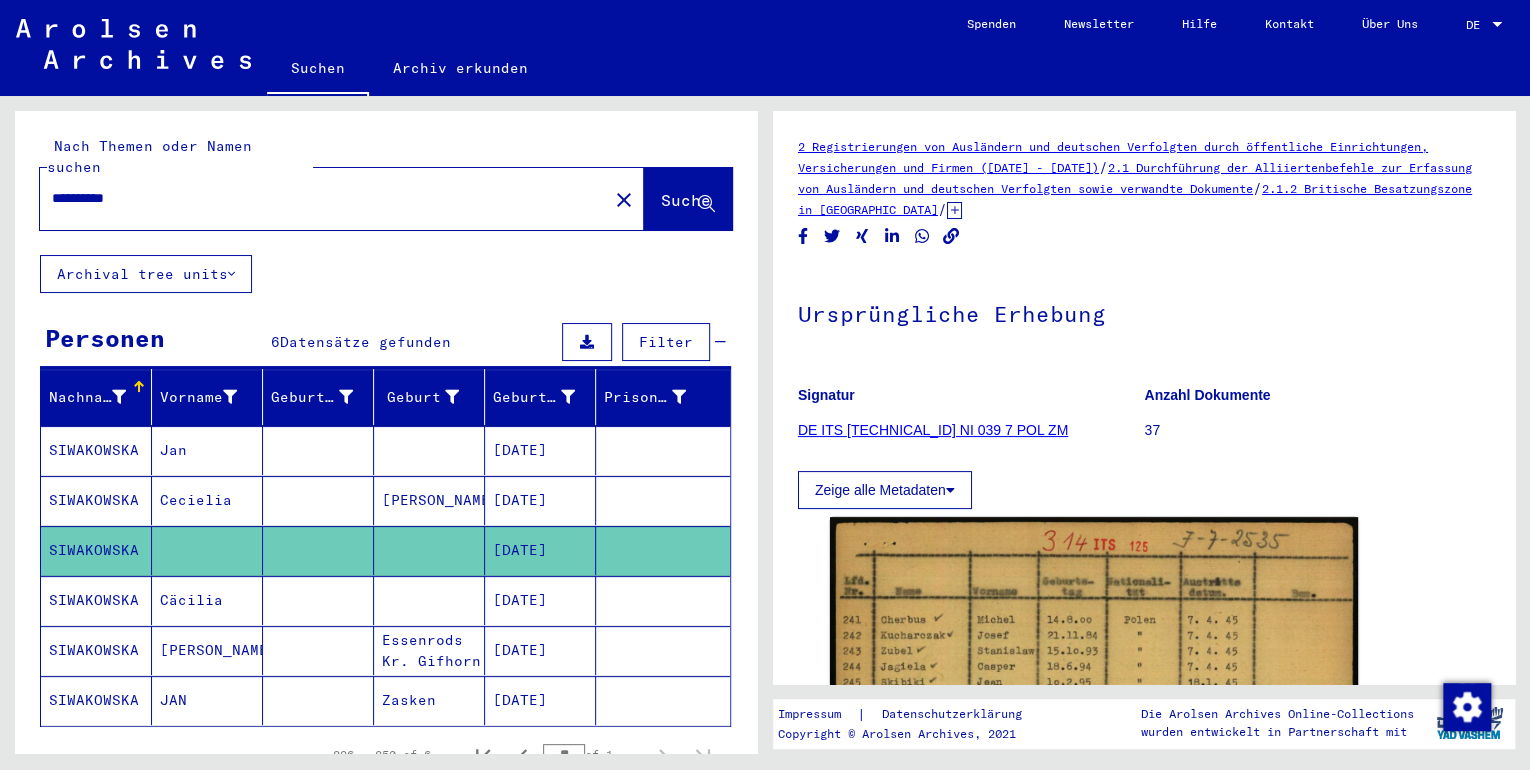 scroll, scrollTop: 0, scrollLeft: 0, axis: both 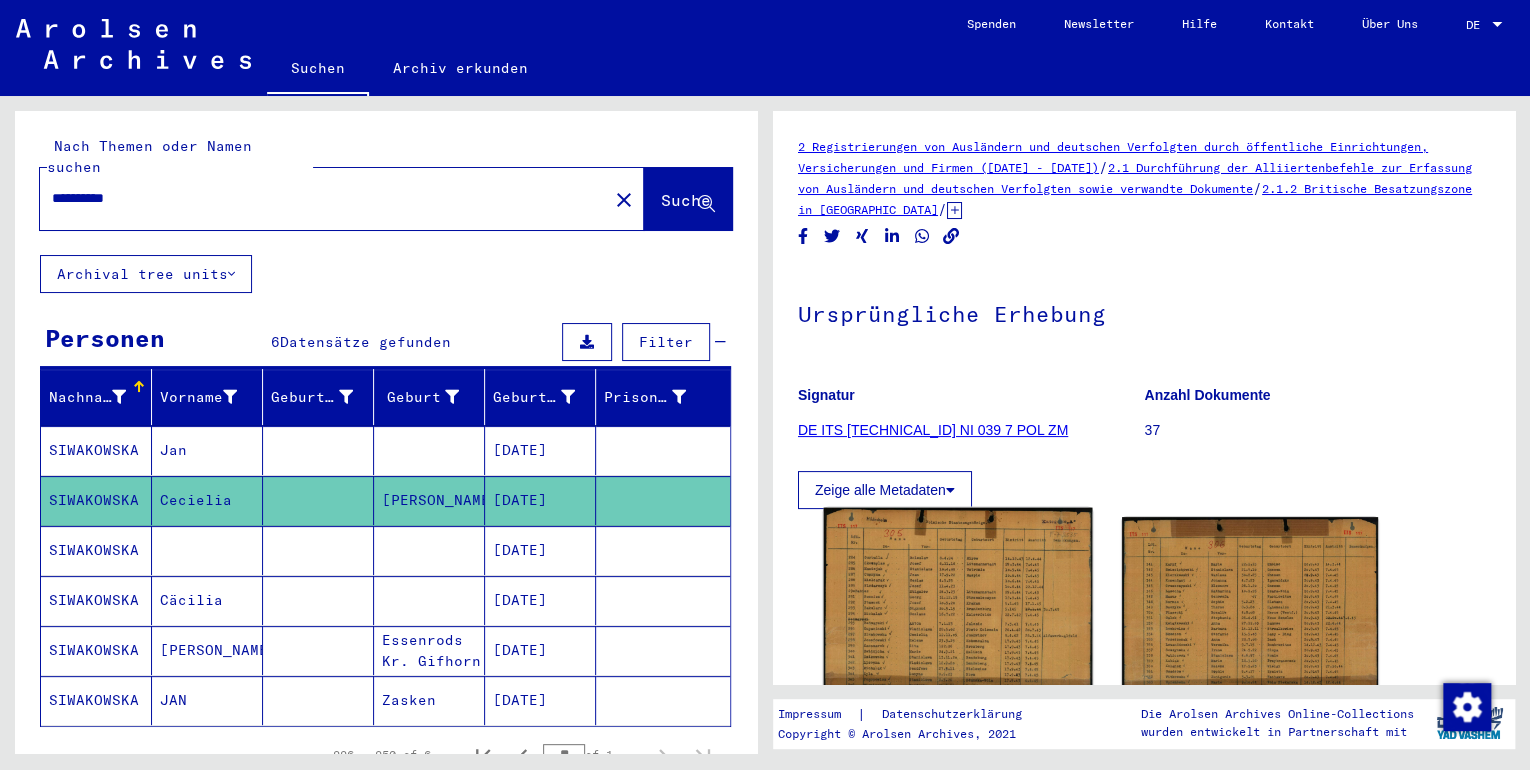 click 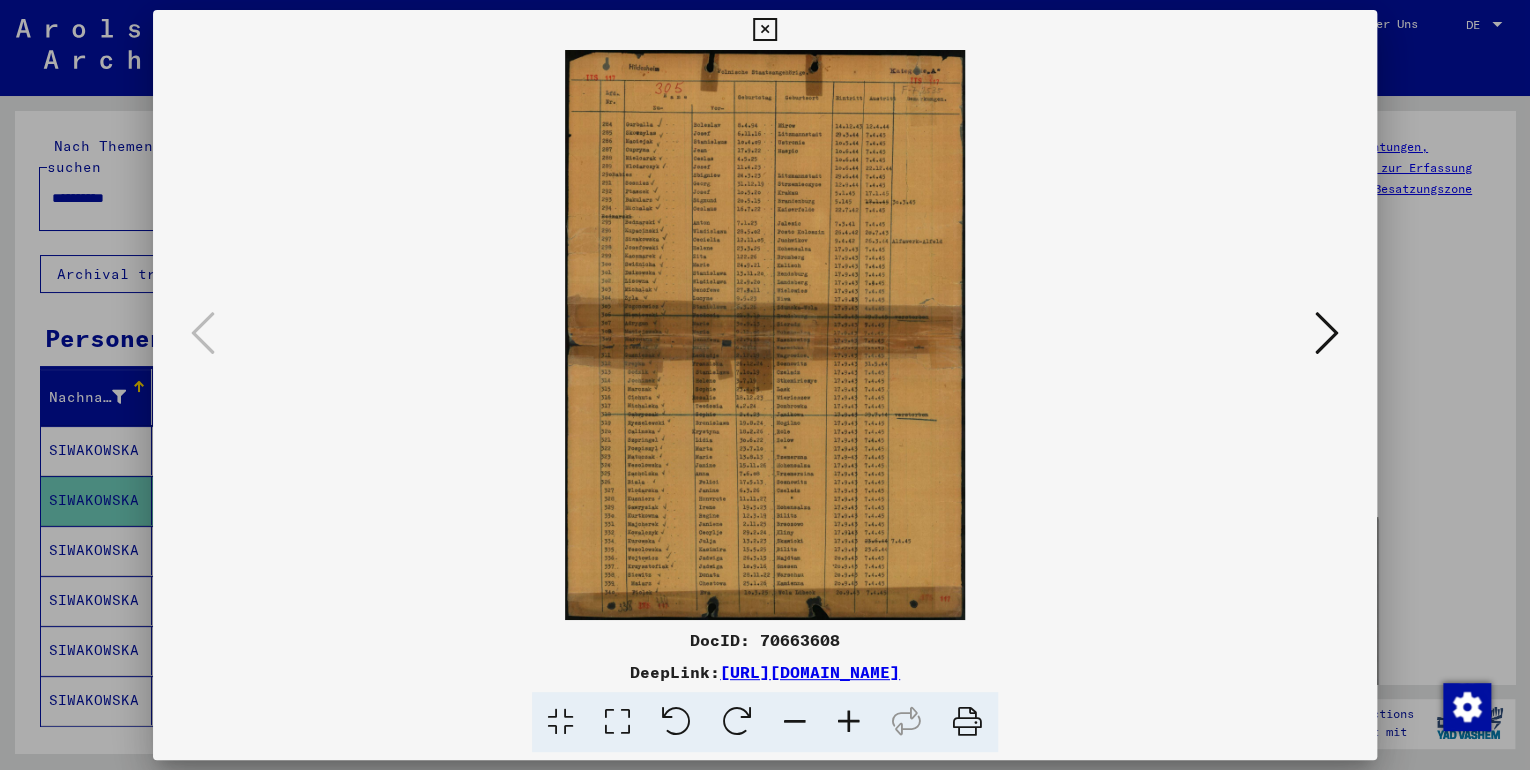 click at bounding box center [849, 722] 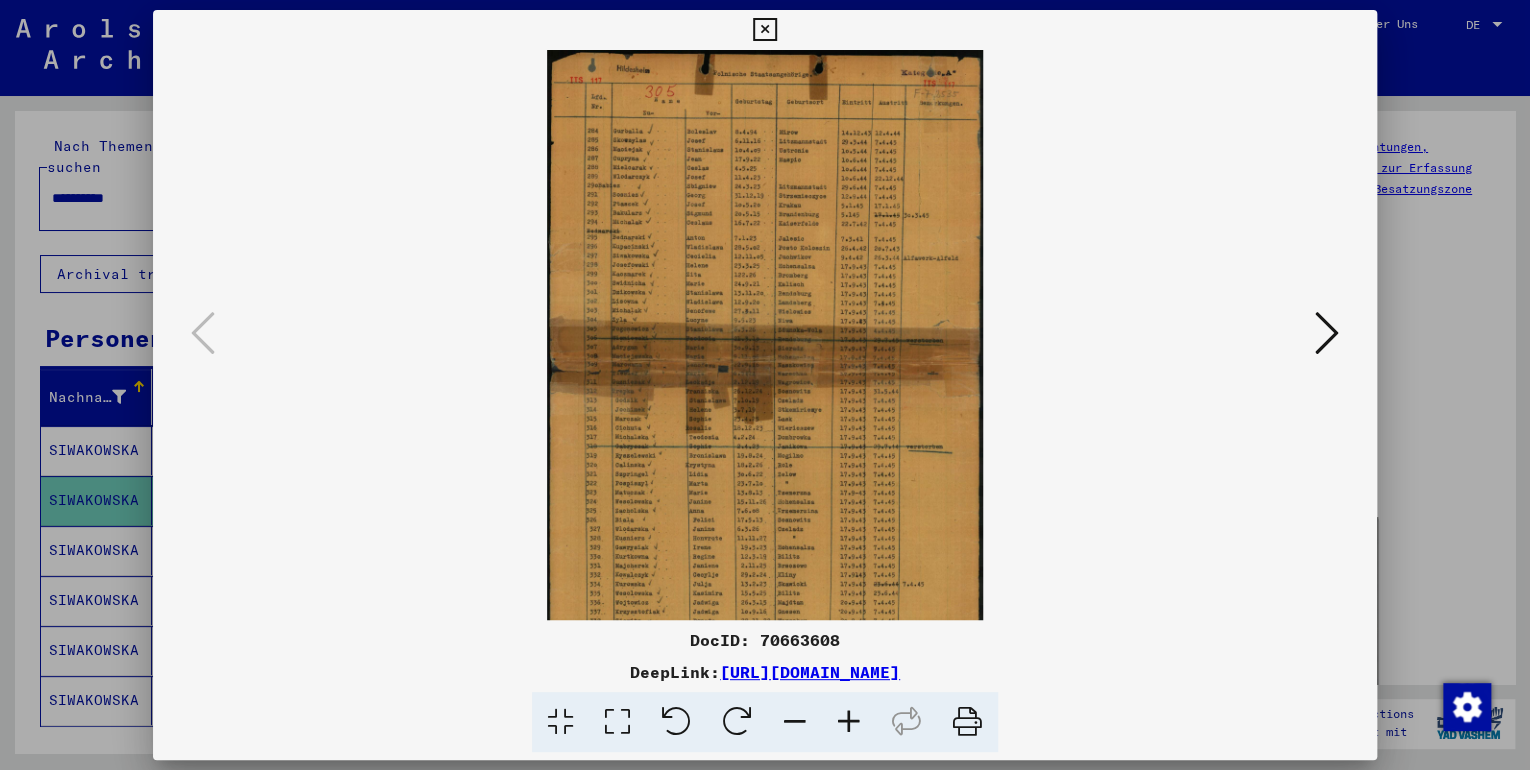 click at bounding box center [849, 722] 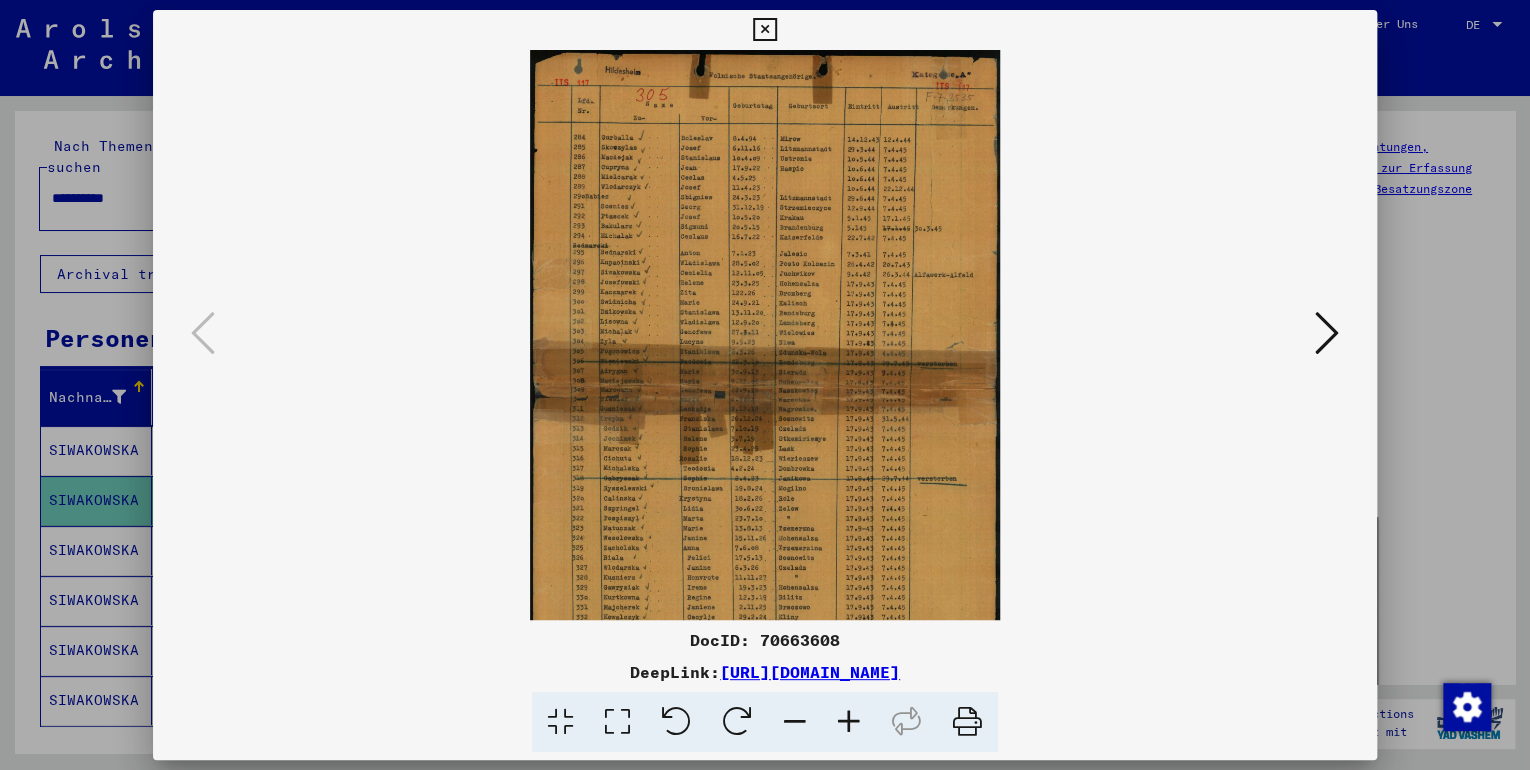 click at bounding box center [849, 722] 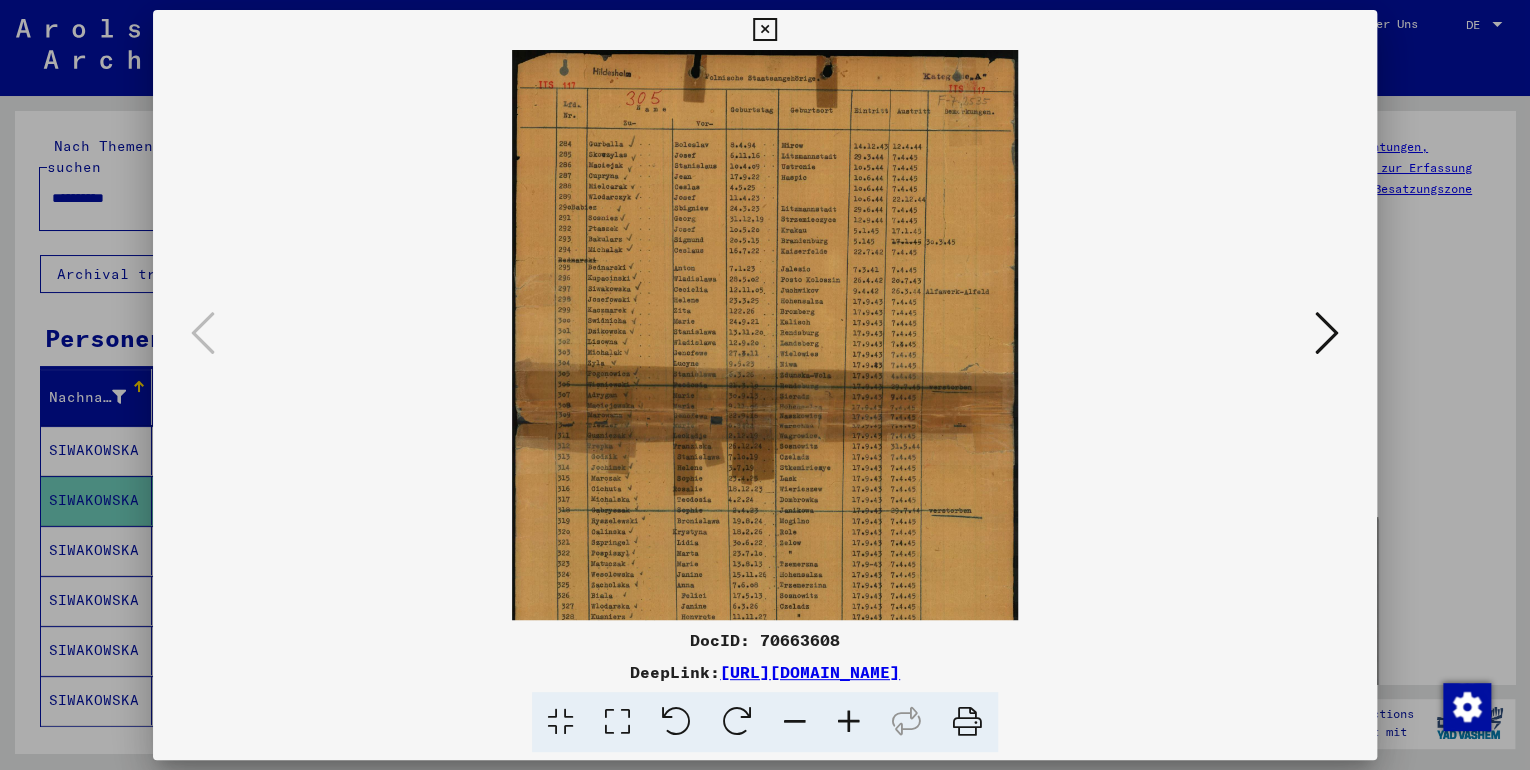 click at bounding box center [849, 722] 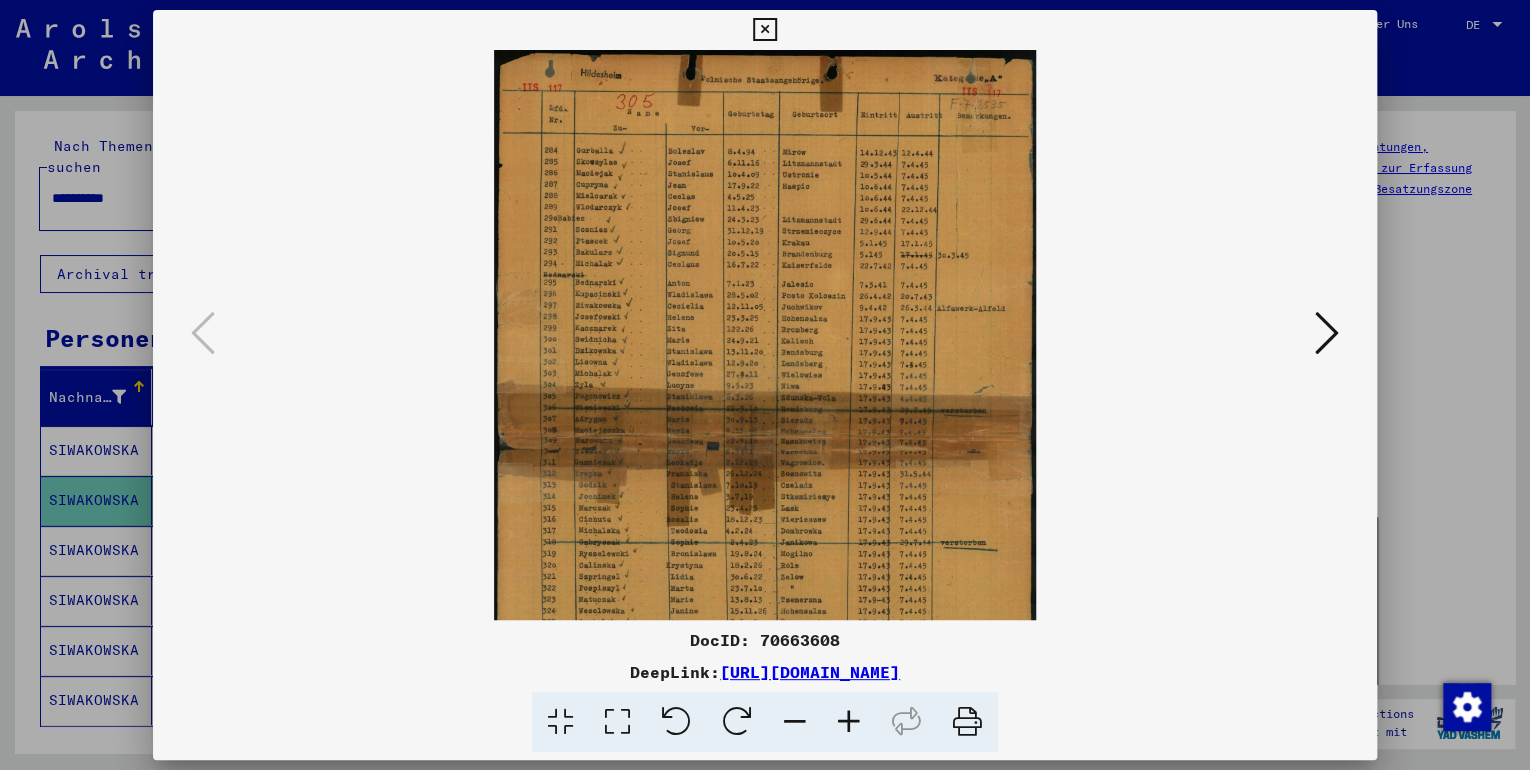click at bounding box center (849, 722) 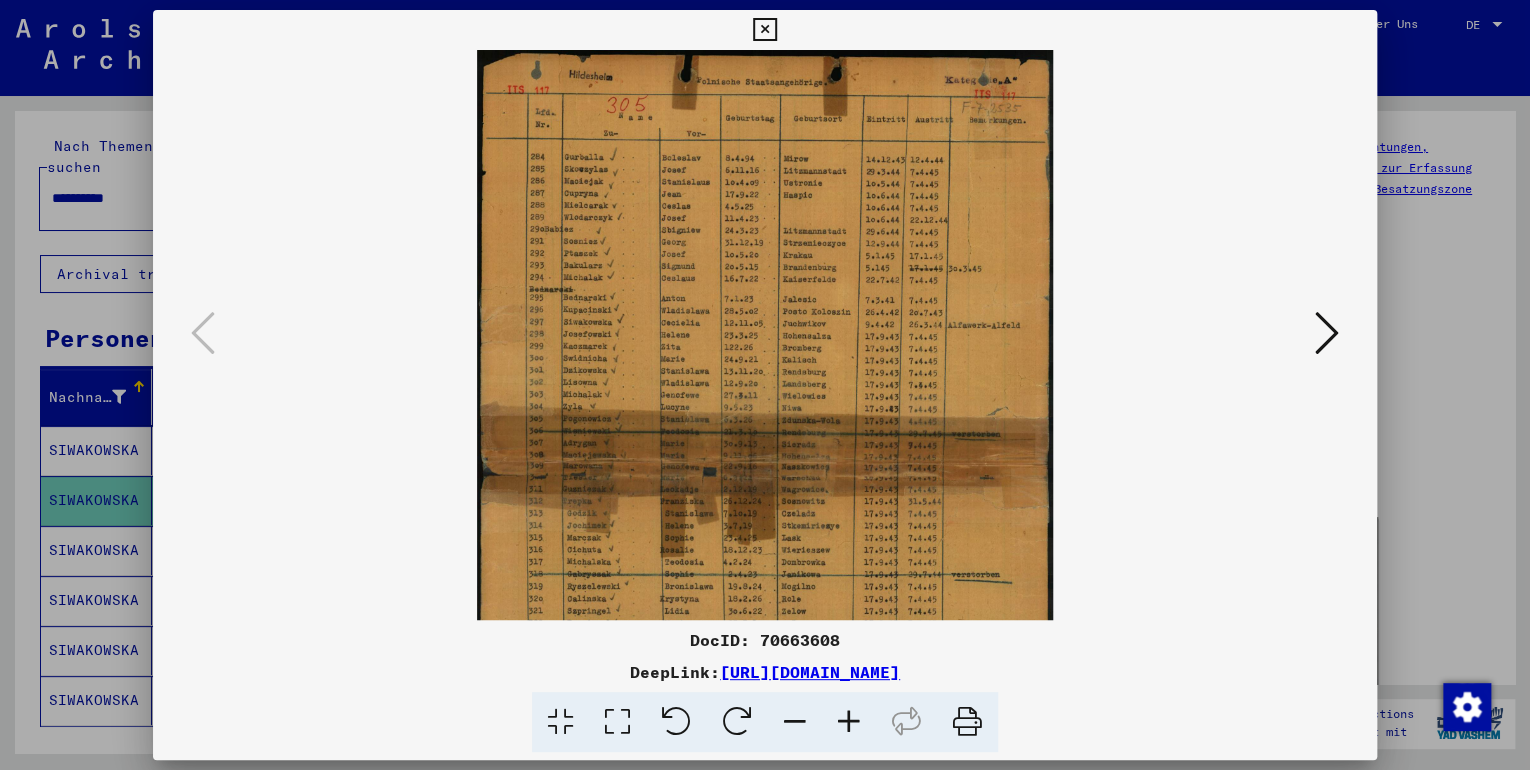 click at bounding box center [849, 722] 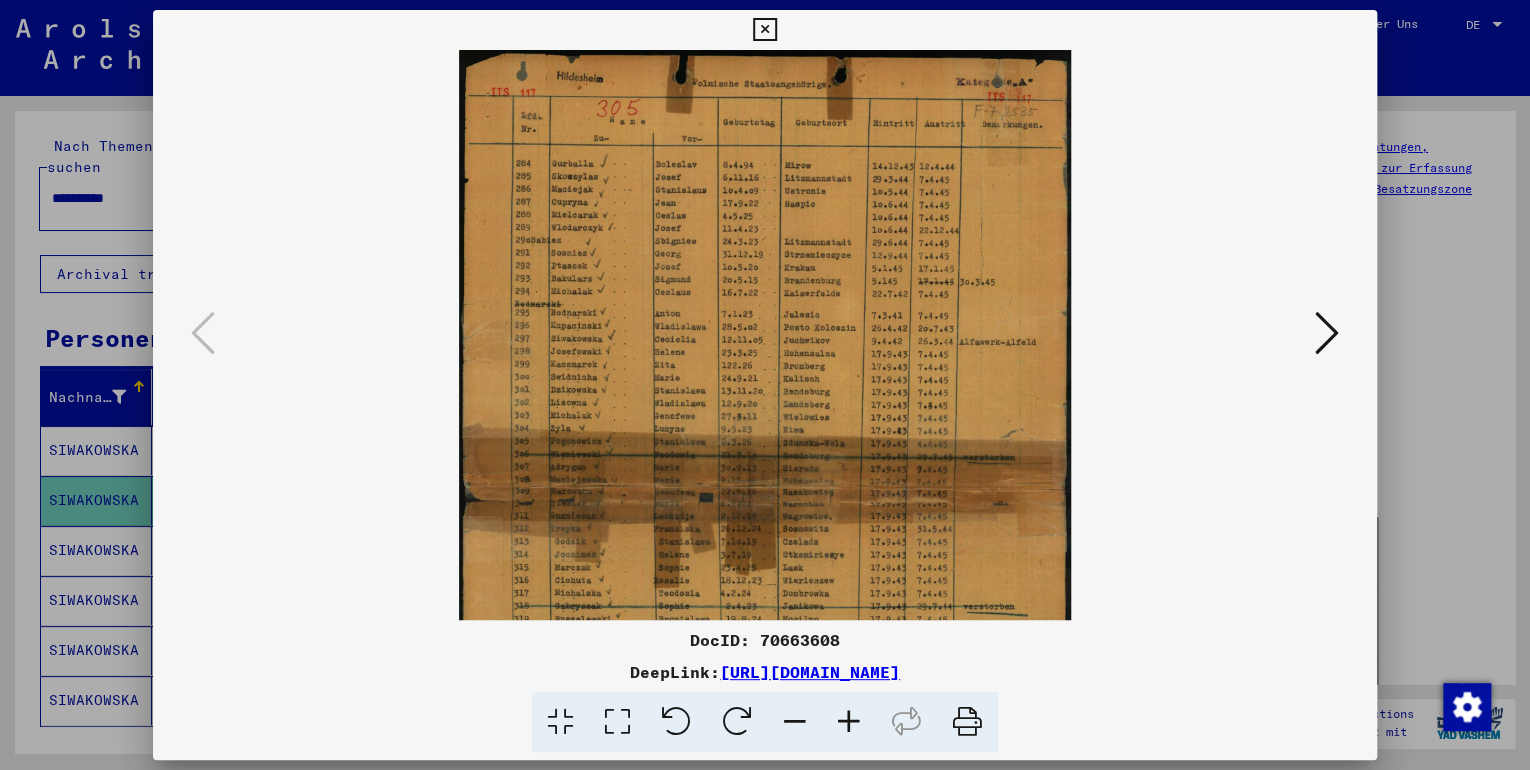 click at bounding box center [849, 722] 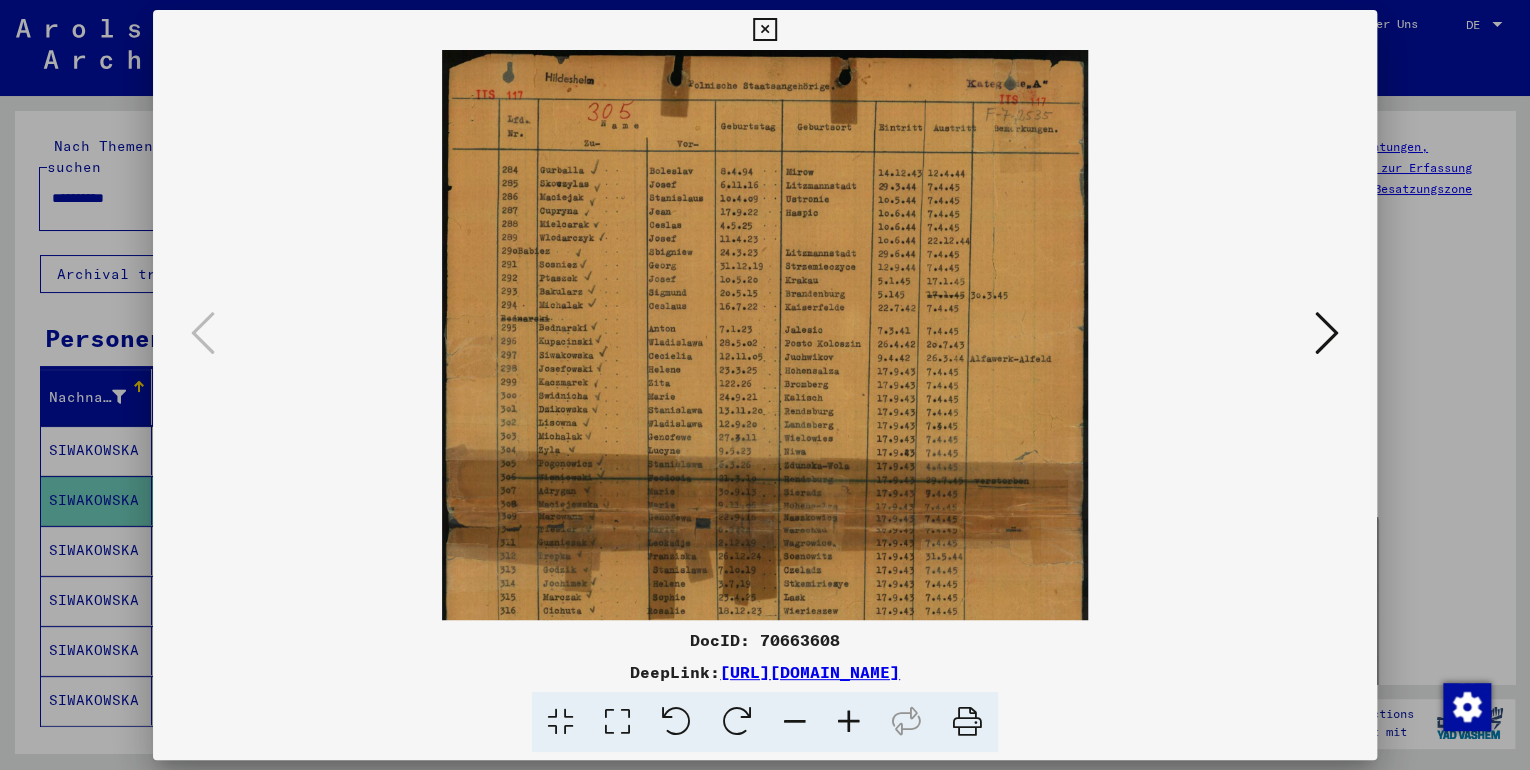 click at bounding box center (849, 722) 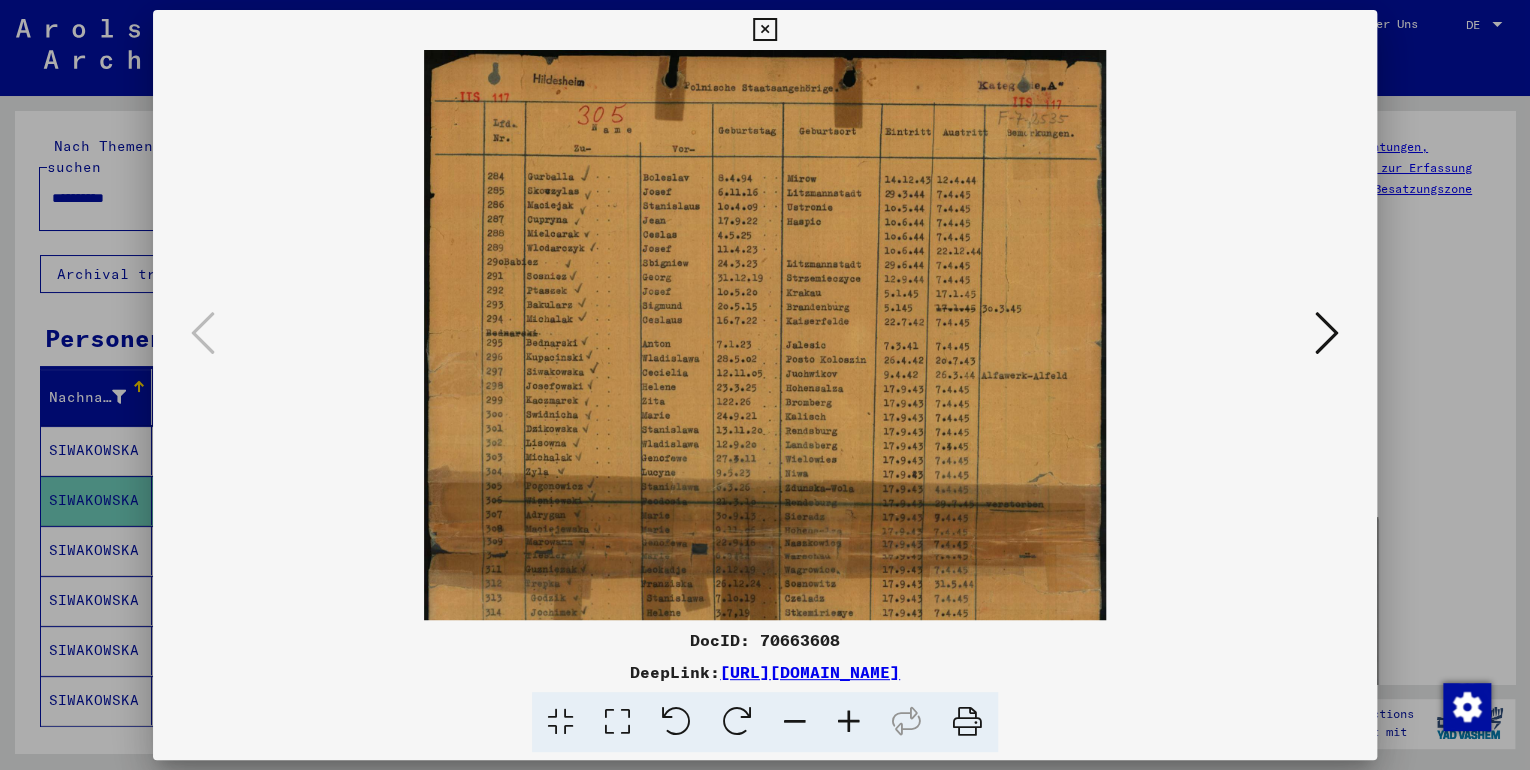 click at bounding box center (849, 722) 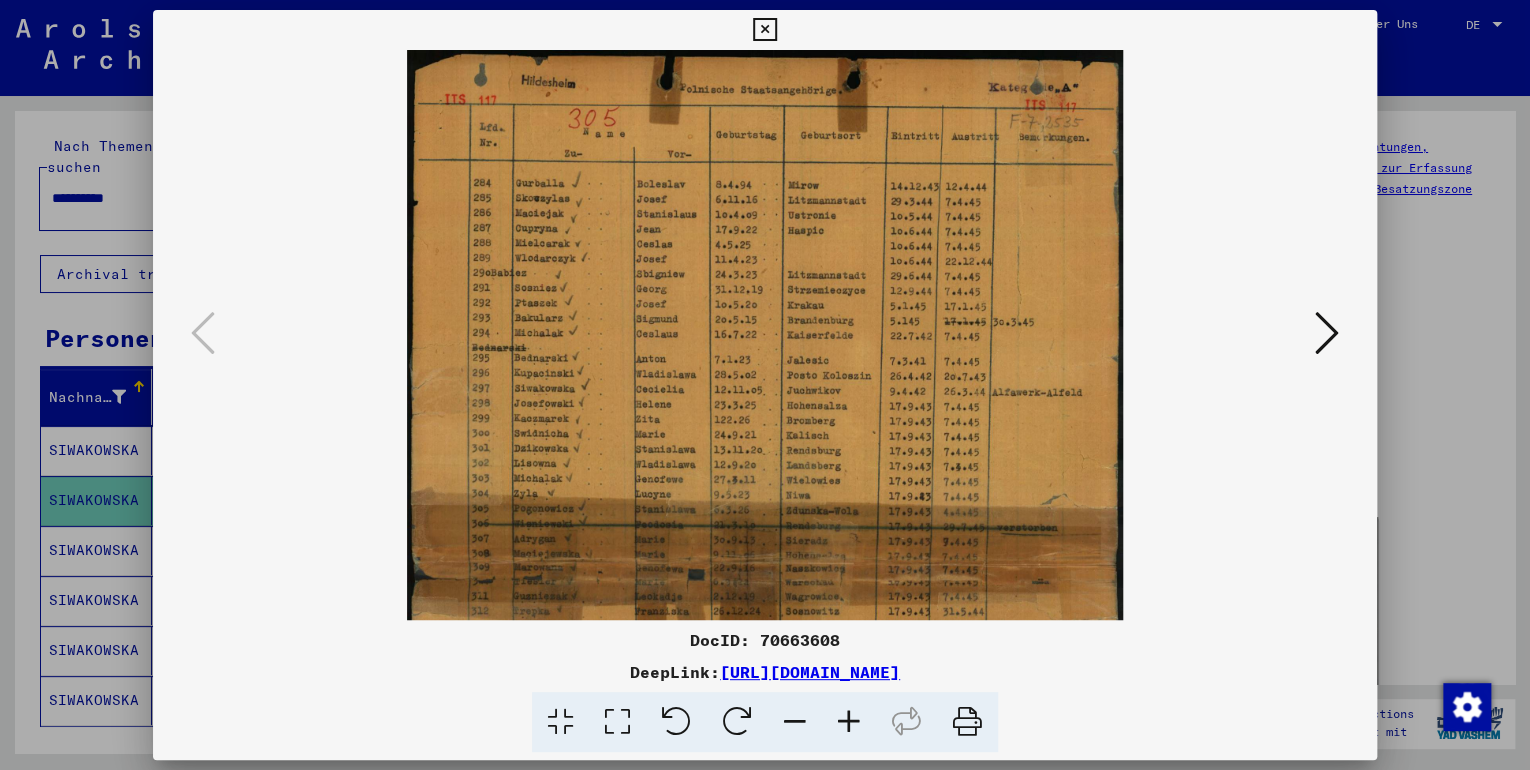 click at bounding box center [849, 722] 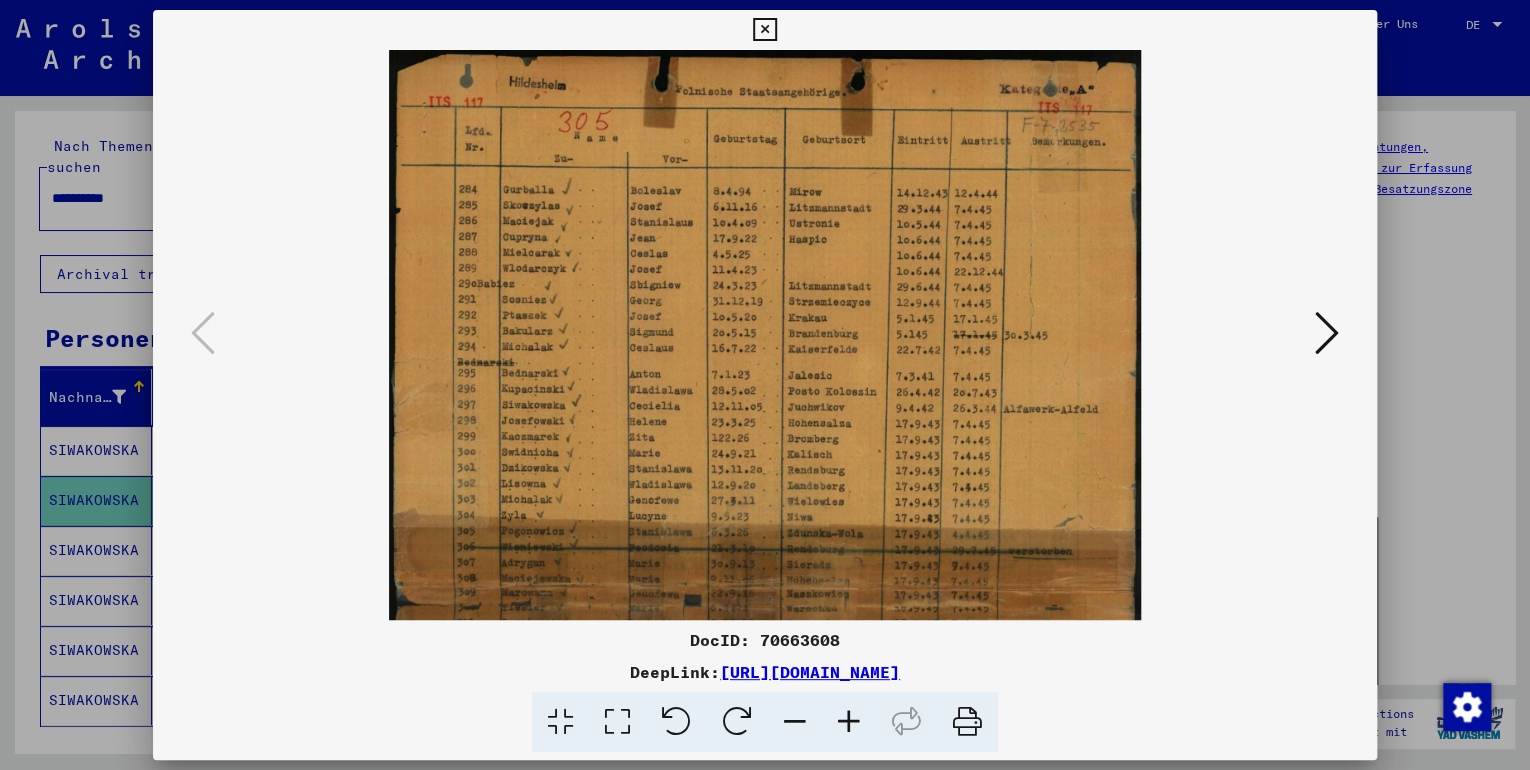 click at bounding box center [849, 722] 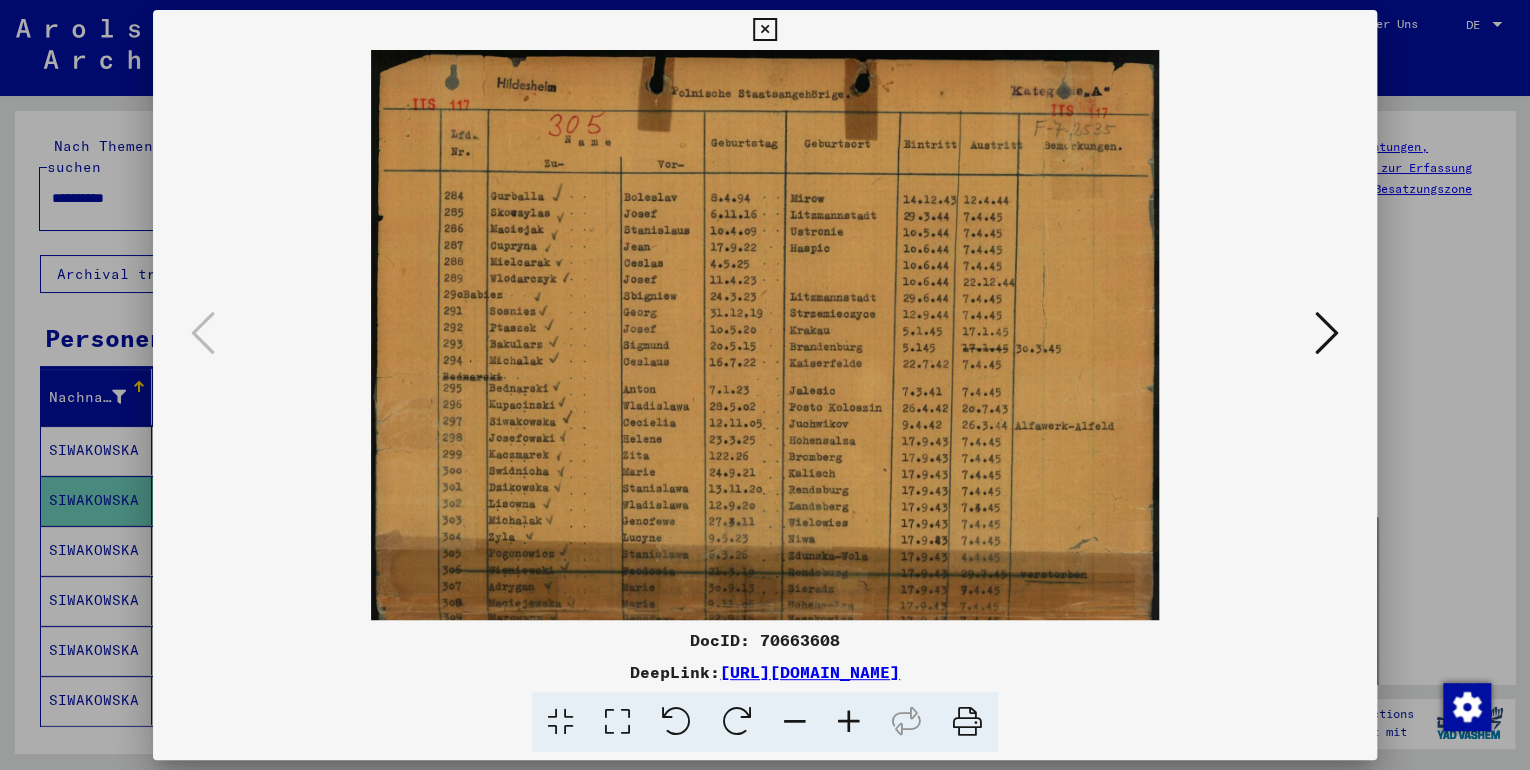 click at bounding box center [849, 722] 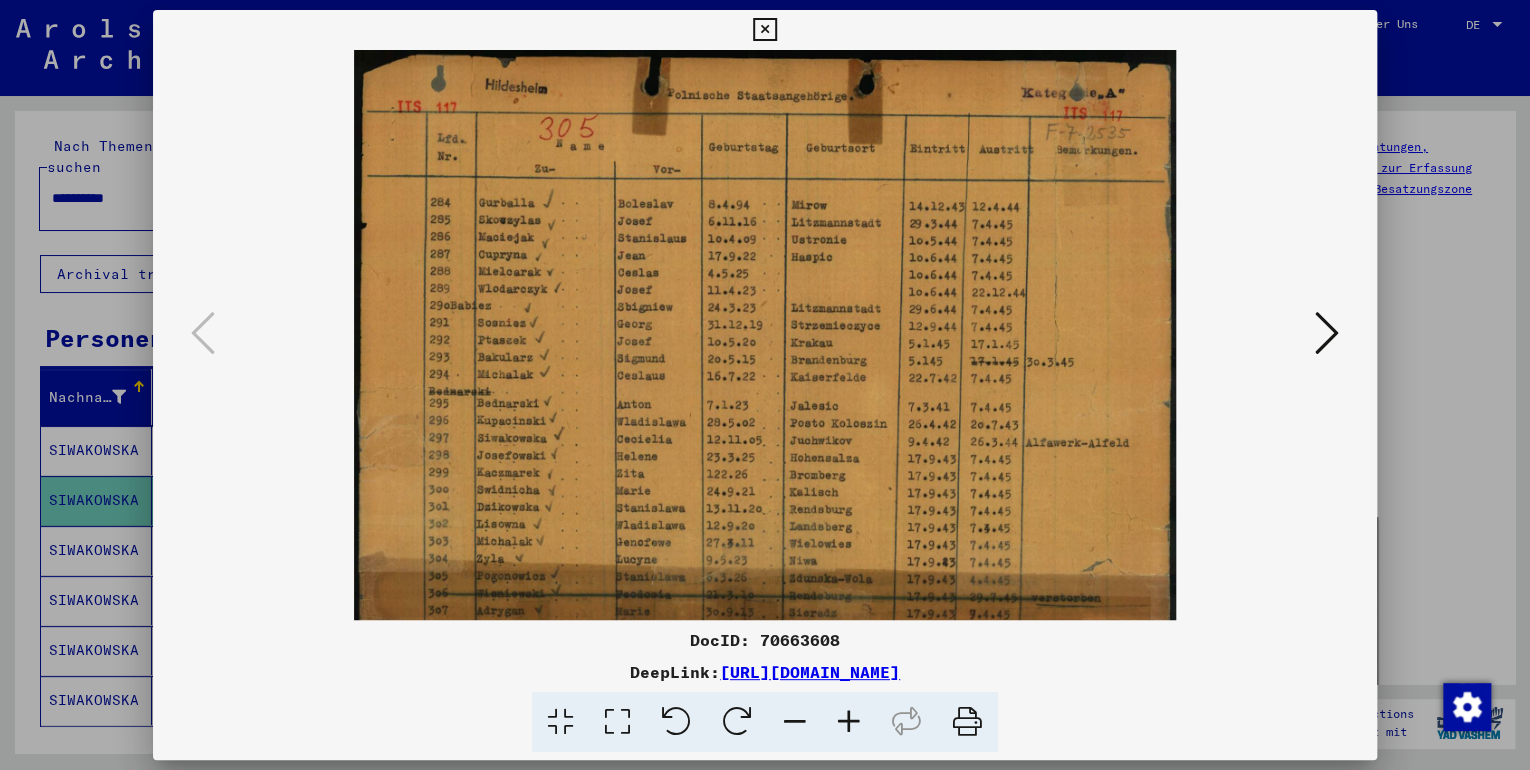 click at bounding box center (849, 722) 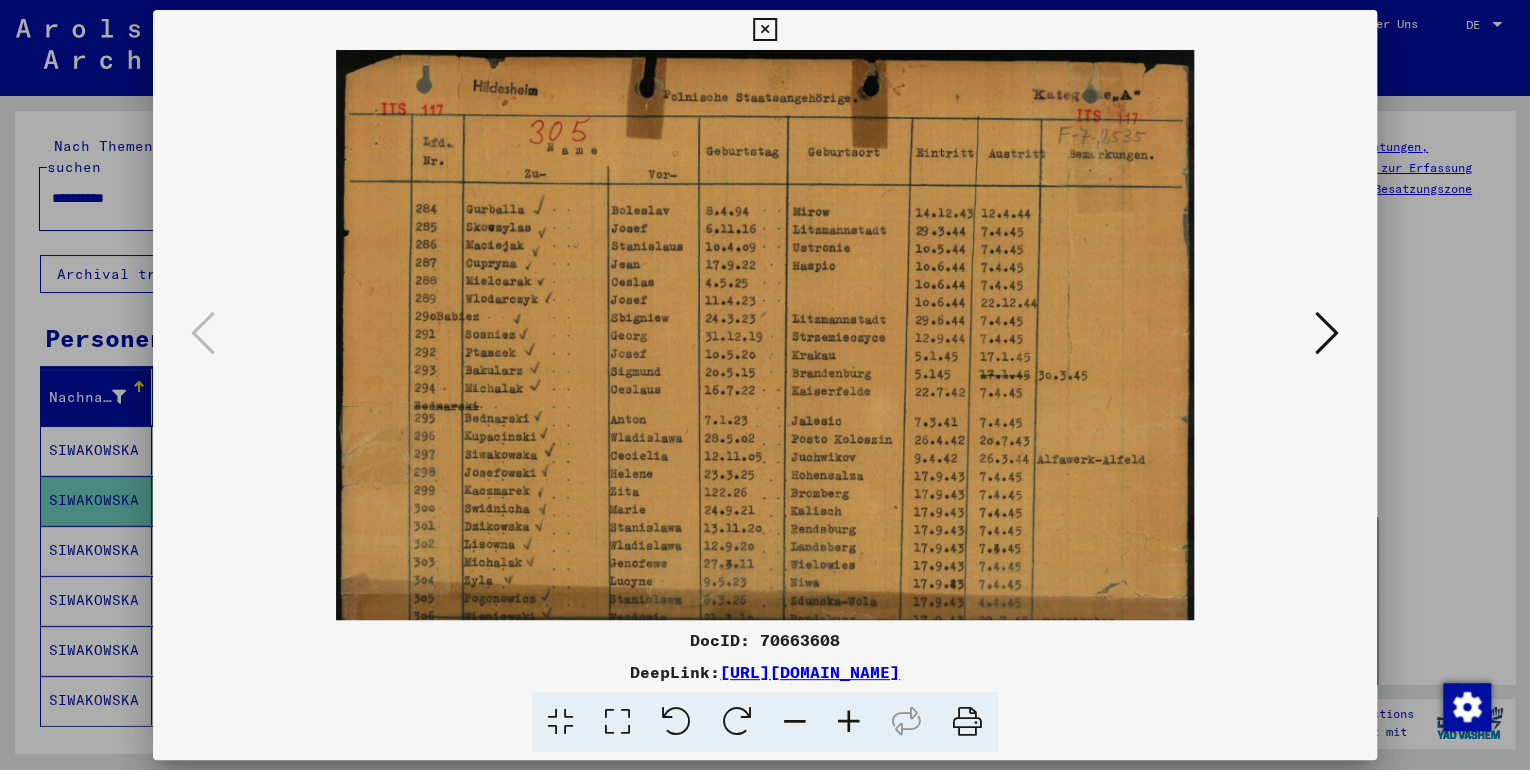 click at bounding box center (849, 722) 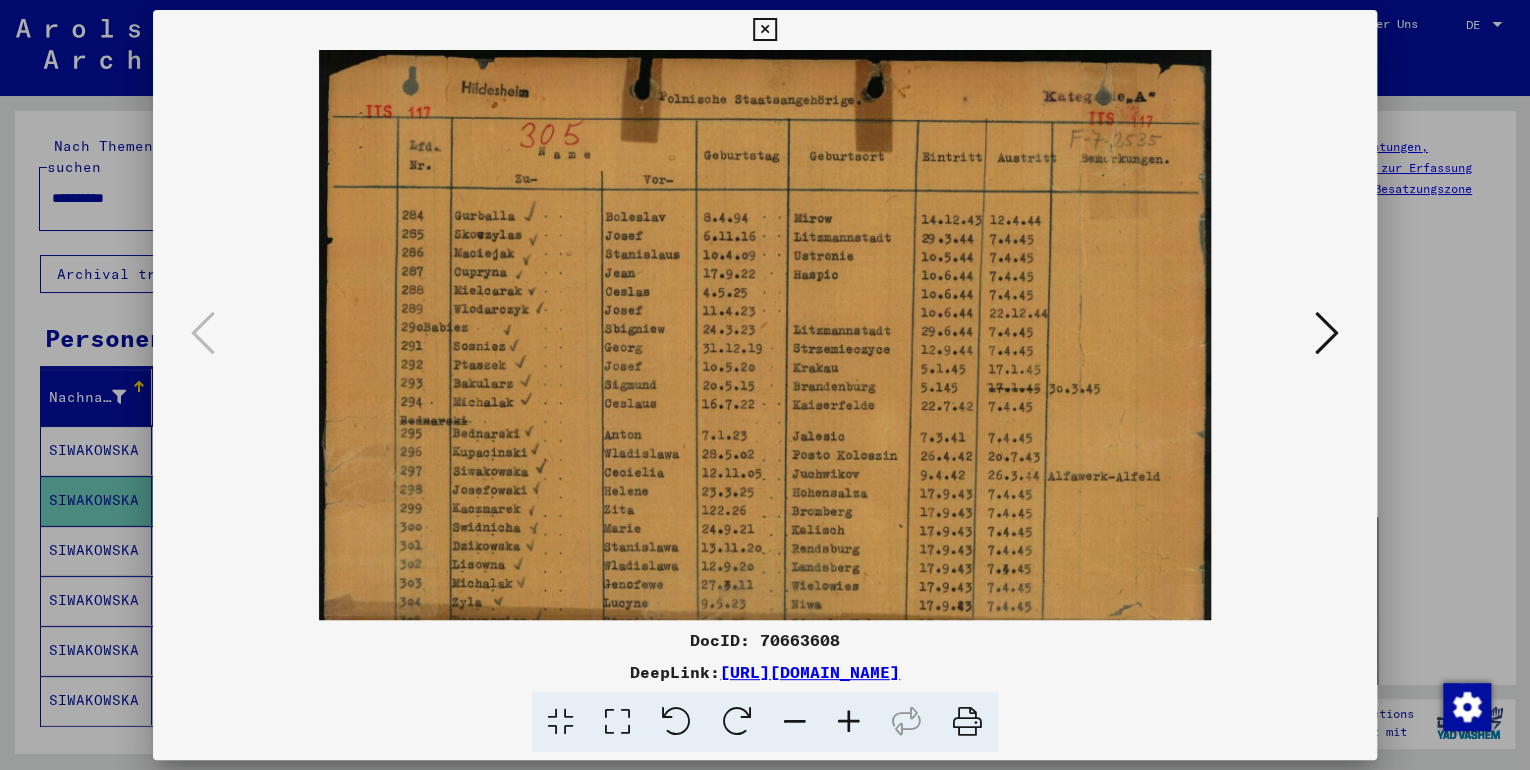 click at bounding box center [849, 722] 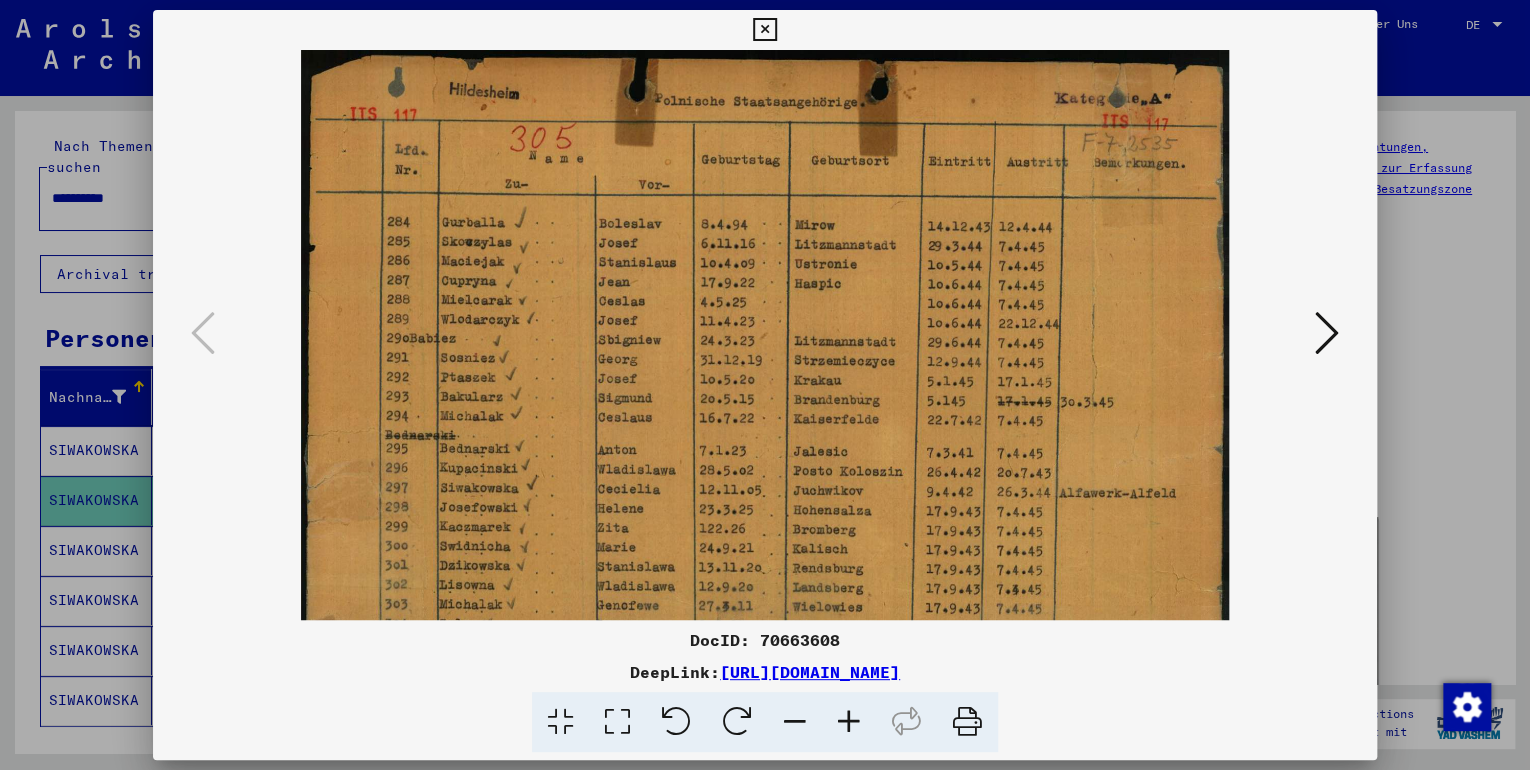 click at bounding box center (849, 722) 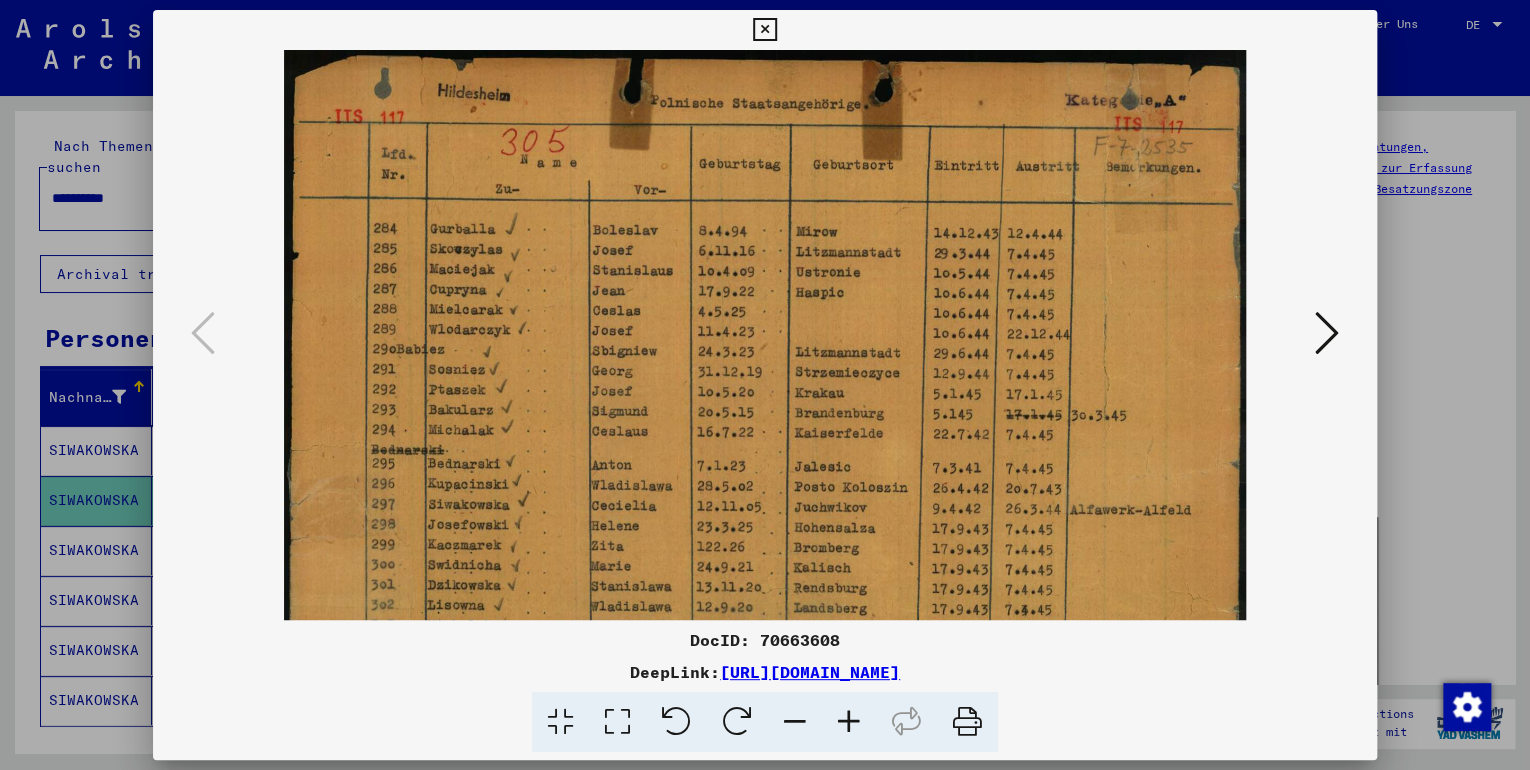 click at bounding box center [849, 722] 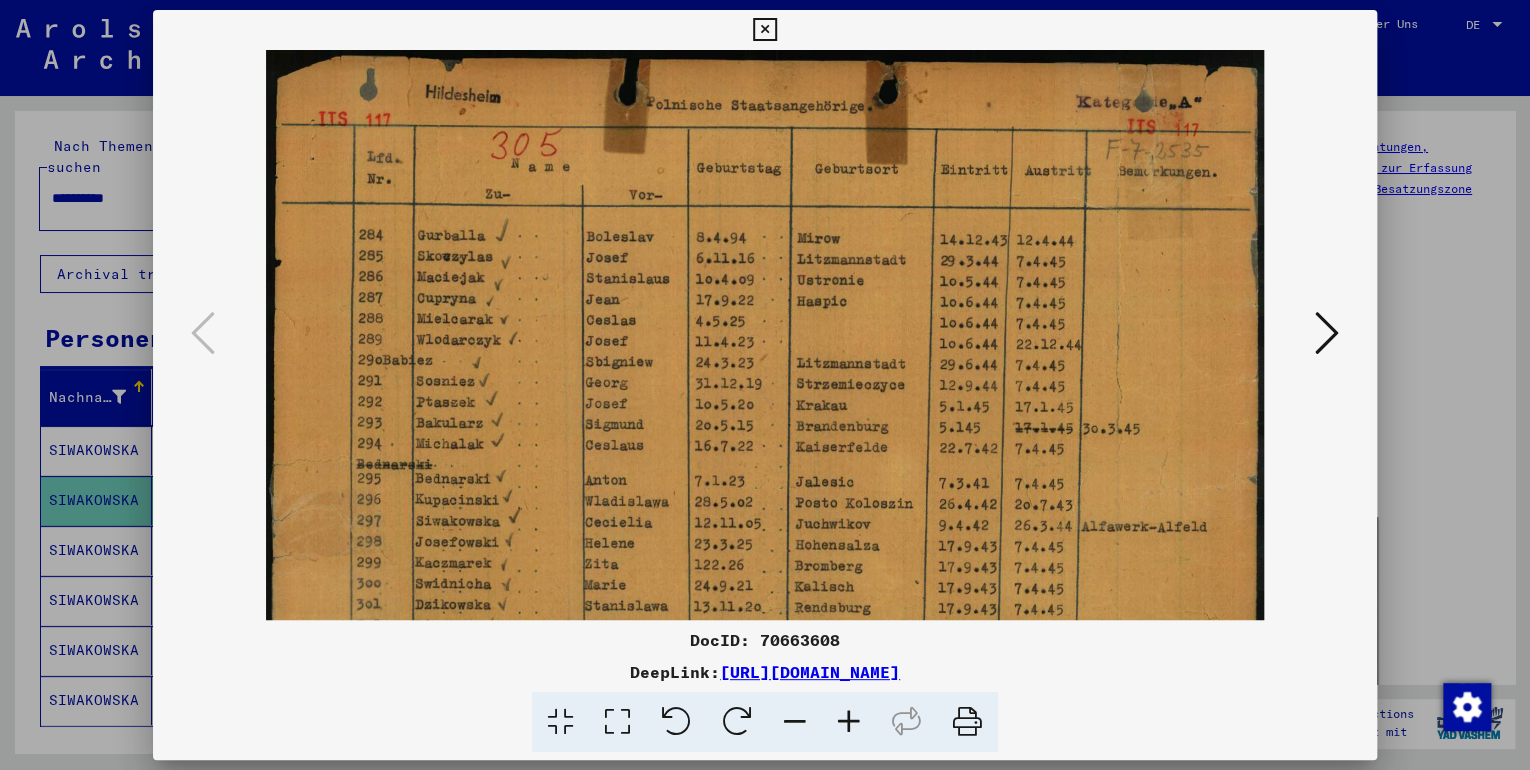 click at bounding box center (849, 722) 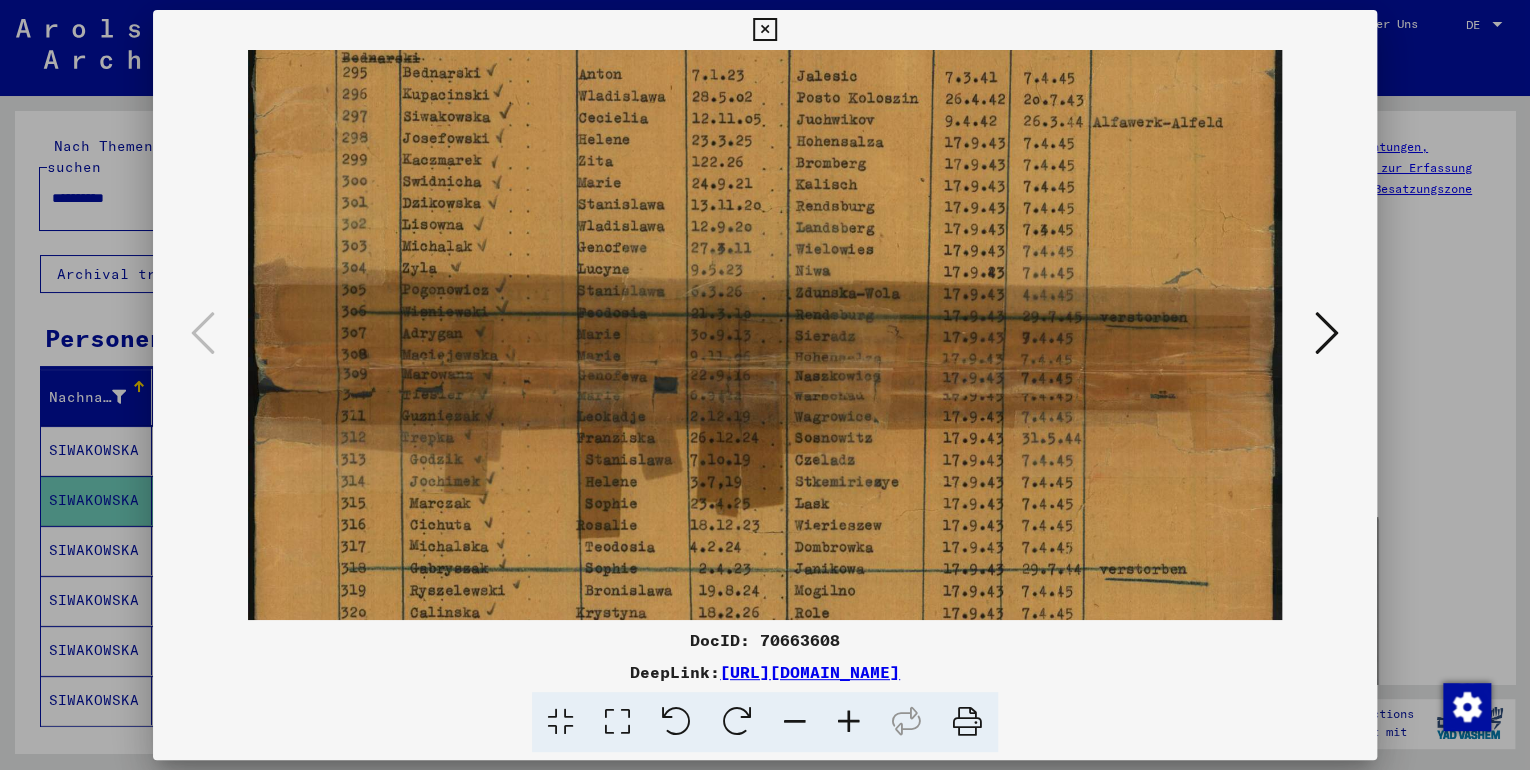 scroll, scrollTop: 448, scrollLeft: 0, axis: vertical 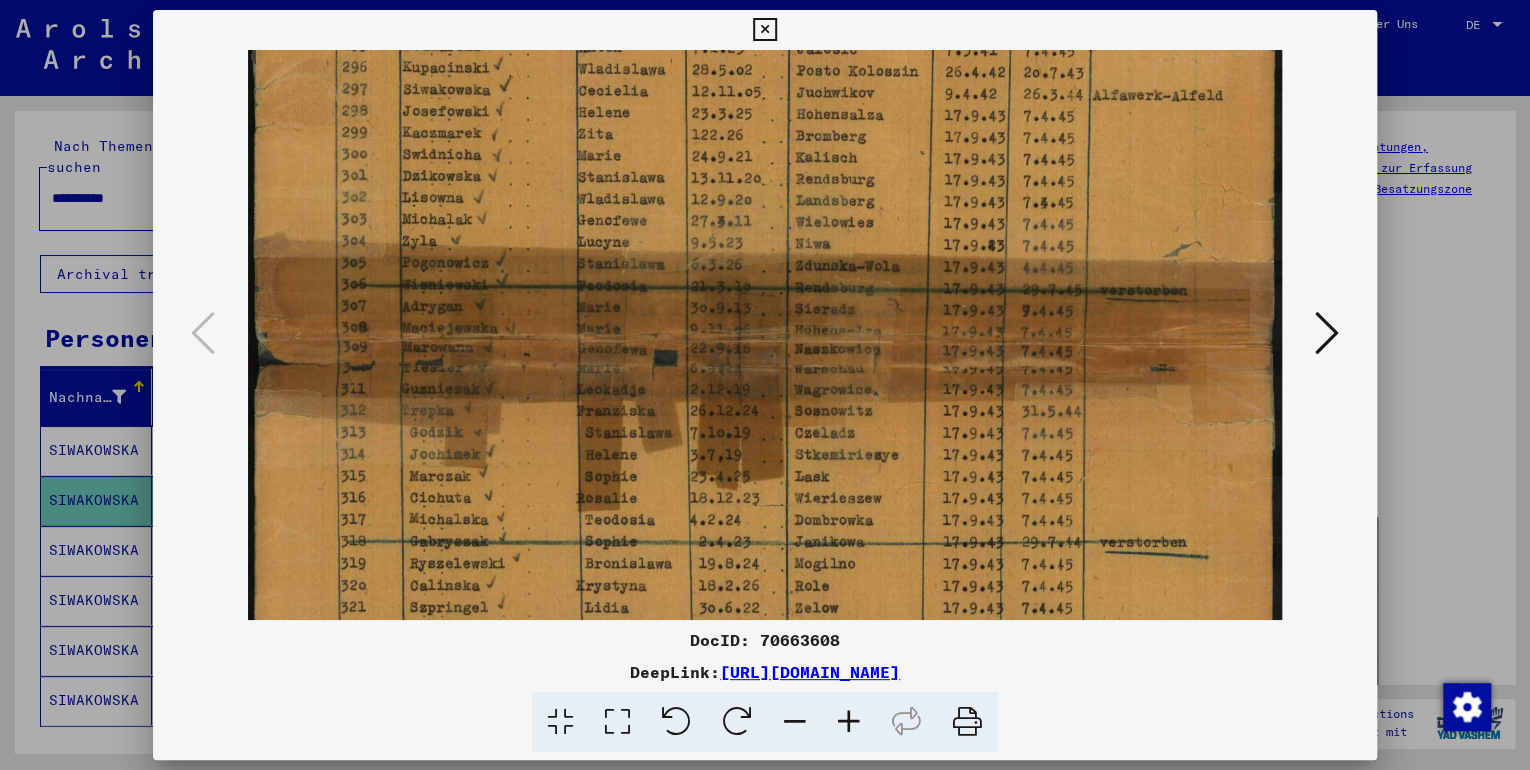 drag, startPoint x: 903, startPoint y: 536, endPoint x: 926, endPoint y: 89, distance: 447.59134 